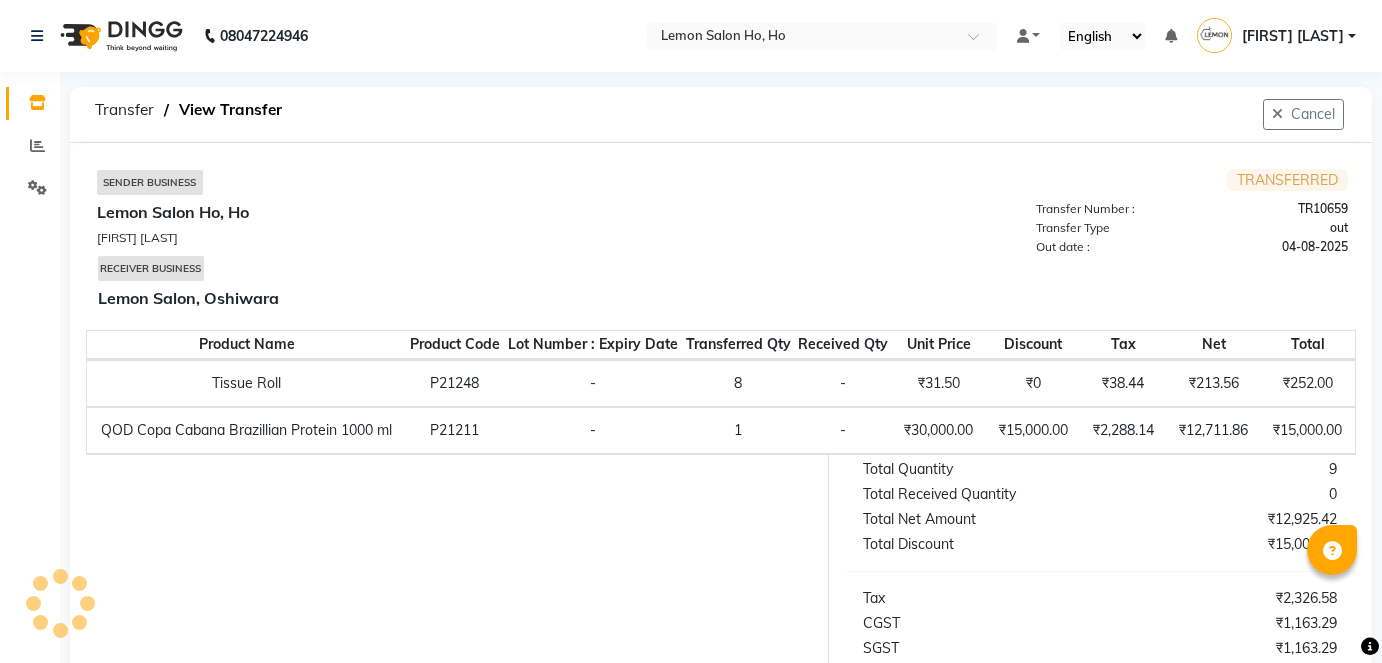 scroll, scrollTop: 0, scrollLeft: 0, axis: both 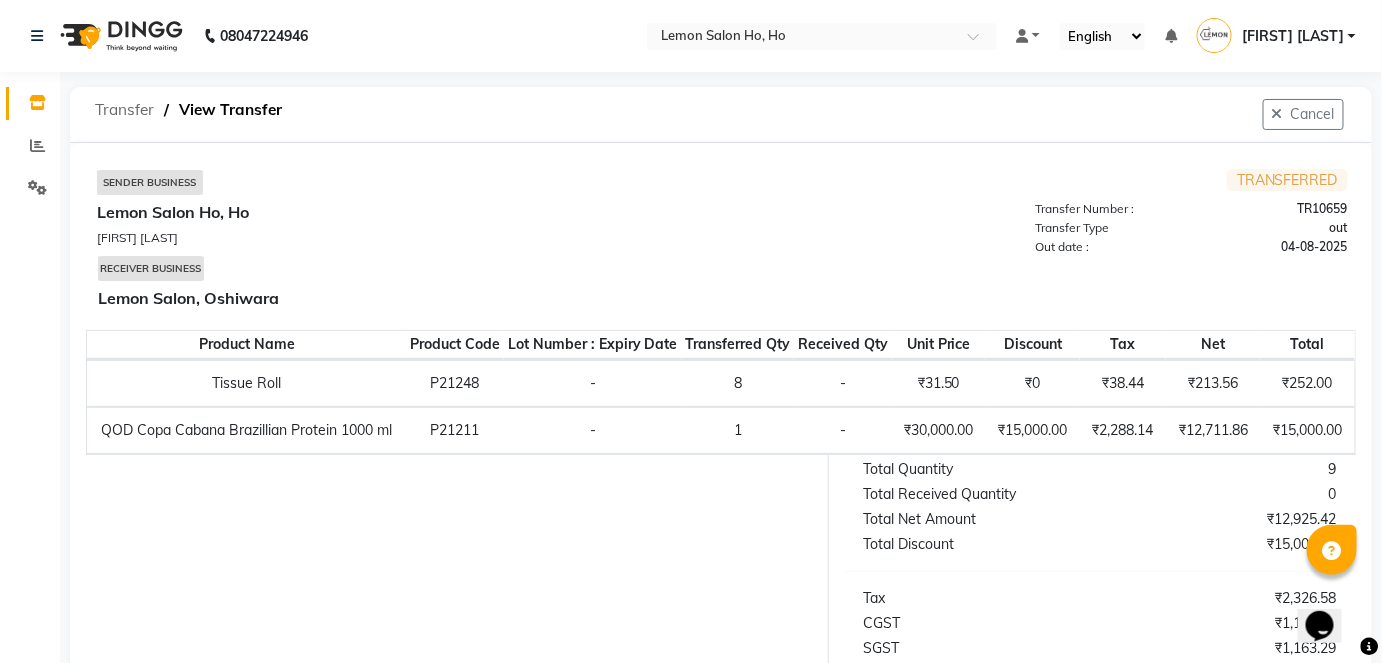 click on "Transfer" 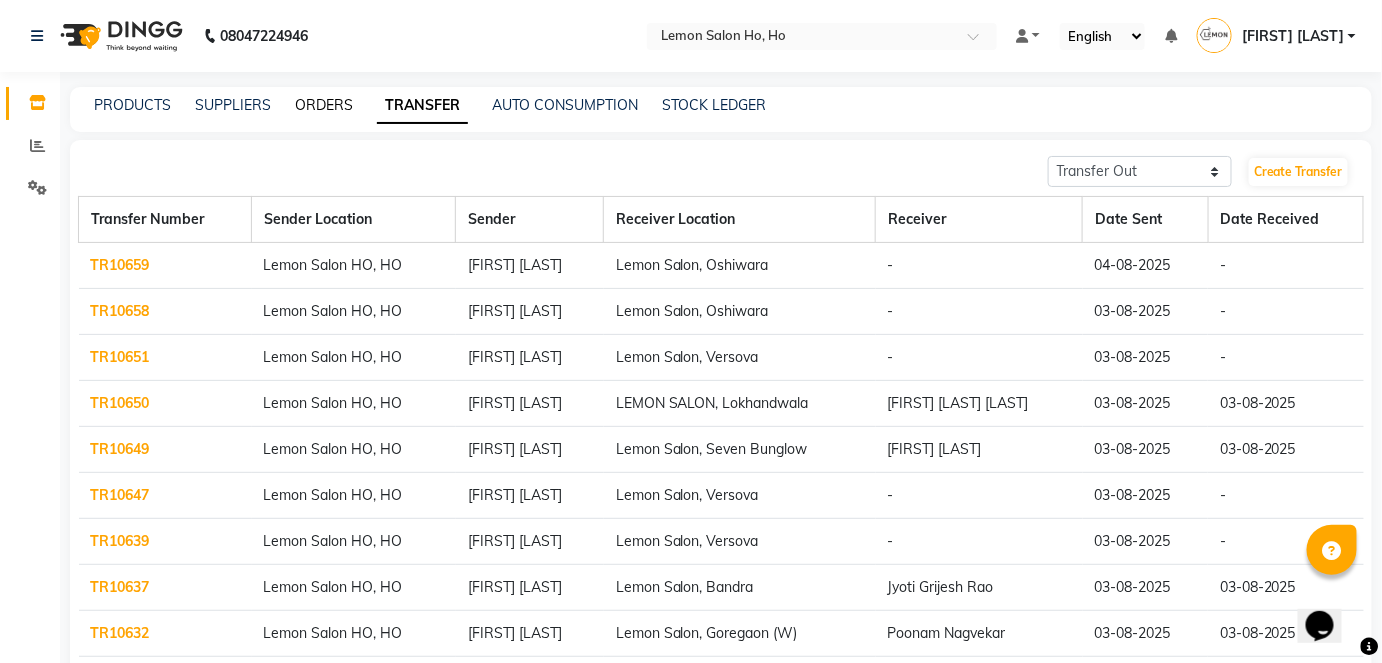 click on "ORDERS" 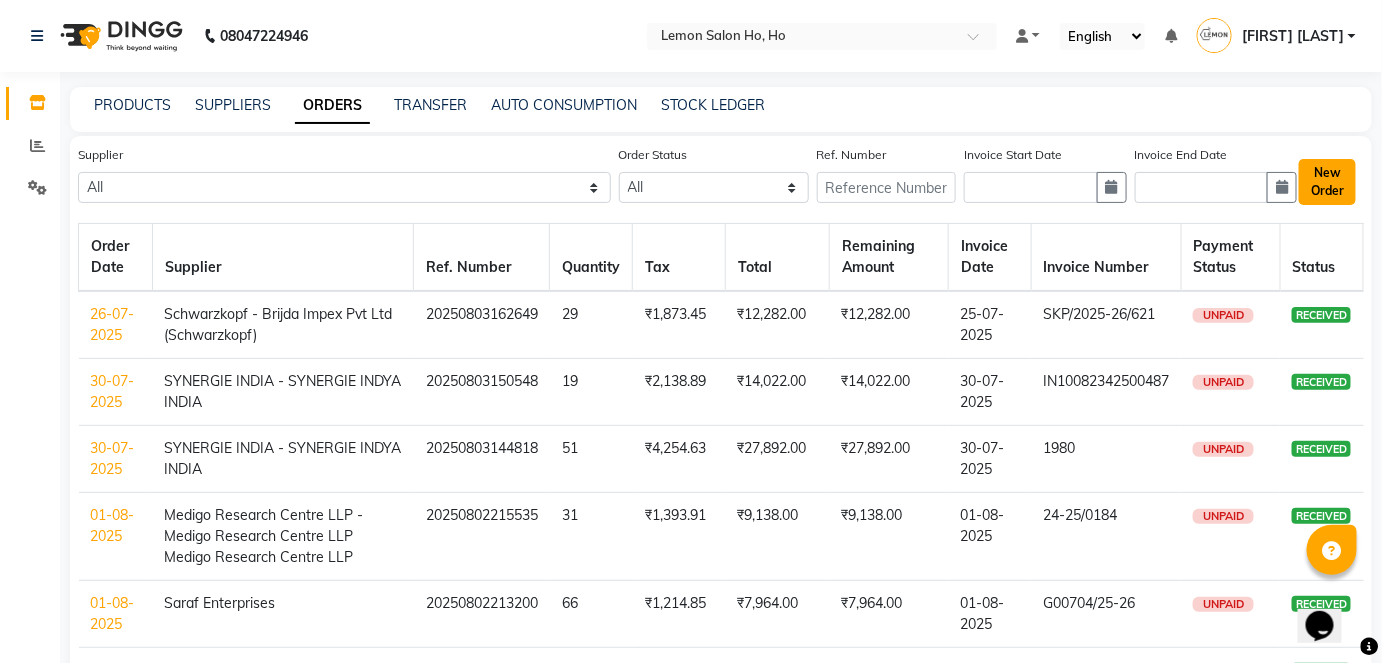 click on "New Order" 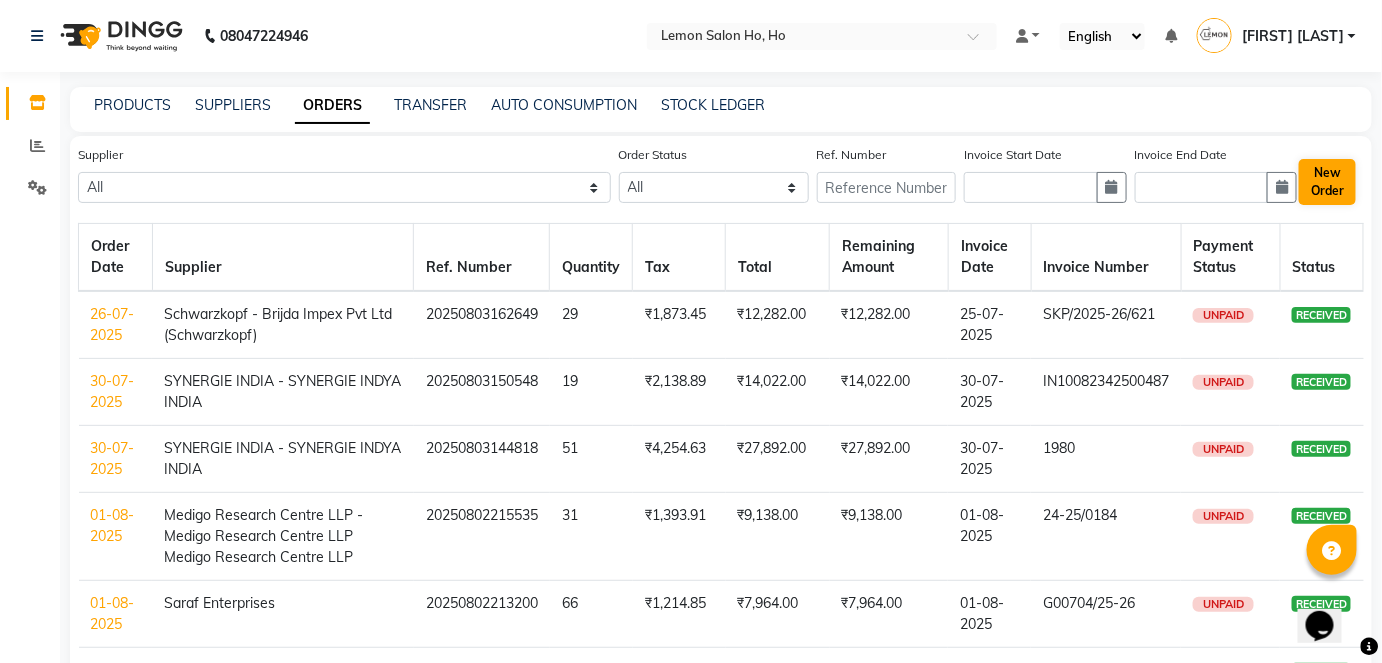 select on "true" 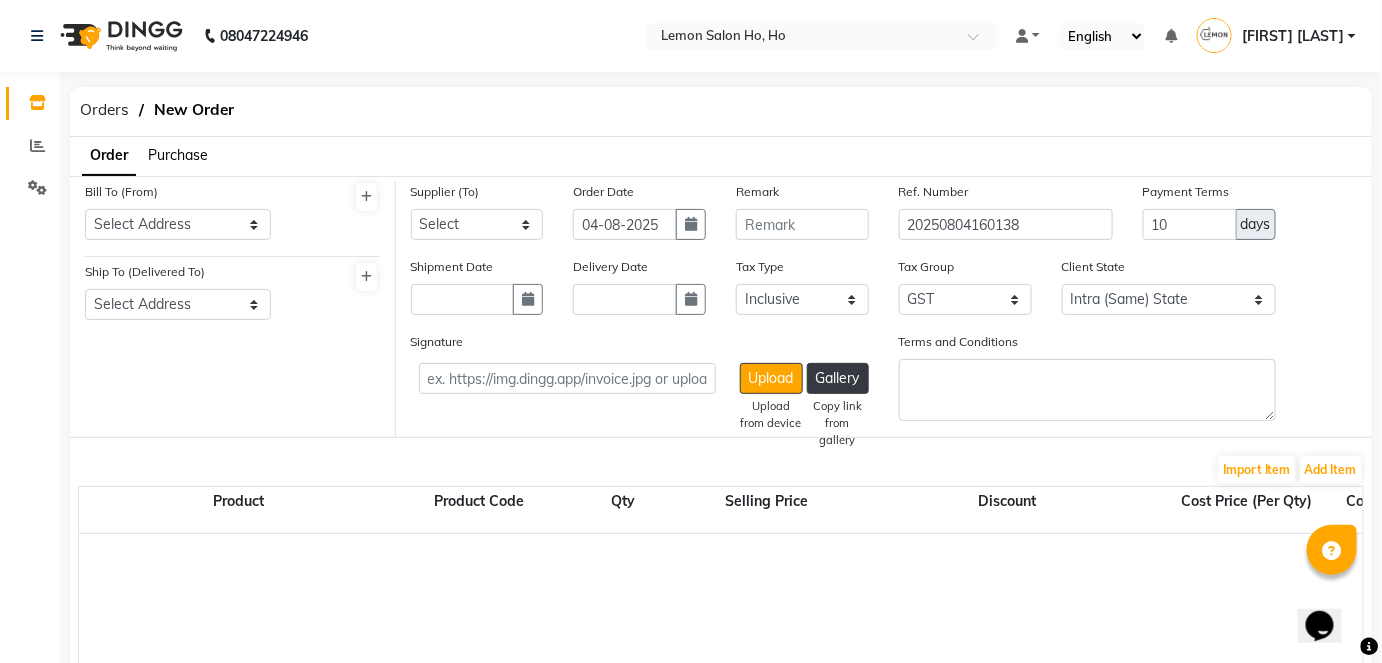 click on "Order Purchase" 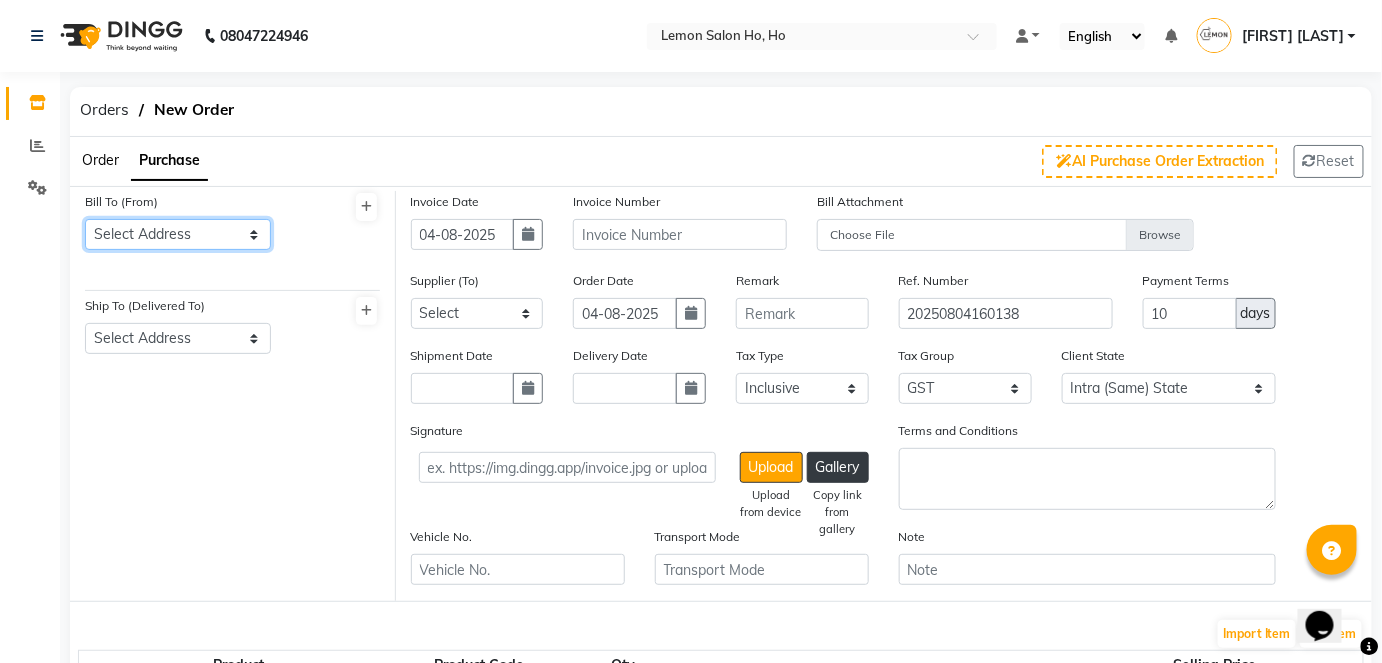 click on "Select Address  shop no-1 samarth siddhi near andheri west mumbai 400053    HO   GG   Ho" 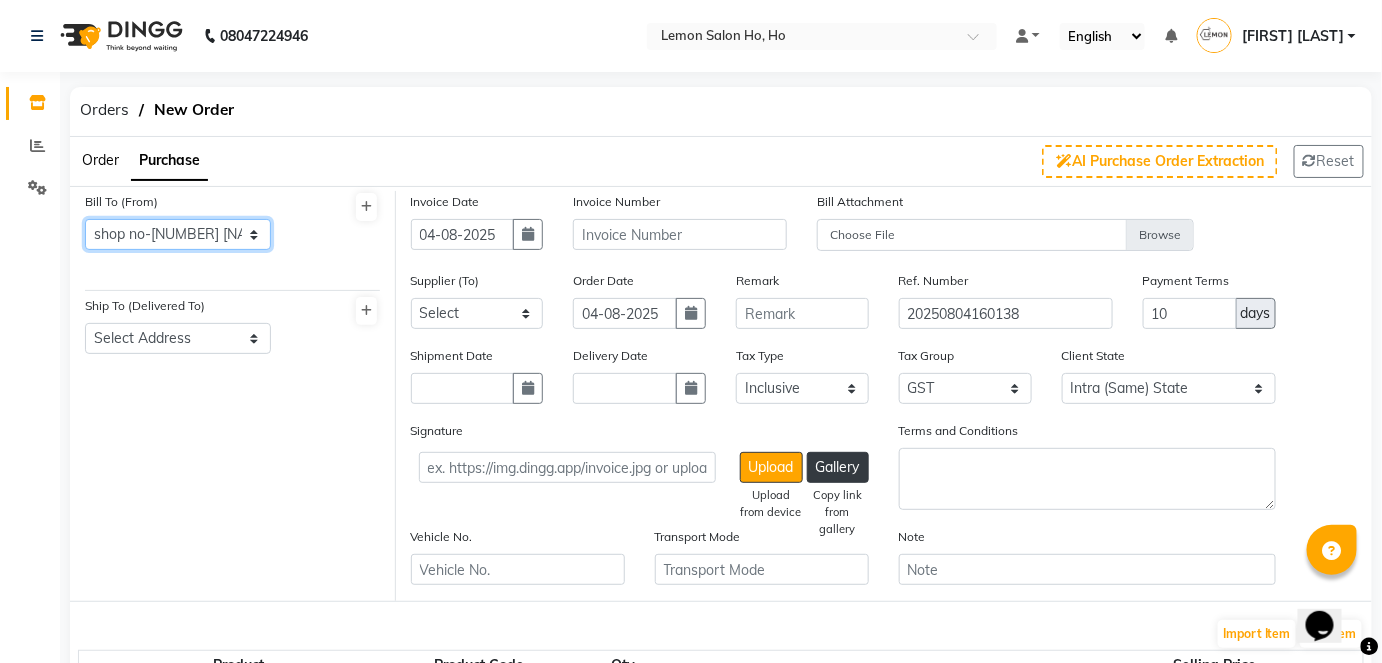 click on "Select Address  shop no-1 samarth siddhi near andheri west mumbai 400053    HO   GG   Ho" 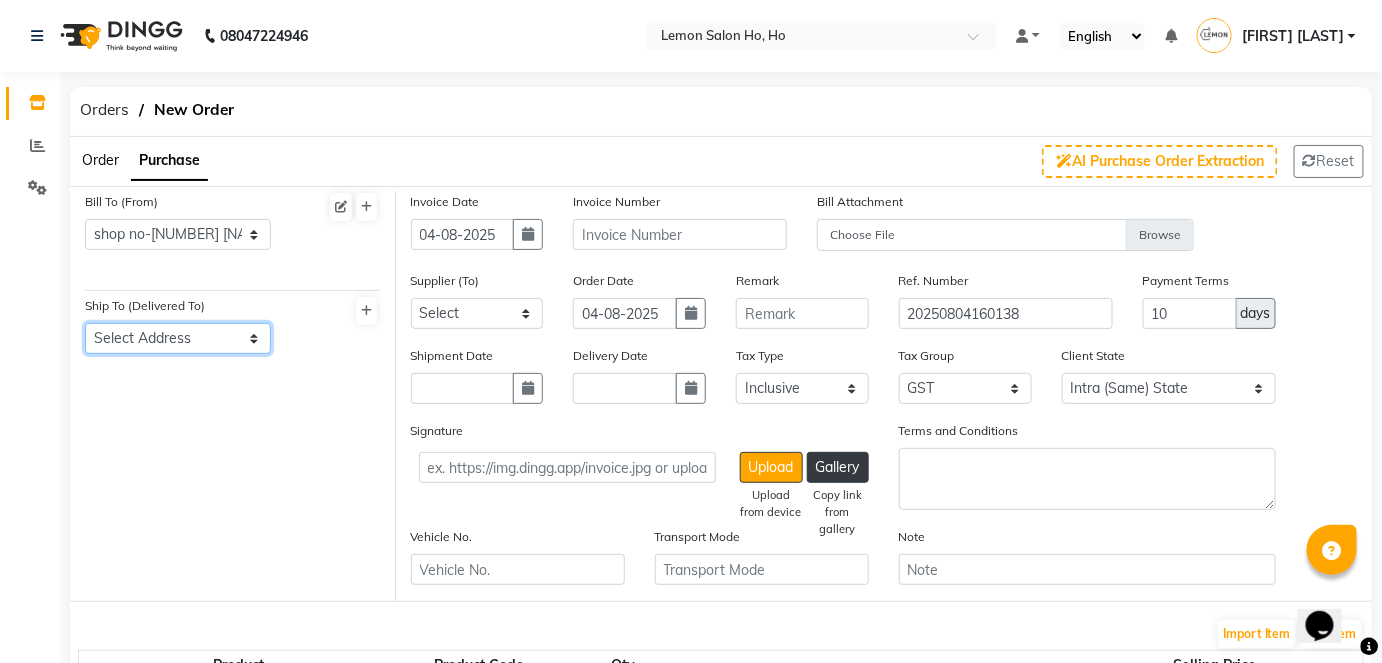 click on "Select Address  shop no-1 samarth siddhi near joggers park opp starbucks andheri west mumbai -400053    YY   Lemon Malad Auris Galleria" 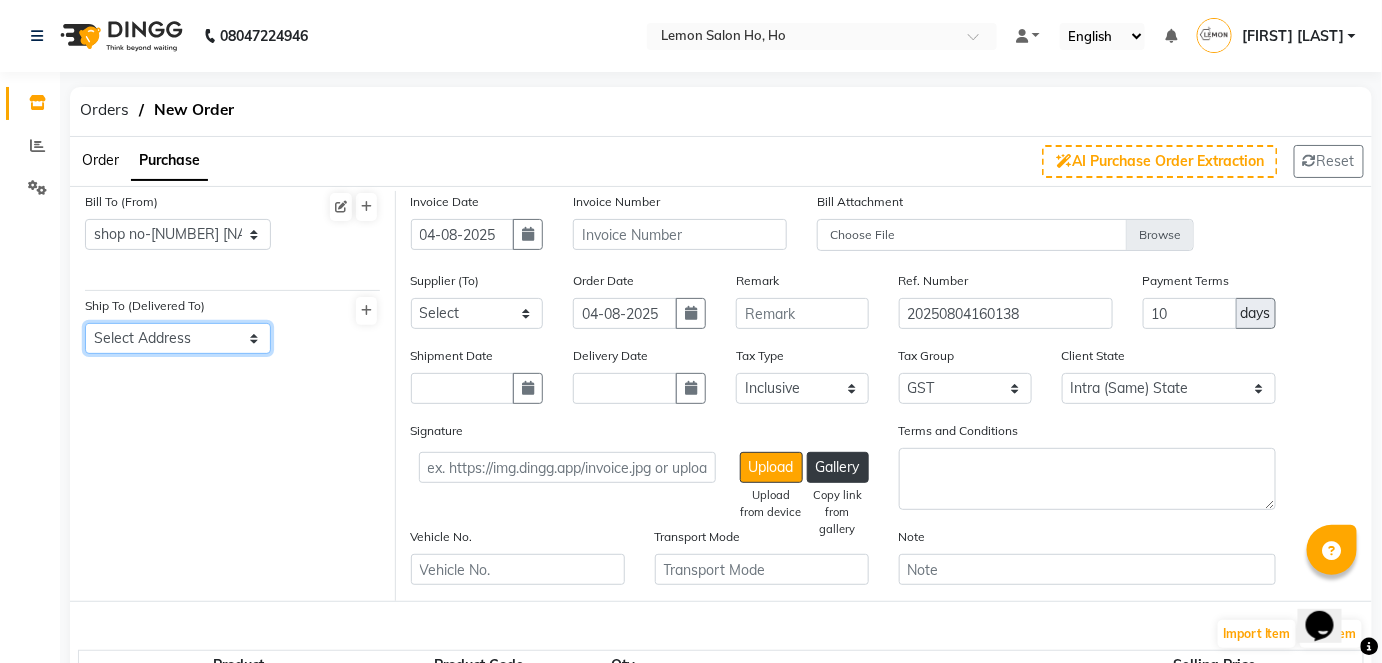 select on "8" 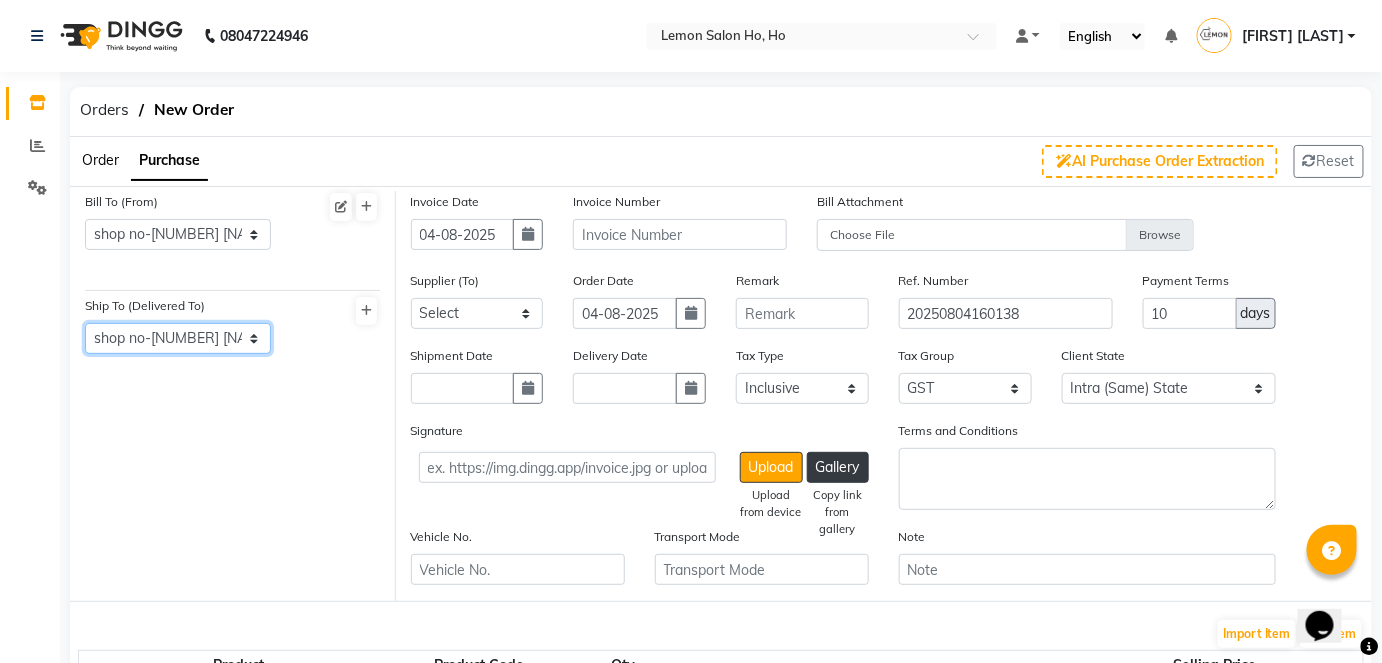 click on "Select Address  shop no-1 samarth siddhi near joggers park opp starbucks andheri west mumbai -400053    YY   Lemon Malad Auris Galleria" 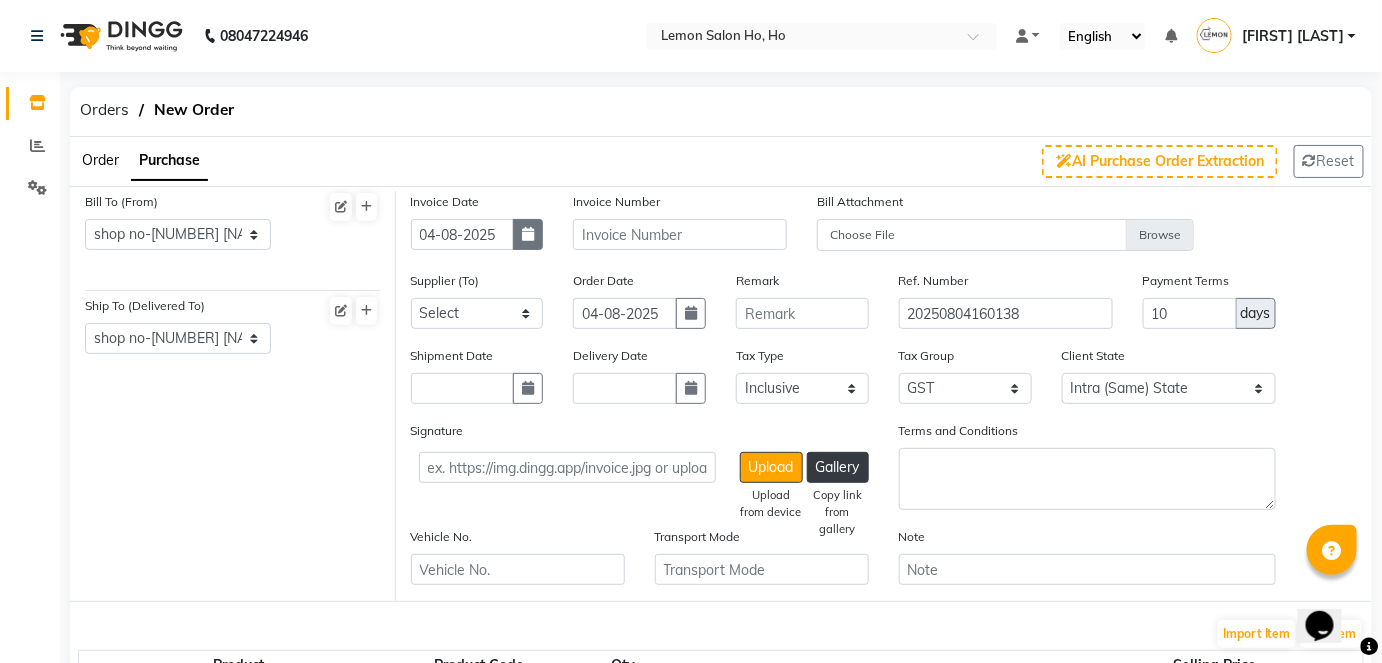 click 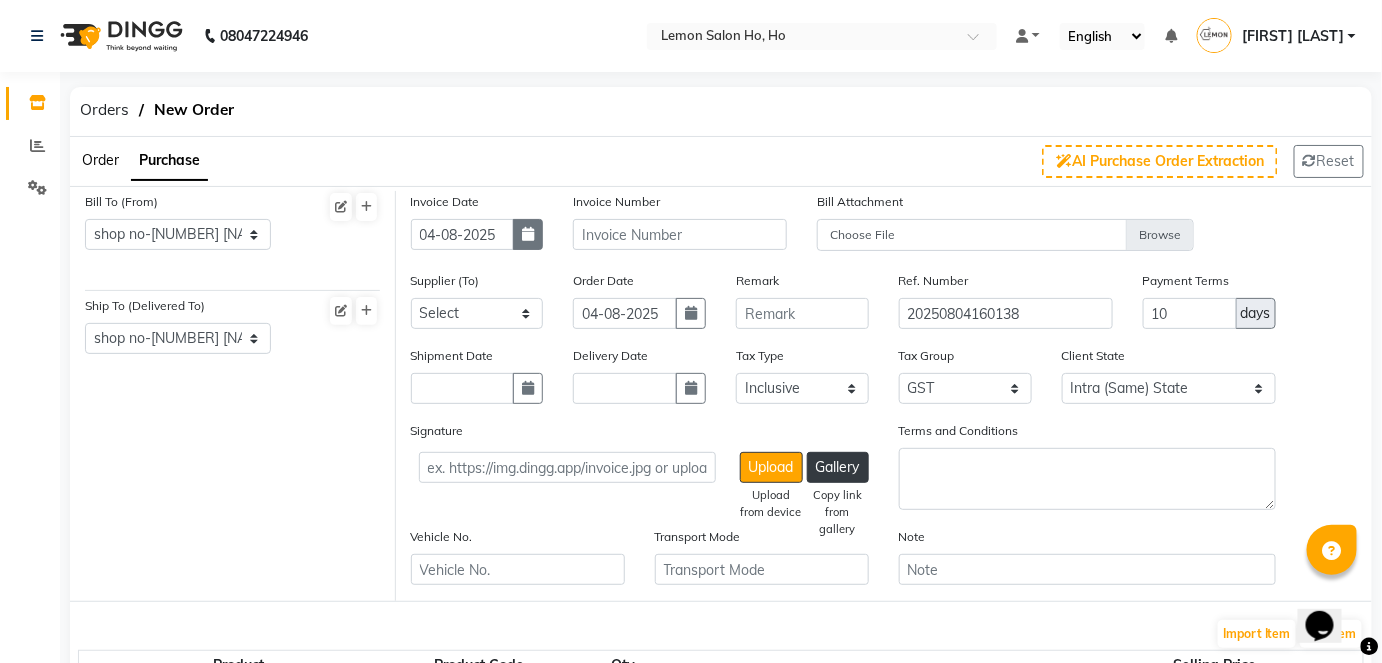 select on "8" 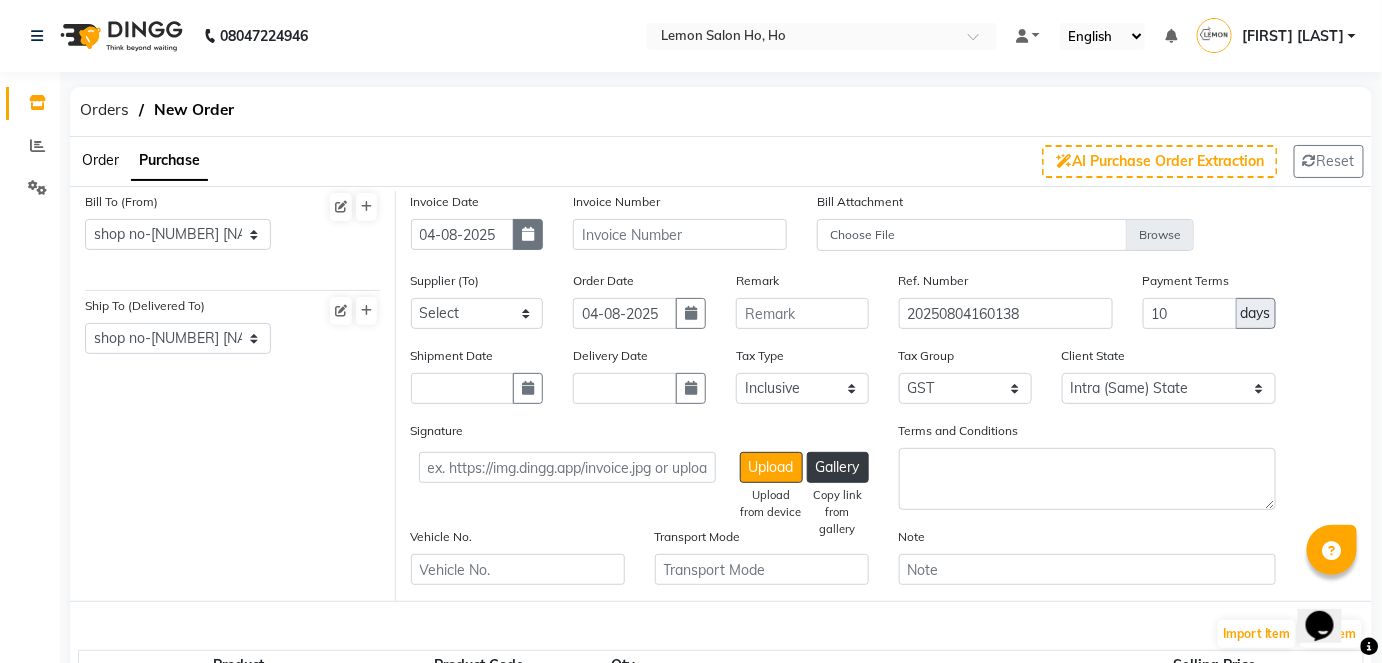 select on "2025" 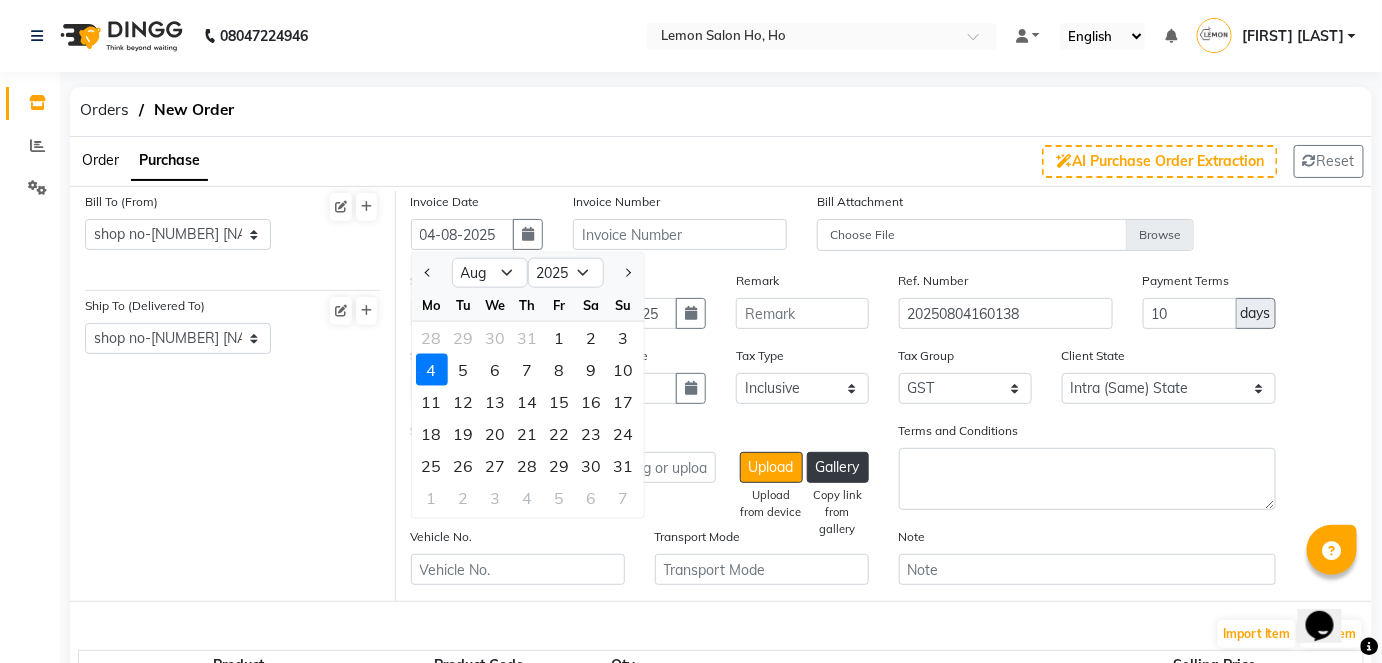 click on "4" 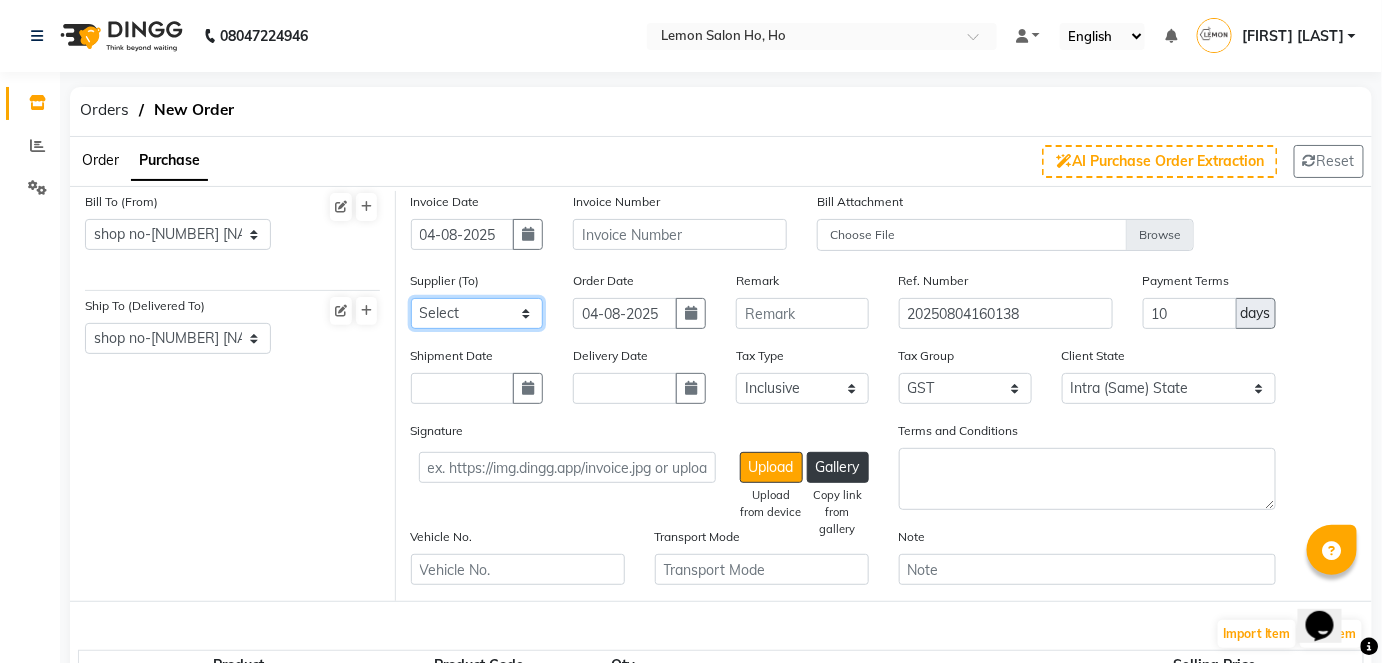 click on "Select Komal Enterprises (Loreal) Narayan Sales Agency  Osp Healthcare Rica Wax AURUS CORP  FLORACTIVE  - Floractive Cysteine Nashi  Remy Beauty Palace OLAPLEX MOKSH ENTERPRISE Moroccan Oil Ketki Panama SR Collection OPI Rich Personal Care - Richelon  wax  BEAUTY ESSENTIALS MARKETING INDIA LLP - QOD marketing  Ocean Marine Thalgo/Cirepil Oneline Wellness Ayur Marketing Beauty Glow Beauty and Glow Moksh Enterprise Zink Wellness SRISHTI ENTERPRISES Housekeeping  Czar Wellness (Vedic) Om Shanti Corporation- H&F Kit Evergreen Color Bar skinura  pvt ltd Shivam inc richelon  Shimmers Cosmetic Rich Hair & Skin  Park Exim (lotus) Beso Enterprises Nakoda Sales (bombini ) AL AHAD  ENTERPRISE TURQOISE  WELLNESS Nilesh Enterprise  Hair  Originals Glam ANITAS AROMATIC SOLUTIONS - ANITAS AROMATIC  SOLUTIONS Kerastase  Loreal India Private Limited  ENERGY BEVERAGES PVT LTD  - ENERGY WATER CREAT  BEVERAGES PVT LTD  SYNERGIE INDIA  - SYNERGIE INDYA INDIA Big Dad Enterprise - Nails  - Dinesh M.M.ENTERPRISES M.M.ENTERPRISES" 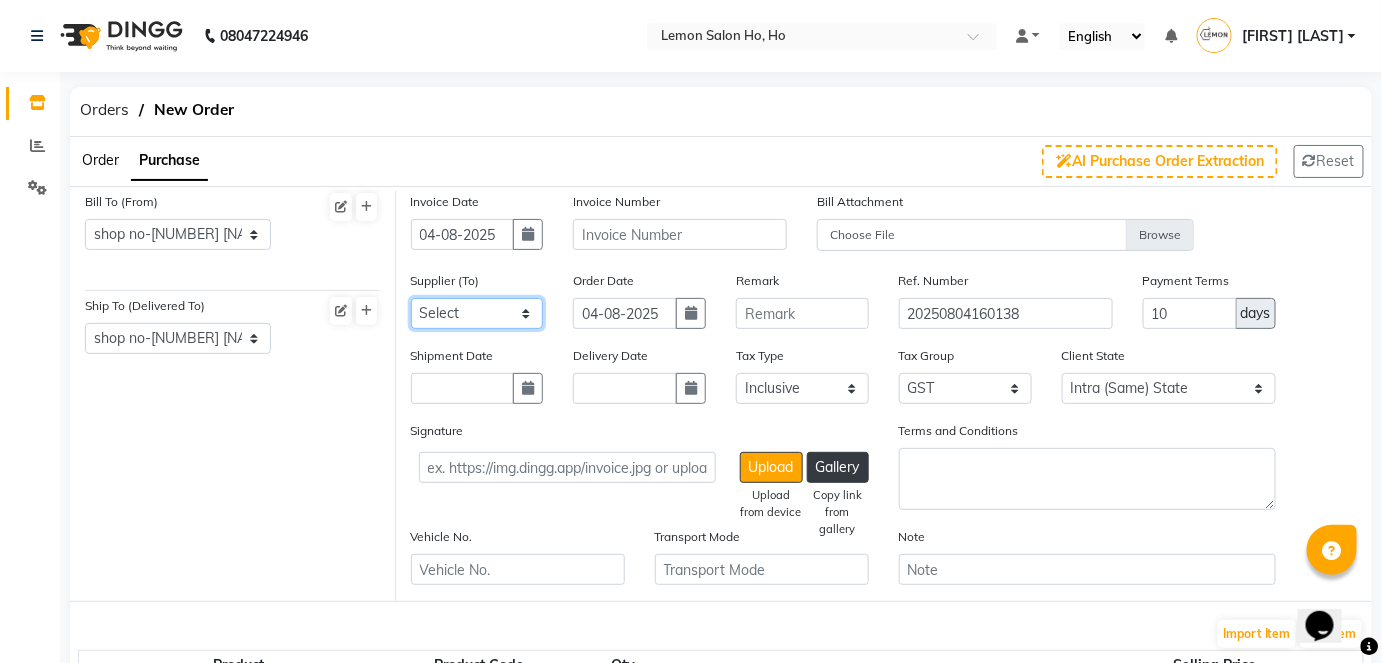 select on "1908" 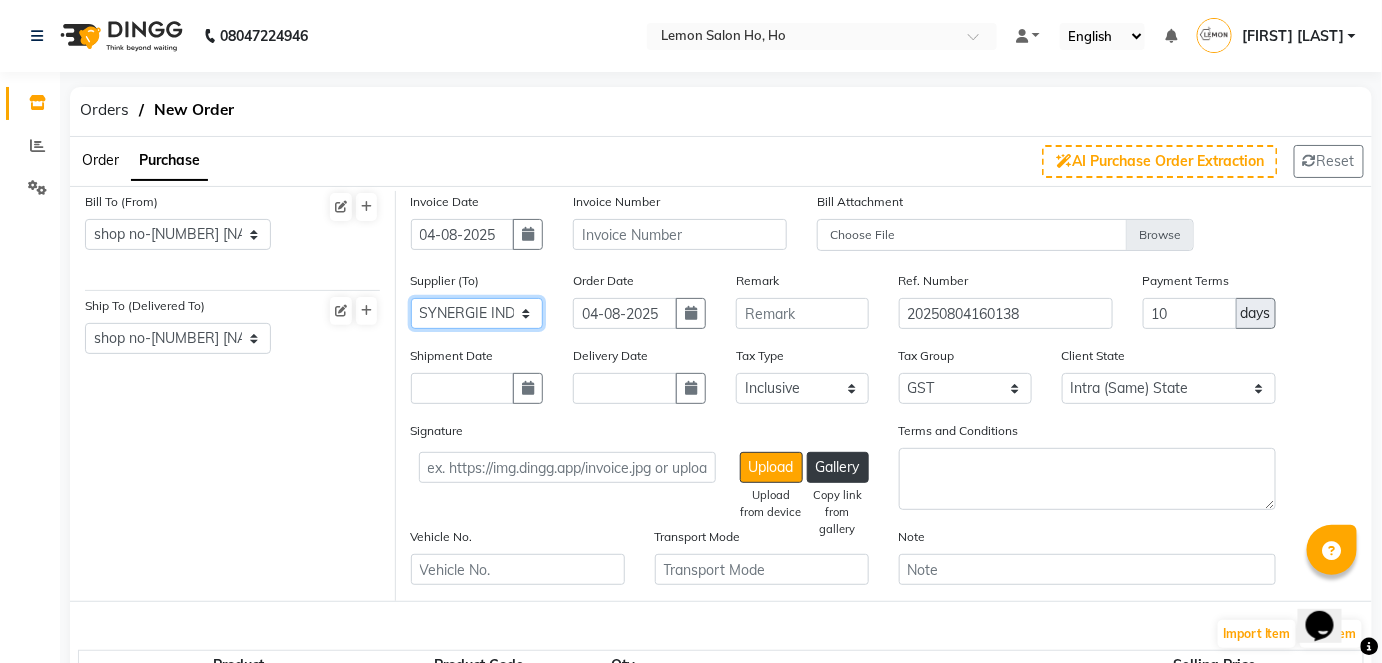 click on "Select Komal Enterprises (Loreal) Narayan Sales Agency  Osp Healthcare Rica Wax AURUS CORP  FLORACTIVE  - Floractive Cysteine Nashi  Remy Beauty Palace OLAPLEX MOKSH ENTERPRISE Moroccan Oil Ketki Panama SR Collection OPI Rich Personal Care - Richelon  wax  BEAUTY ESSENTIALS MARKETING INDIA LLP - QOD marketing  Ocean Marine Thalgo/Cirepil Oneline Wellness Ayur Marketing Beauty Glow Beauty and Glow Moksh Enterprise Zink Wellness SRISHTI ENTERPRISES Housekeeping  Czar Wellness (Vedic) Om Shanti Corporation- H&F Kit Evergreen Color Bar skinura  pvt ltd Shivam inc richelon  Shimmers Cosmetic Rich Hair & Skin  Park Exim (lotus) Beso Enterprises Nakoda Sales (bombini ) AL AHAD  ENTERPRISE TURQOISE  WELLNESS Nilesh Enterprise  Hair  Originals Glam ANITAS AROMATIC SOLUTIONS - ANITAS AROMATIC  SOLUTIONS Kerastase  Loreal India Private Limited  ENERGY BEVERAGES PVT LTD  - ENERGY WATER CREAT  BEVERAGES PVT LTD  SYNERGIE INDIA  - SYNERGIE INDYA INDIA Big Dad Enterprise - Nails  - Dinesh M.M.ENTERPRISES M.M.ENTERPRISES" 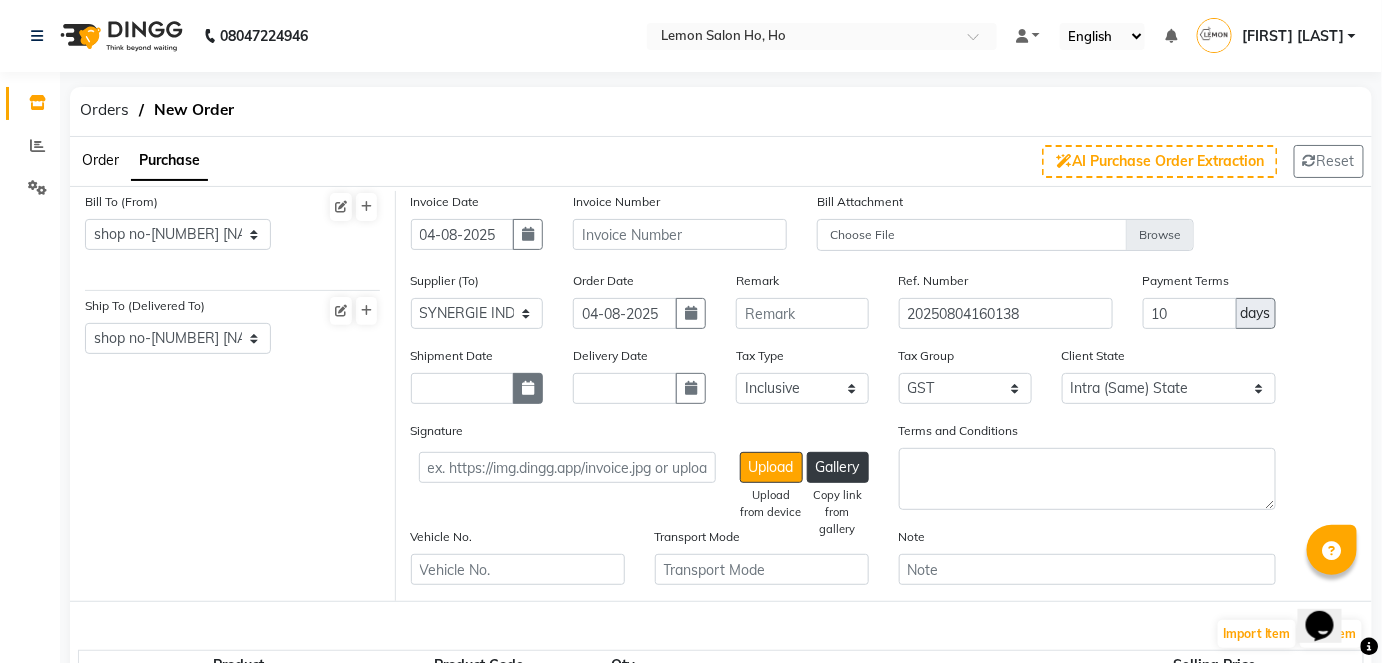 click 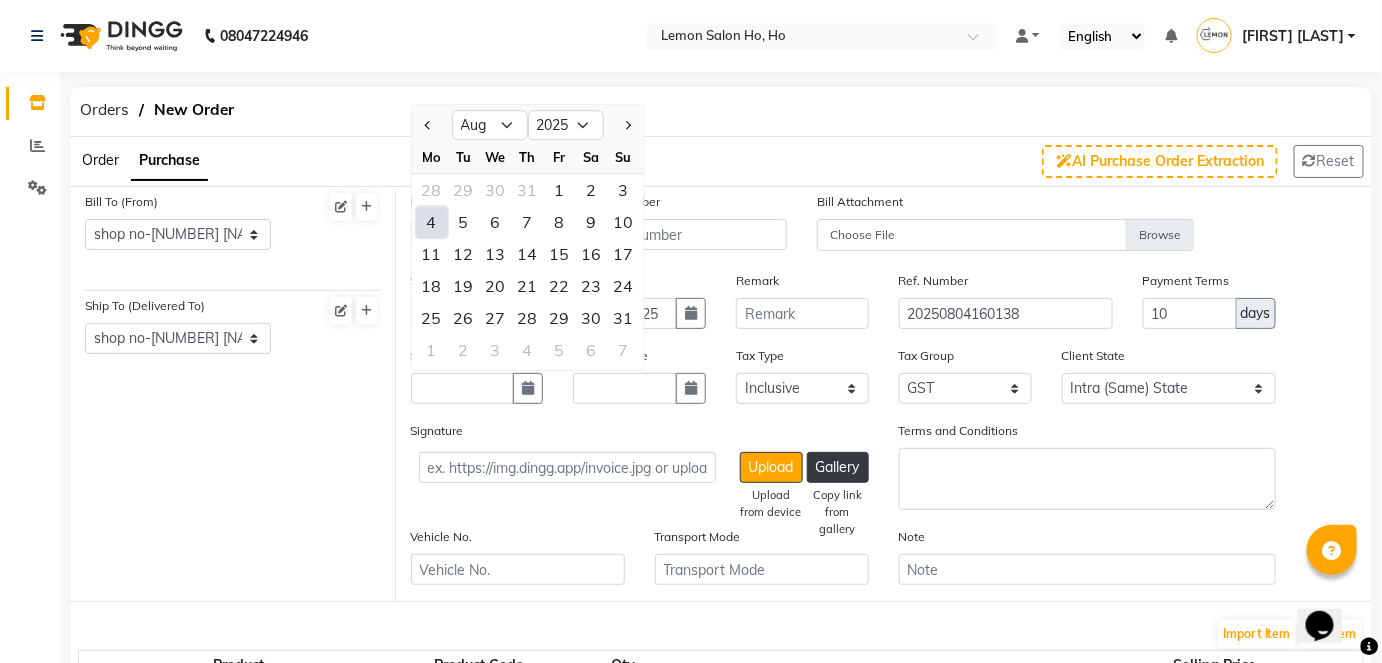 click on "4" 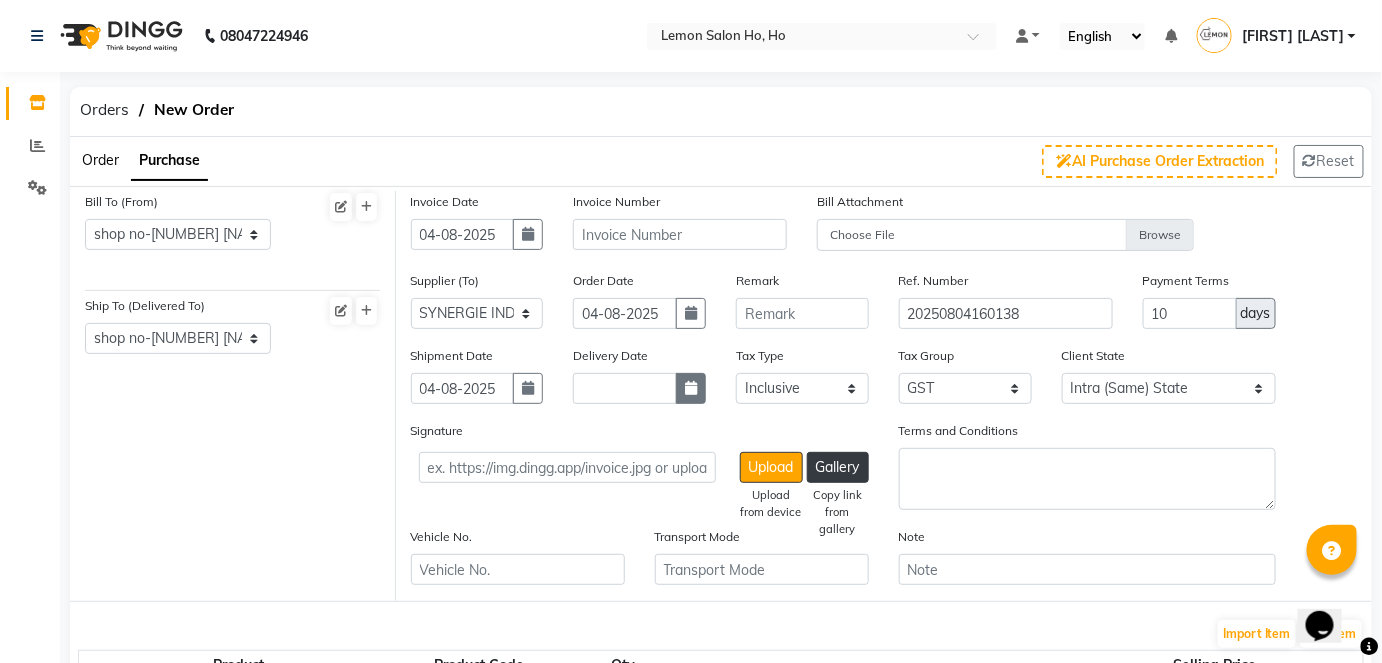 click 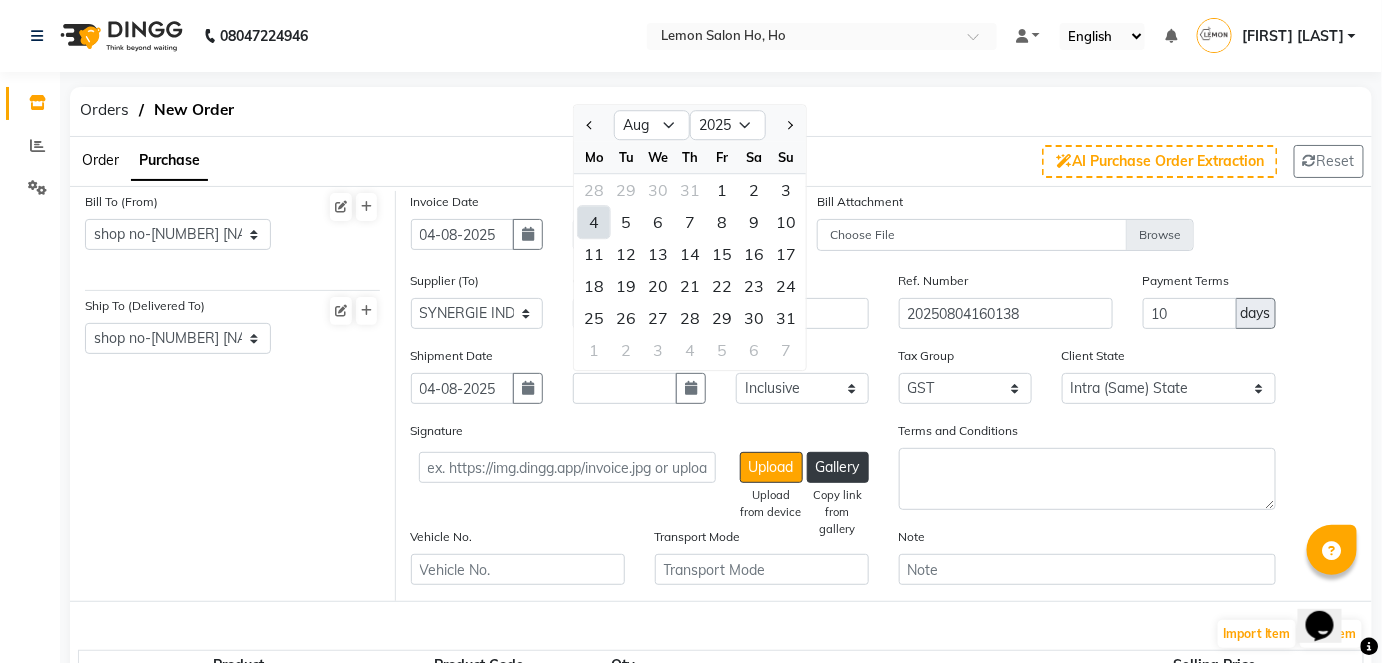 click on "4" 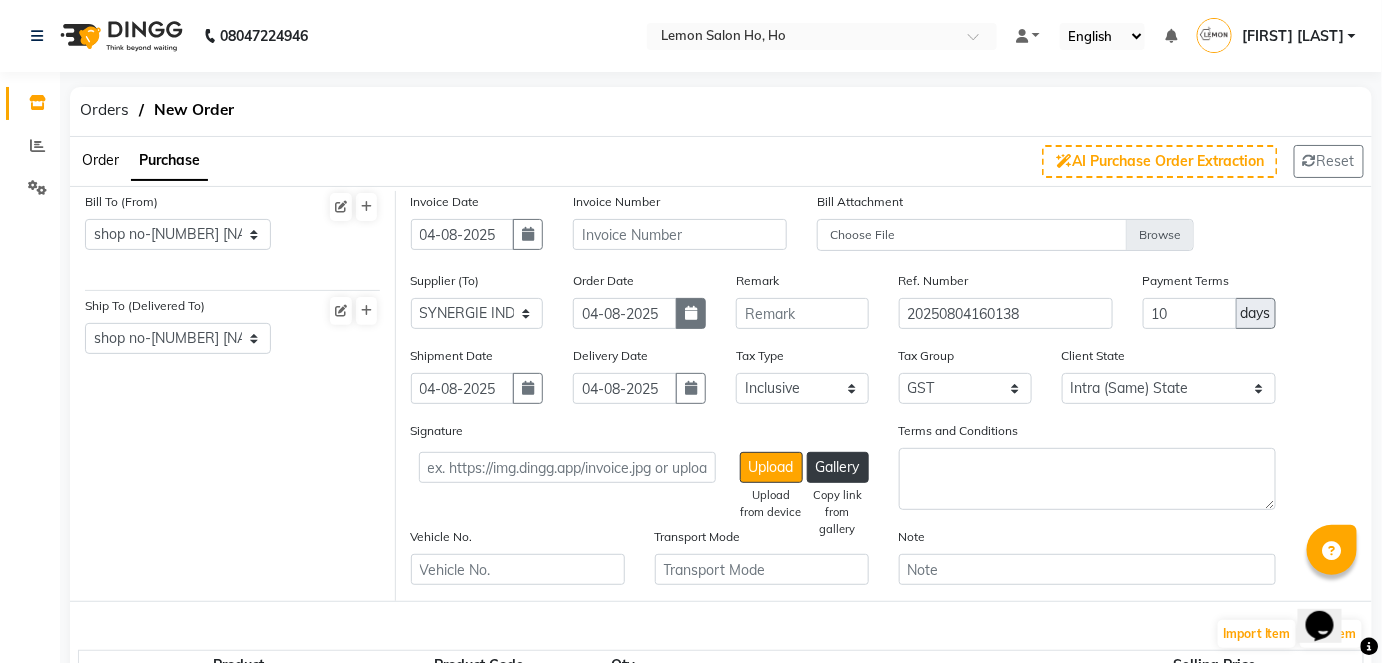 click 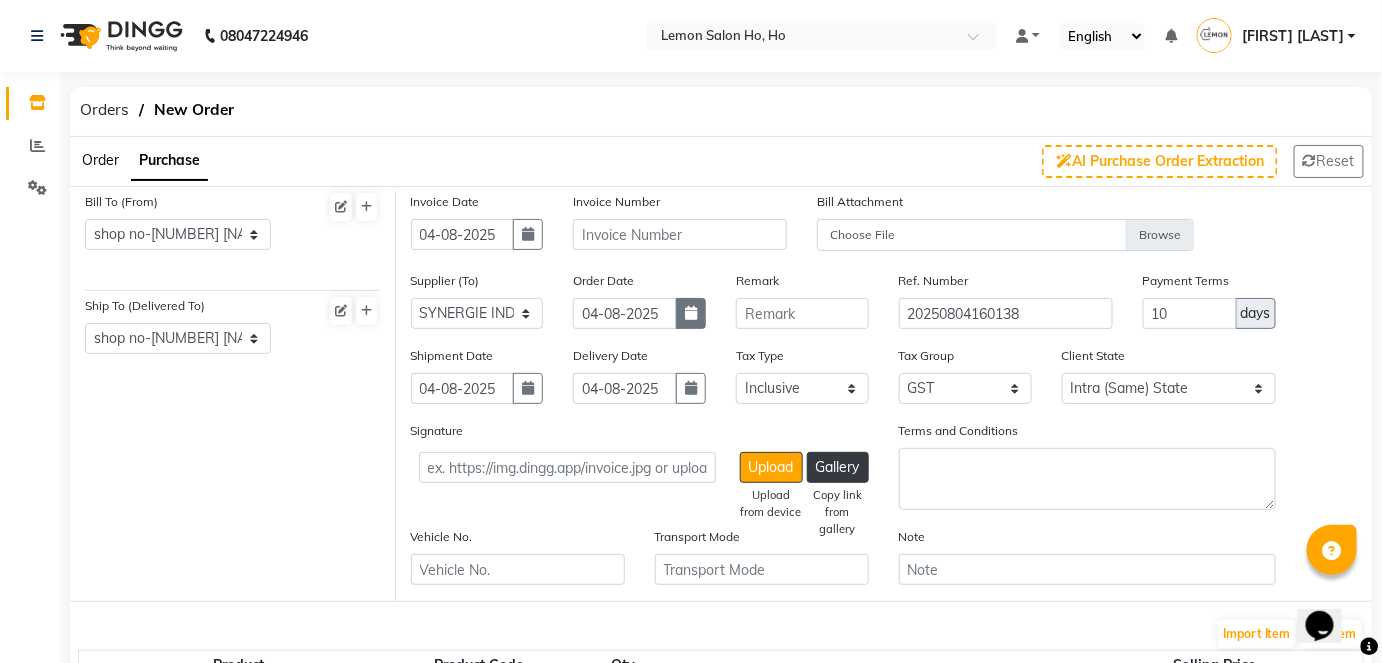 select on "8" 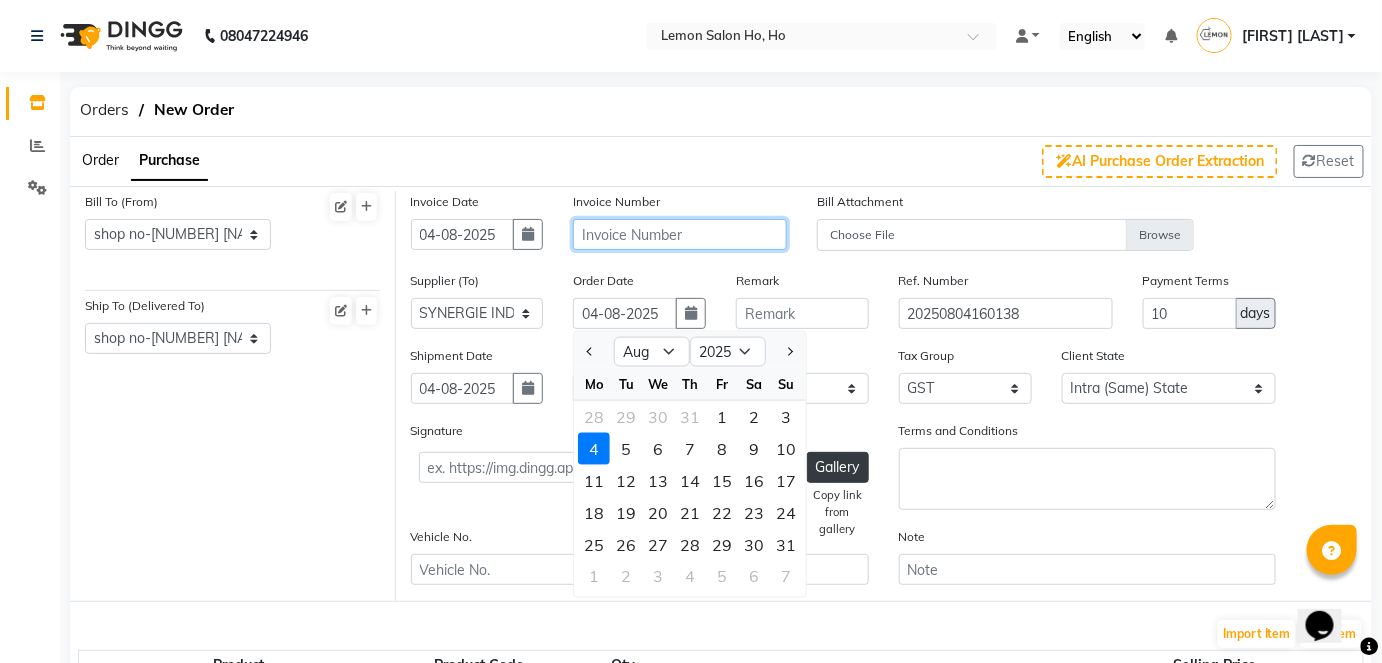 click 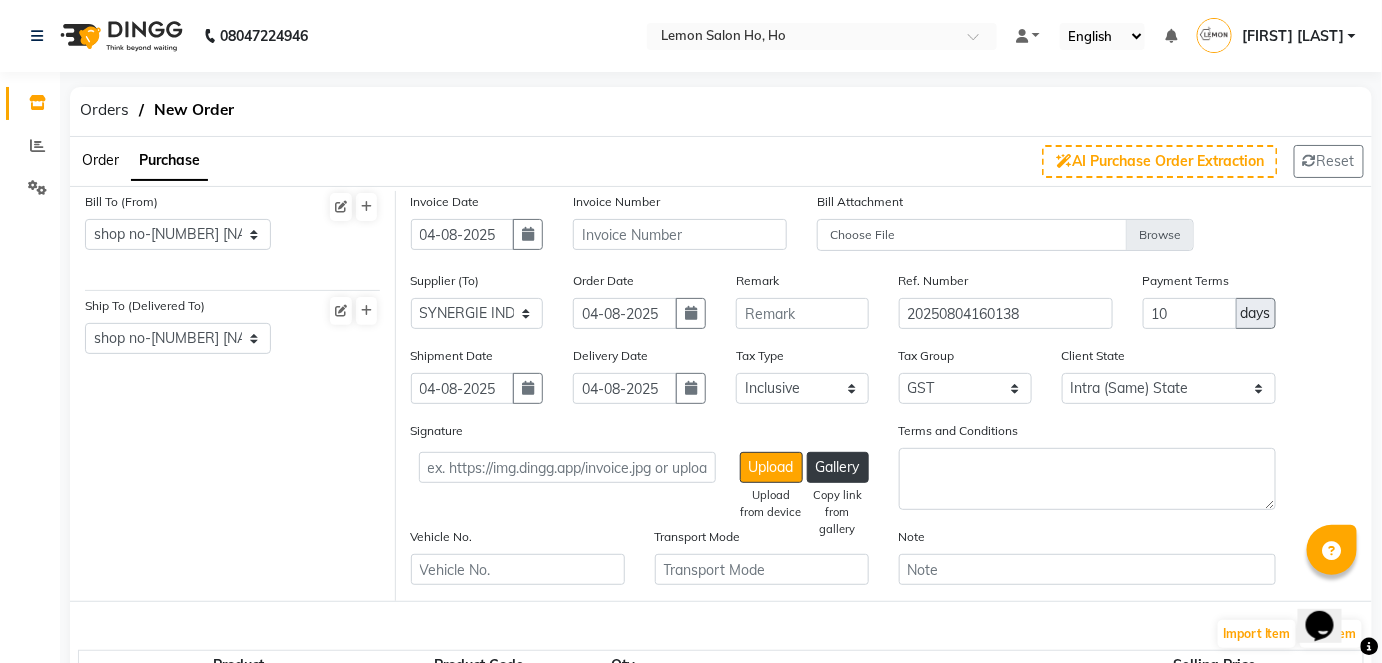 type 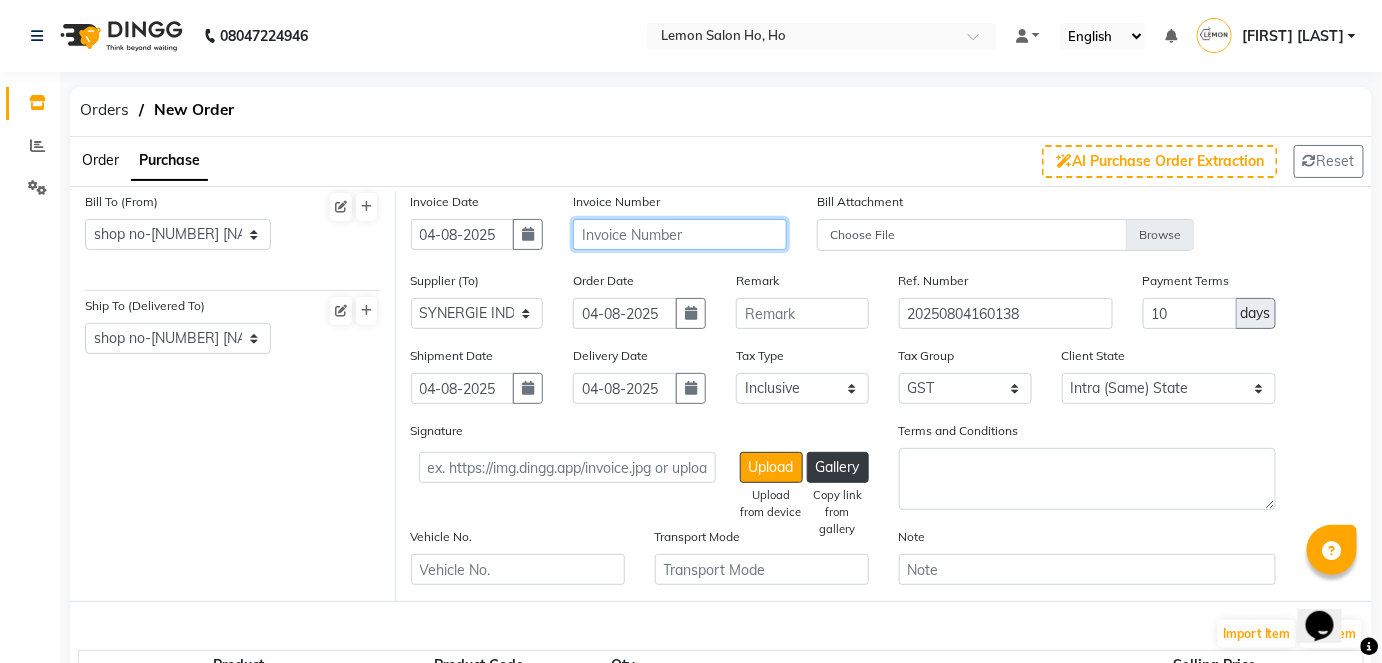 click 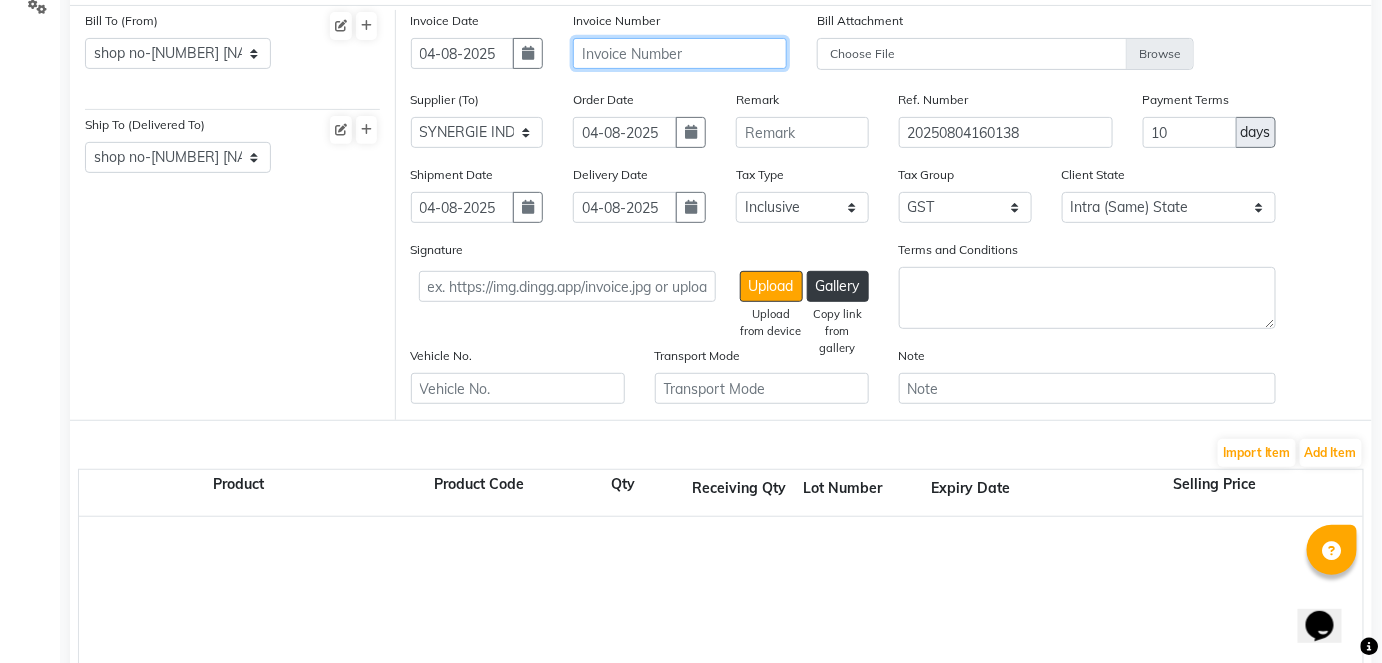 scroll, scrollTop: 0, scrollLeft: 0, axis: both 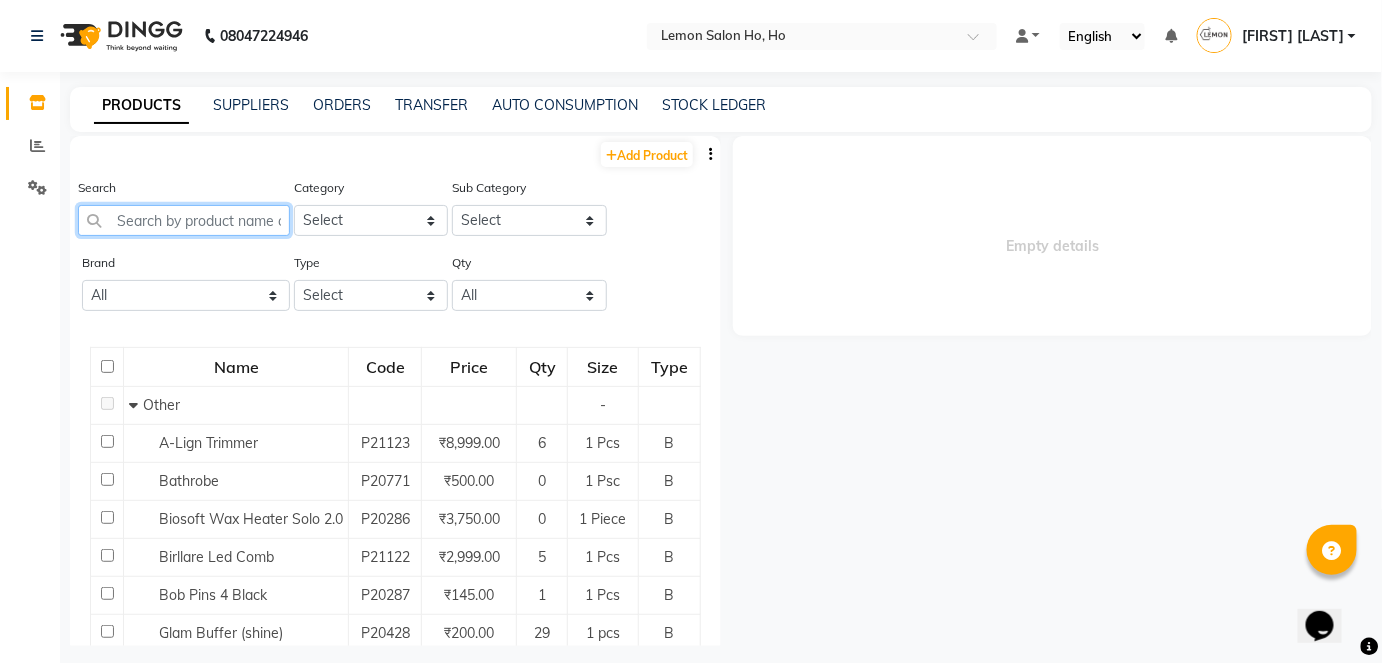 click 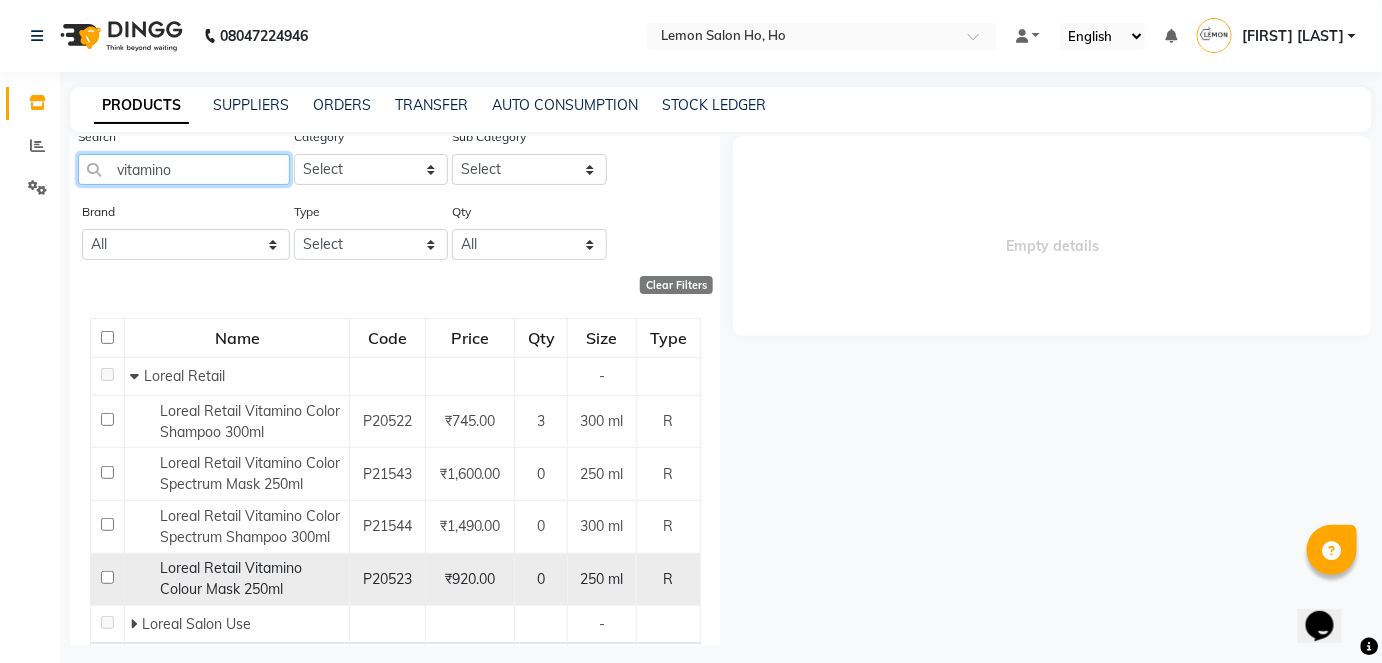 scroll, scrollTop: 145, scrollLeft: 0, axis: vertical 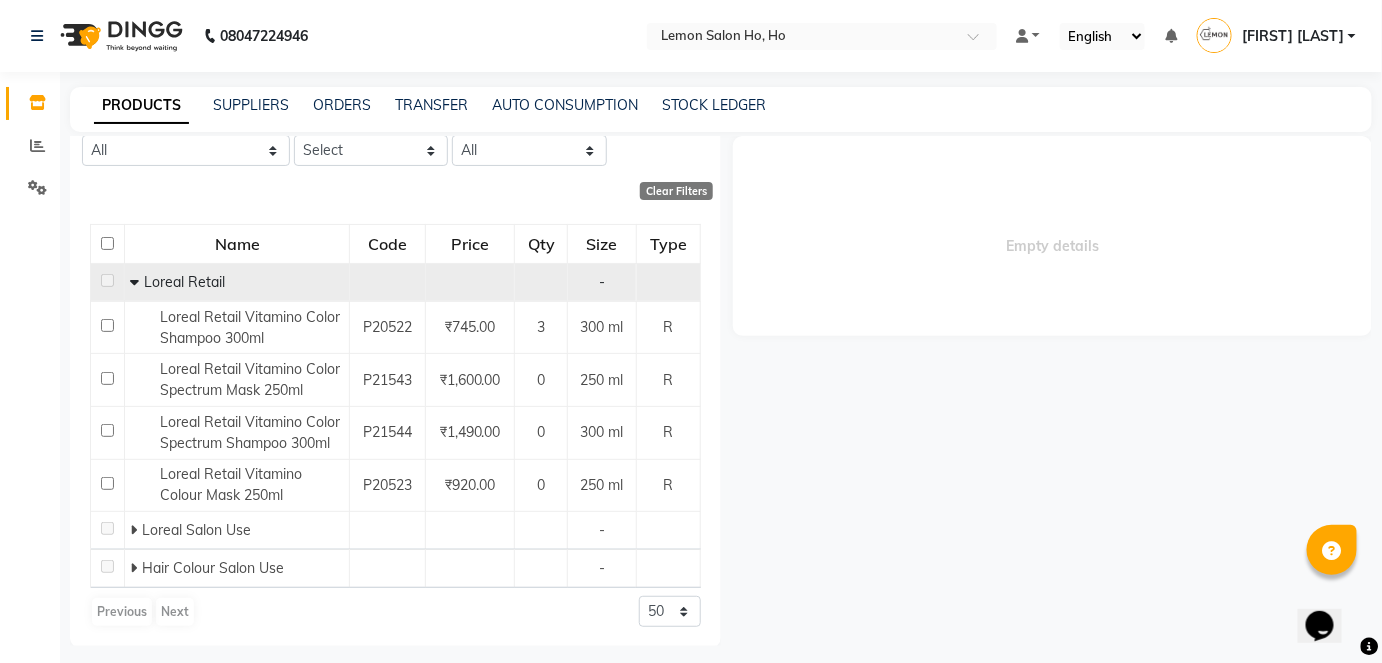 type on "vitamino" 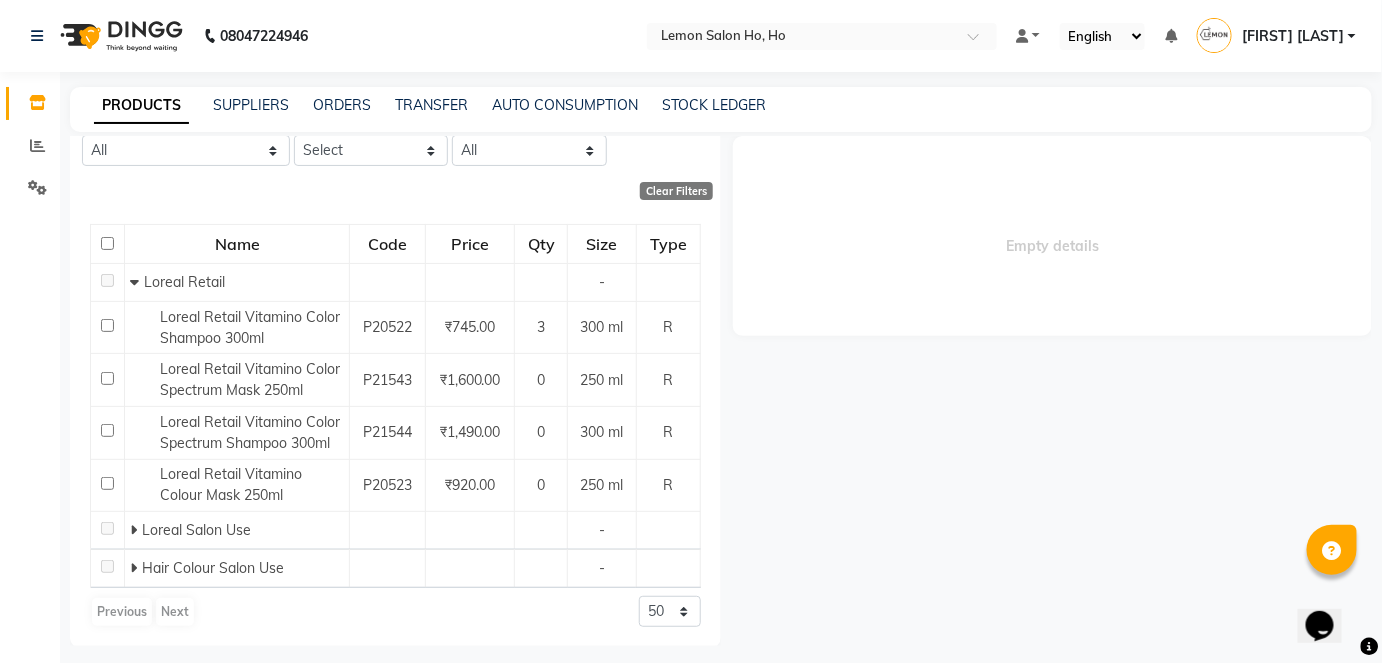 scroll, scrollTop: 0, scrollLeft: 0, axis: both 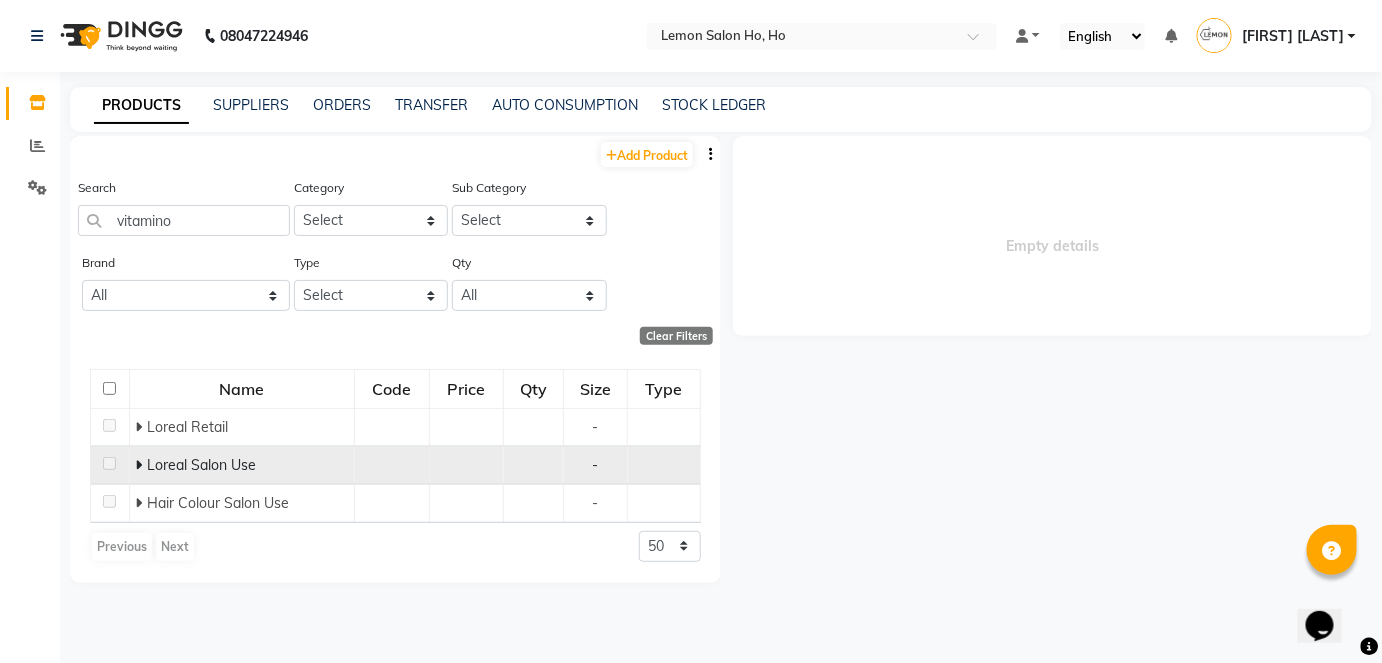 click 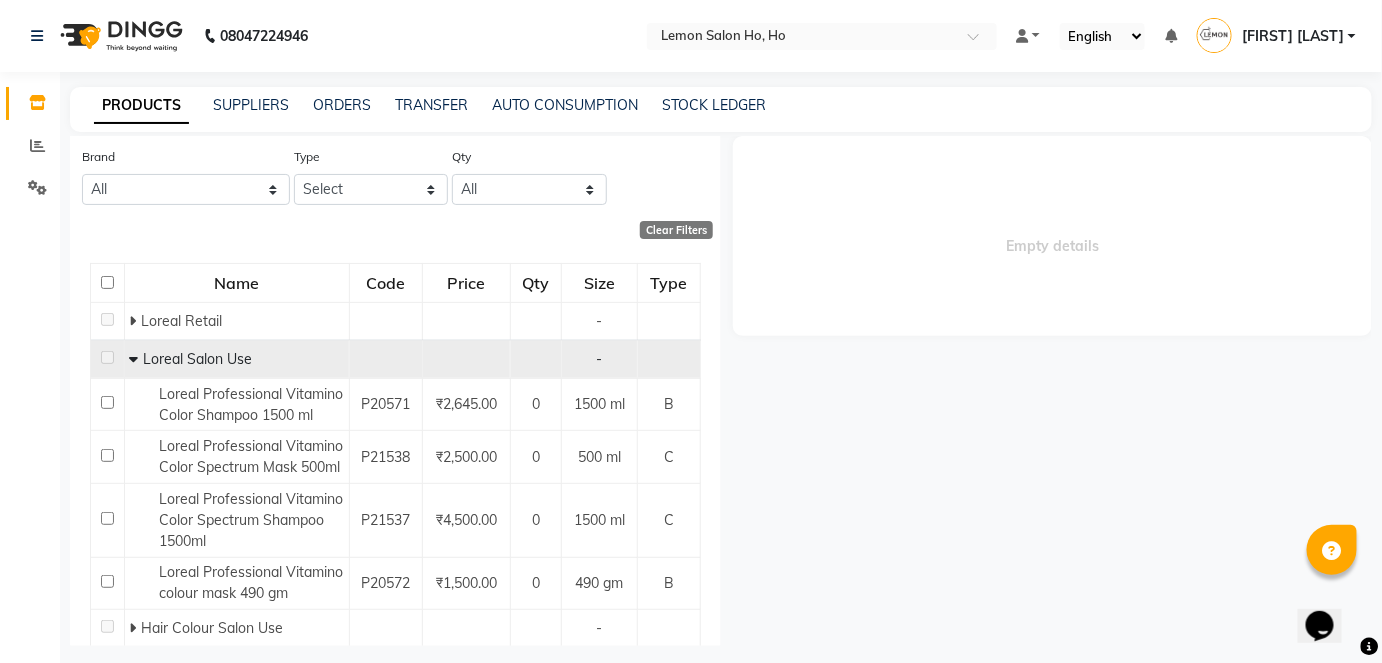 scroll, scrollTop: 0, scrollLeft: 0, axis: both 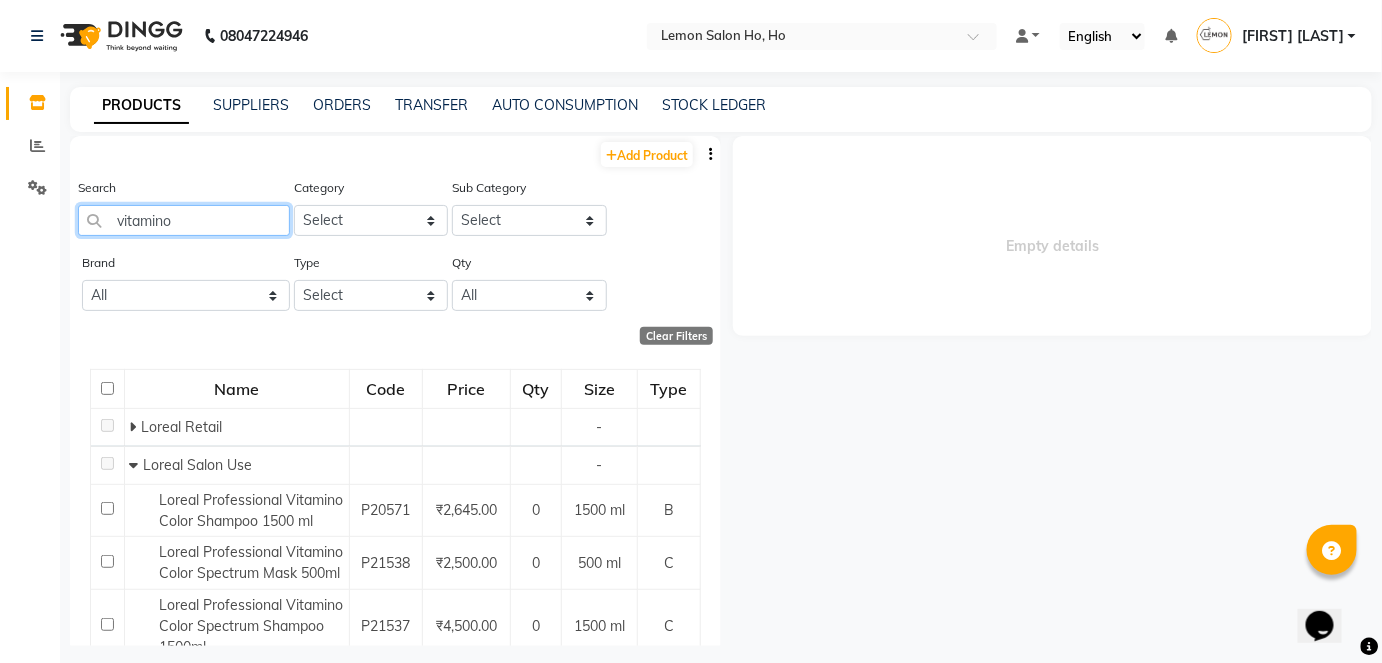 drag, startPoint x: 197, startPoint y: 207, endPoint x: 178, endPoint y: 212, distance: 19.646883 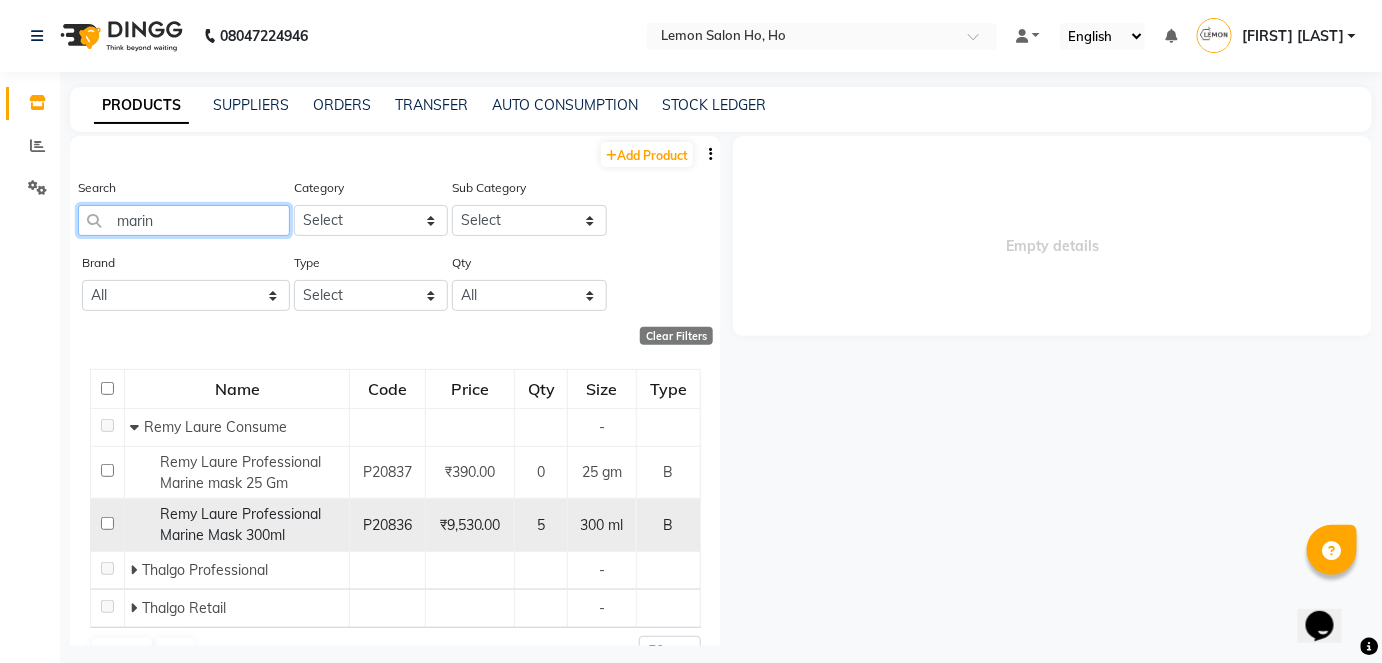 type on "marin" 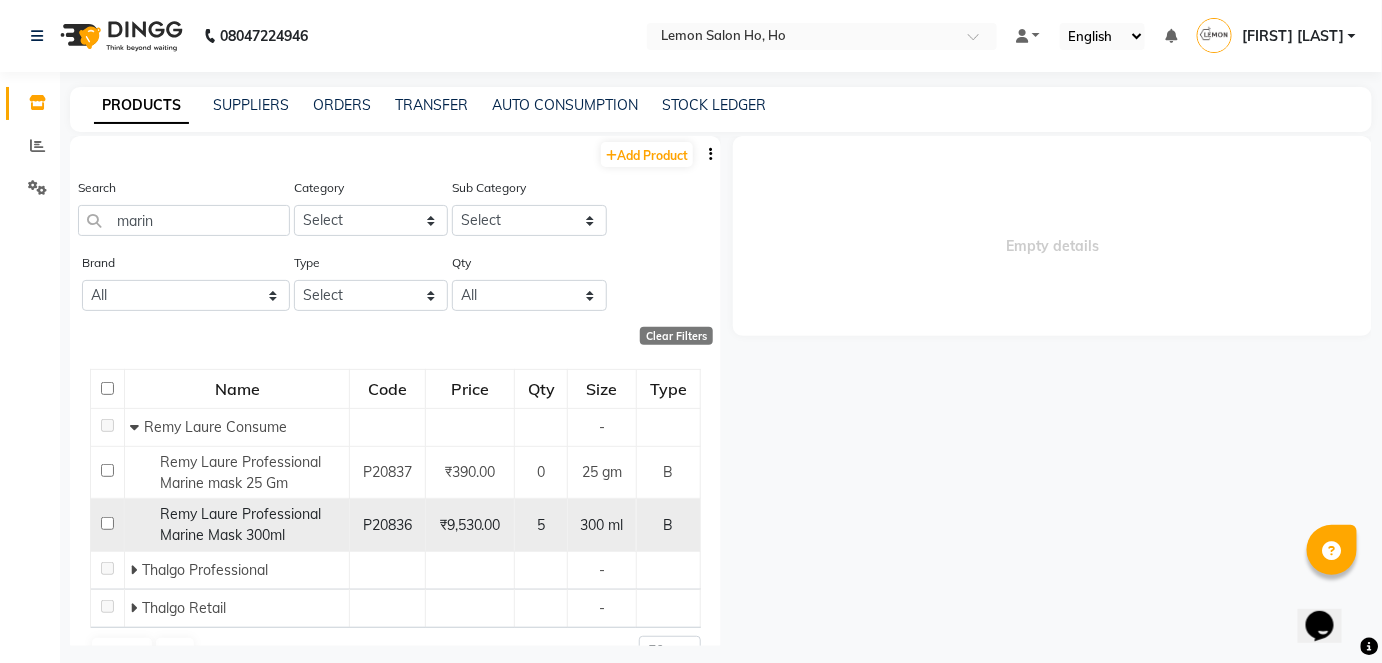 click 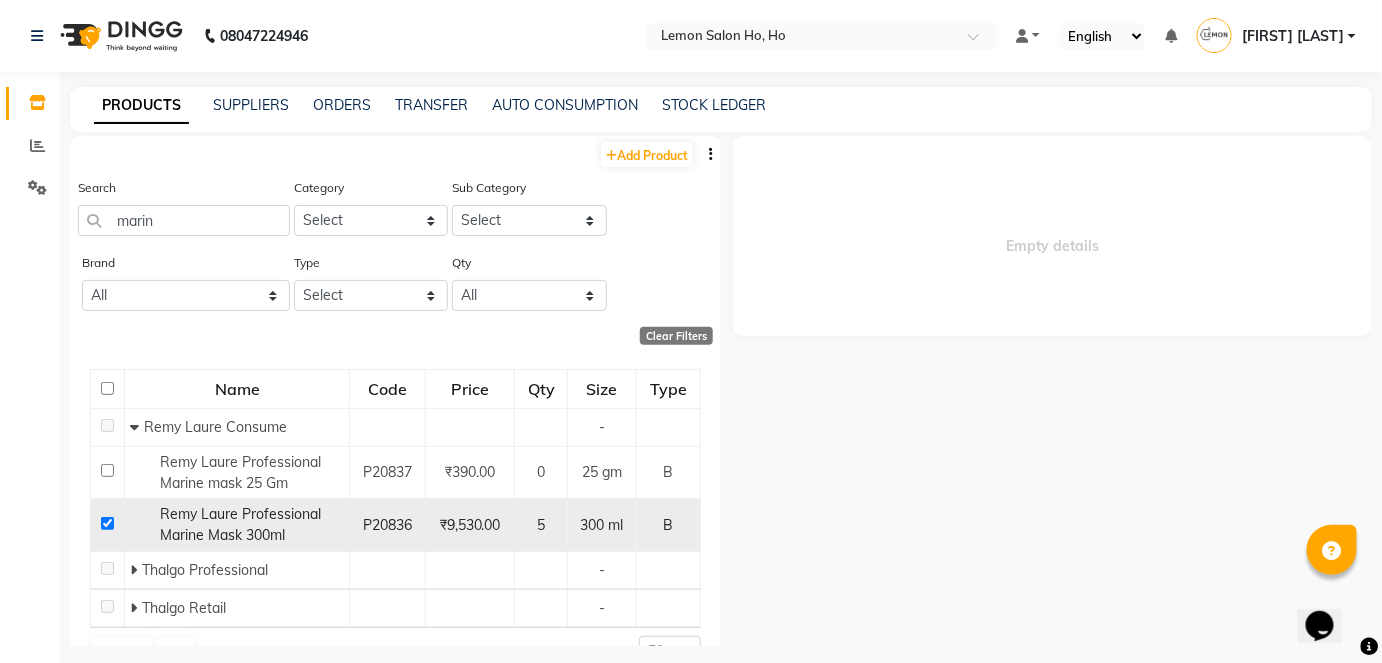 checkbox on "true" 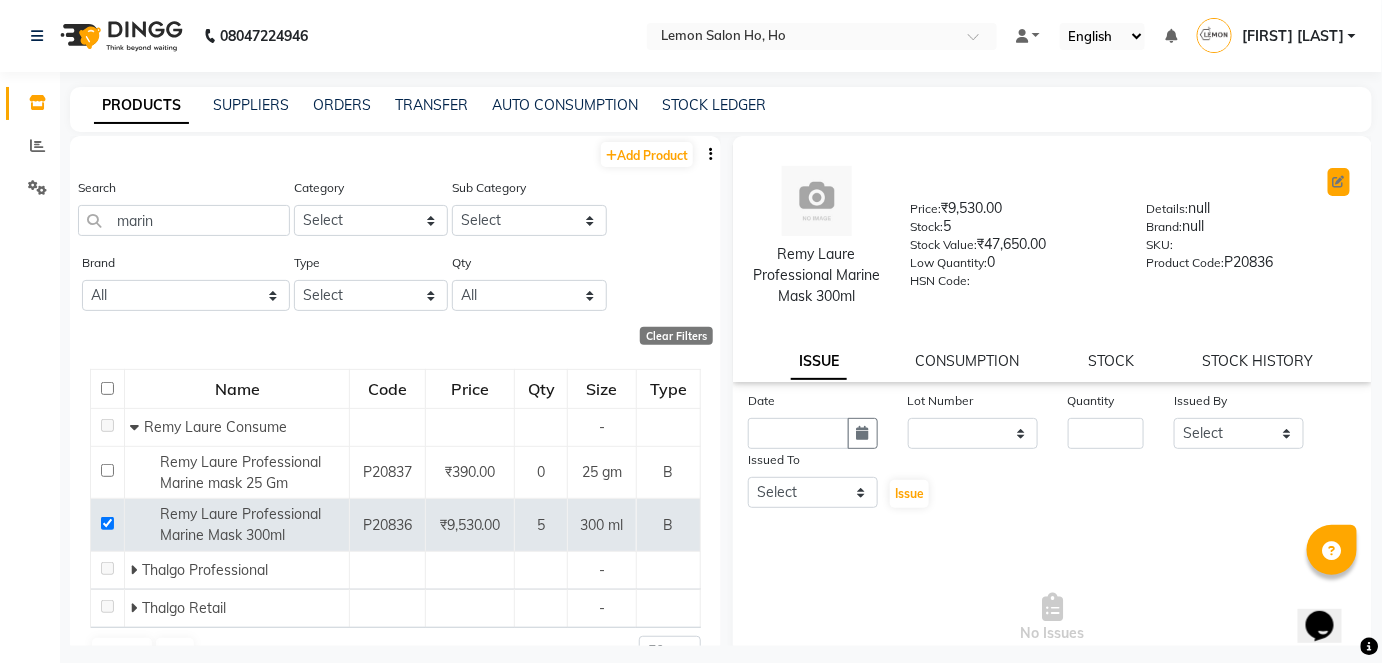 click 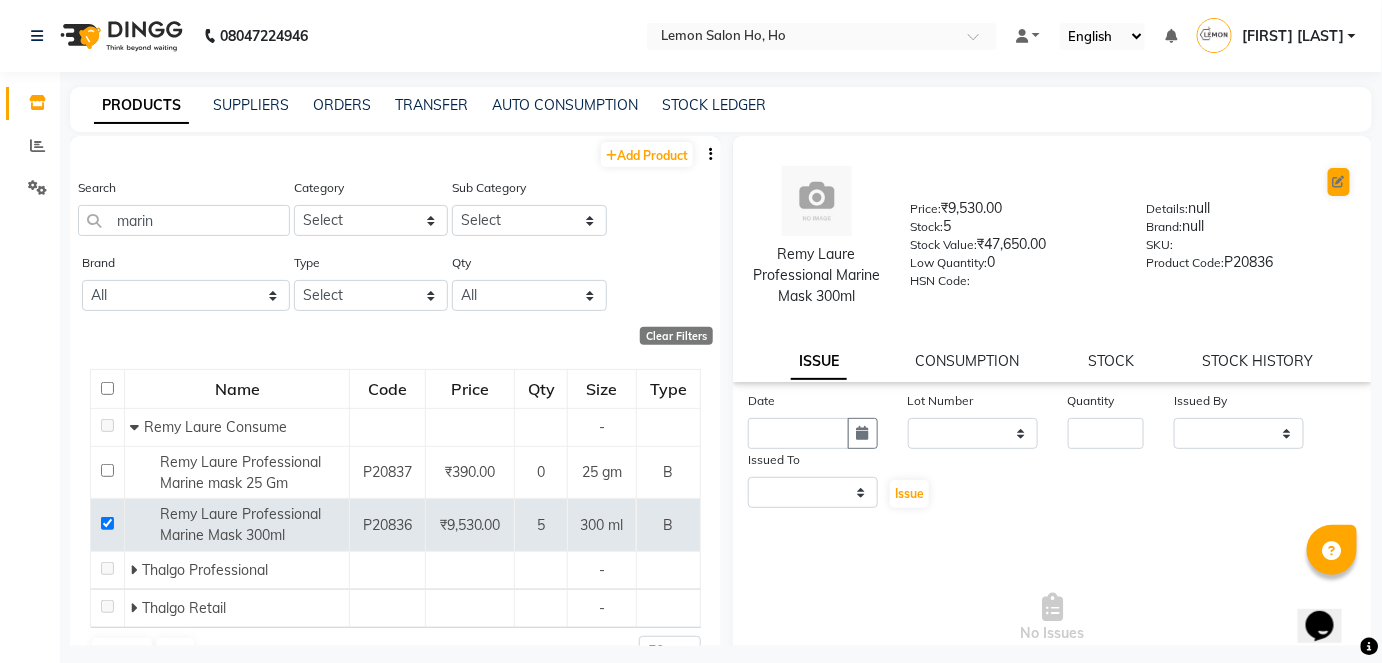 select on "B" 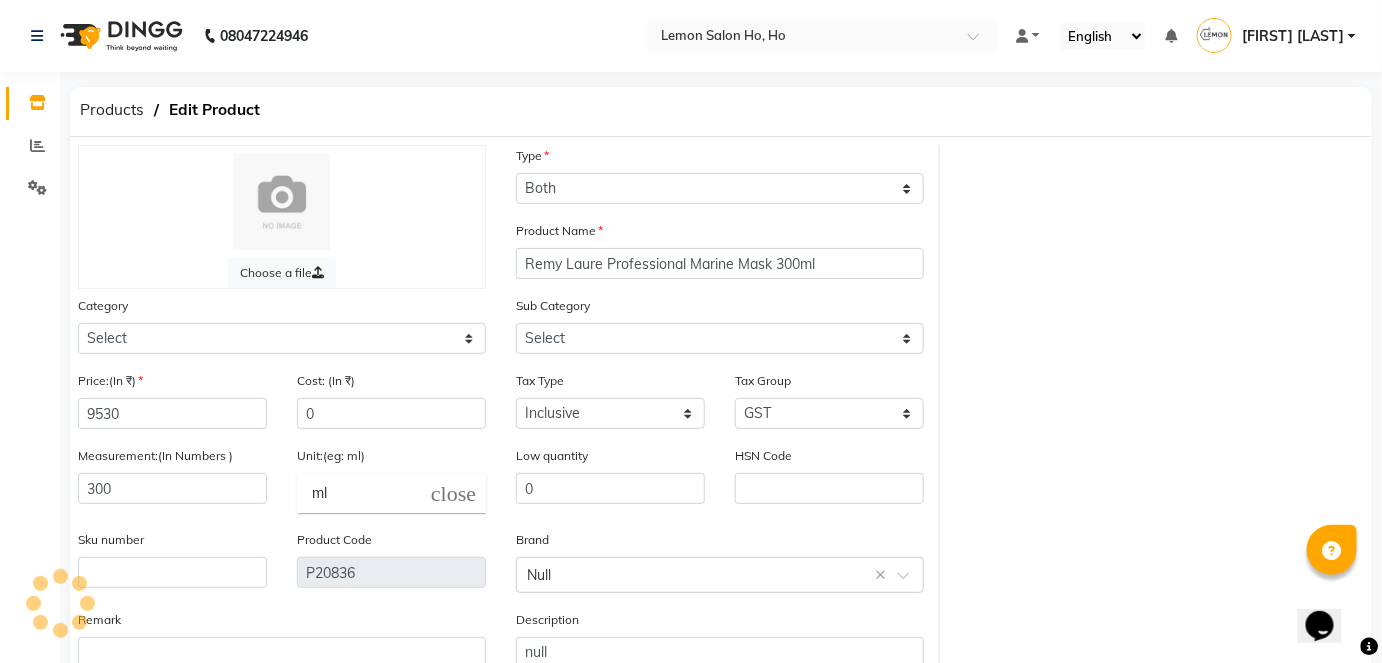 select on "[NUMBER]" 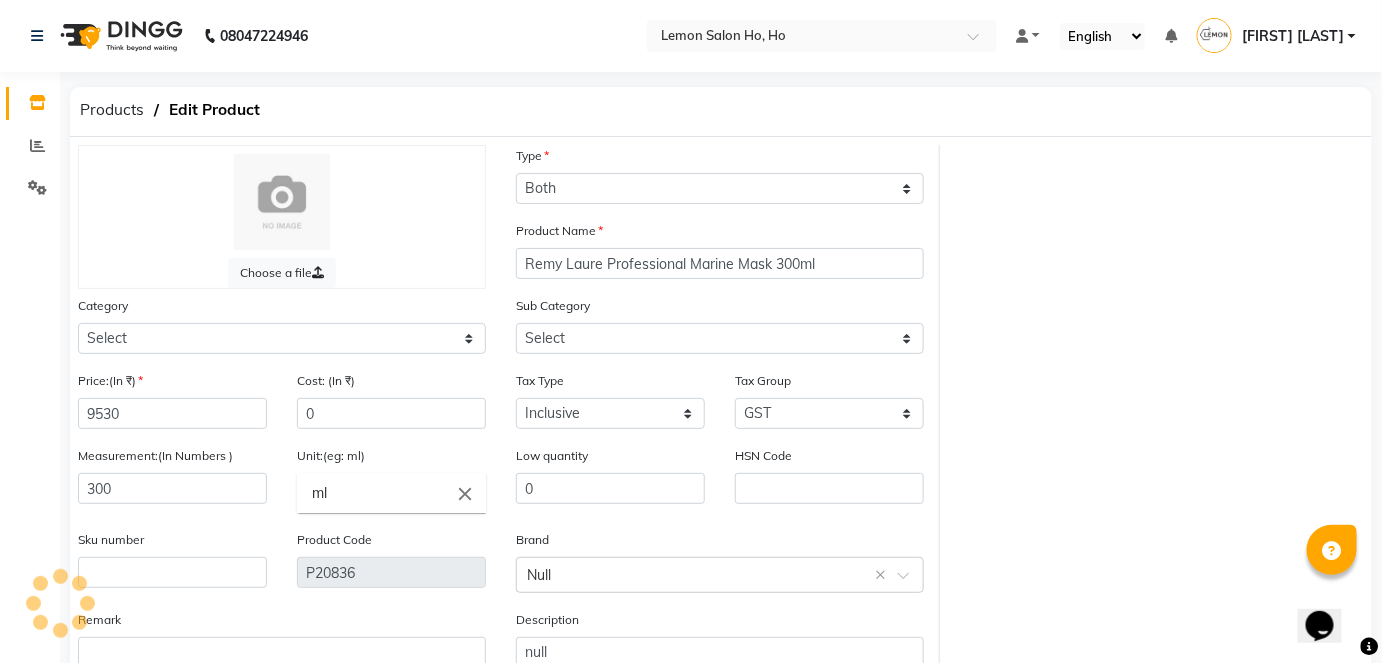 select on "[NUMBER]" 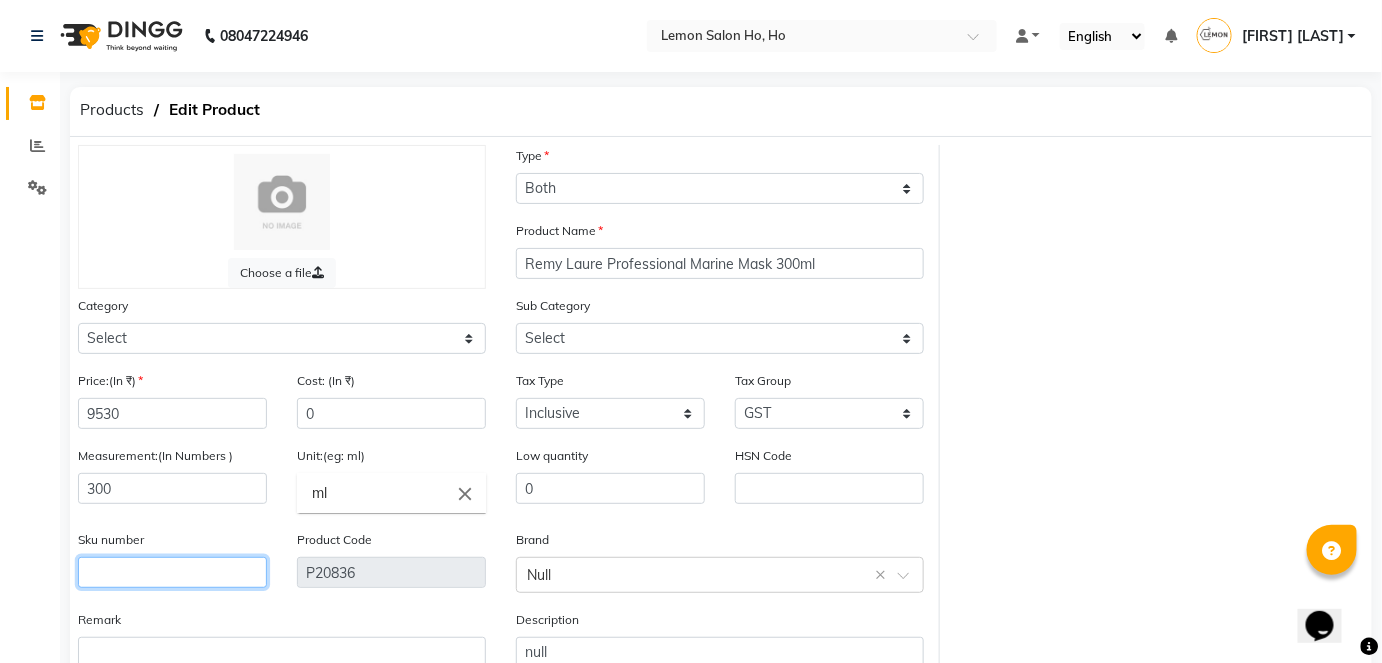 click 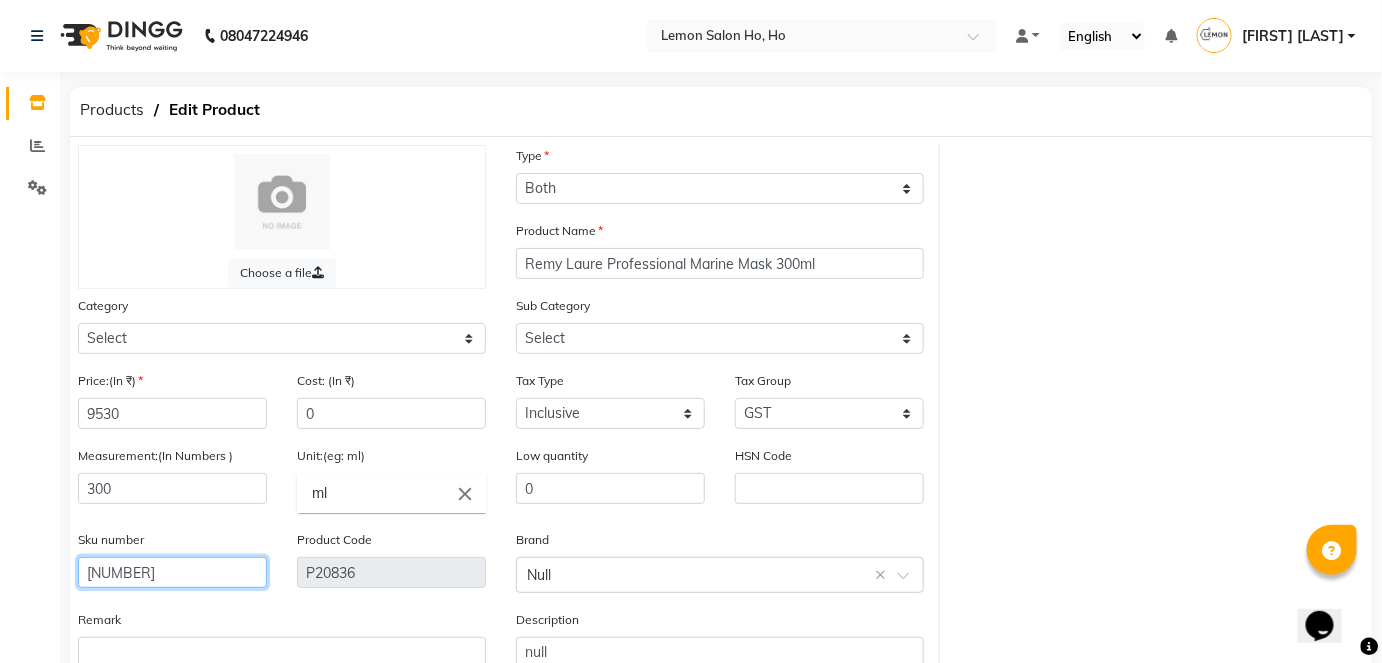type on "[NUMBER]" 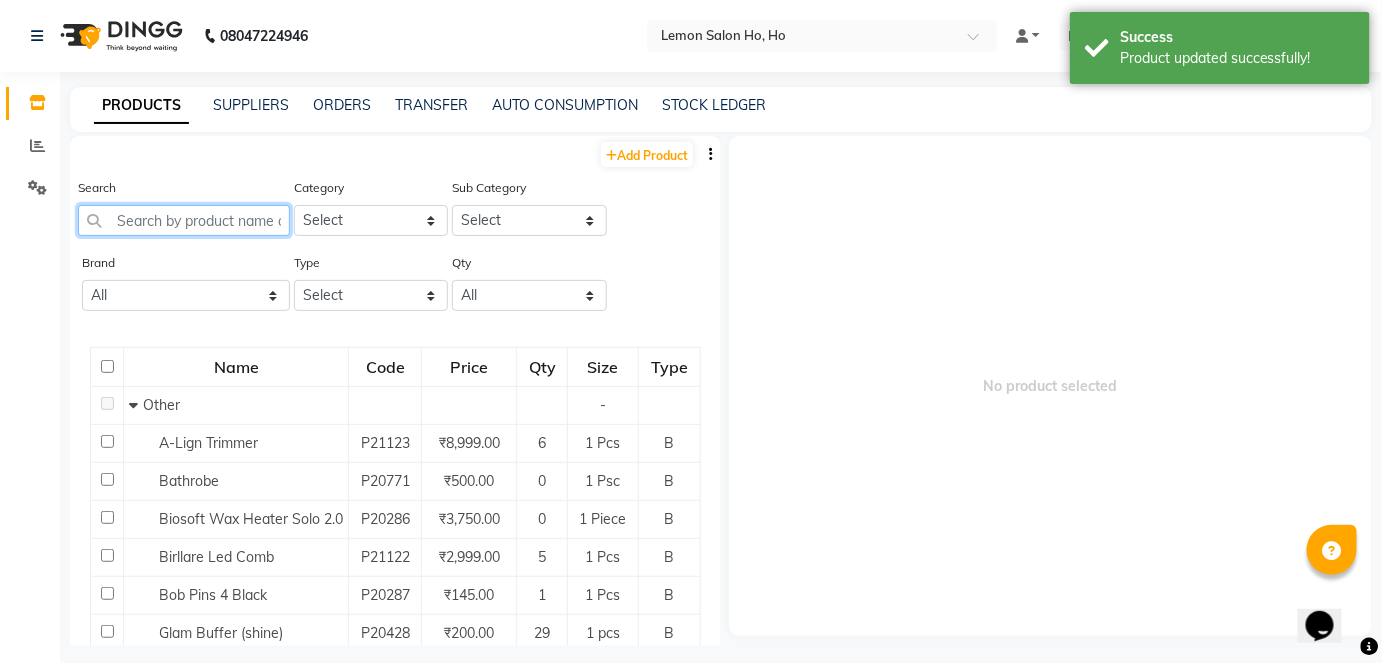 click 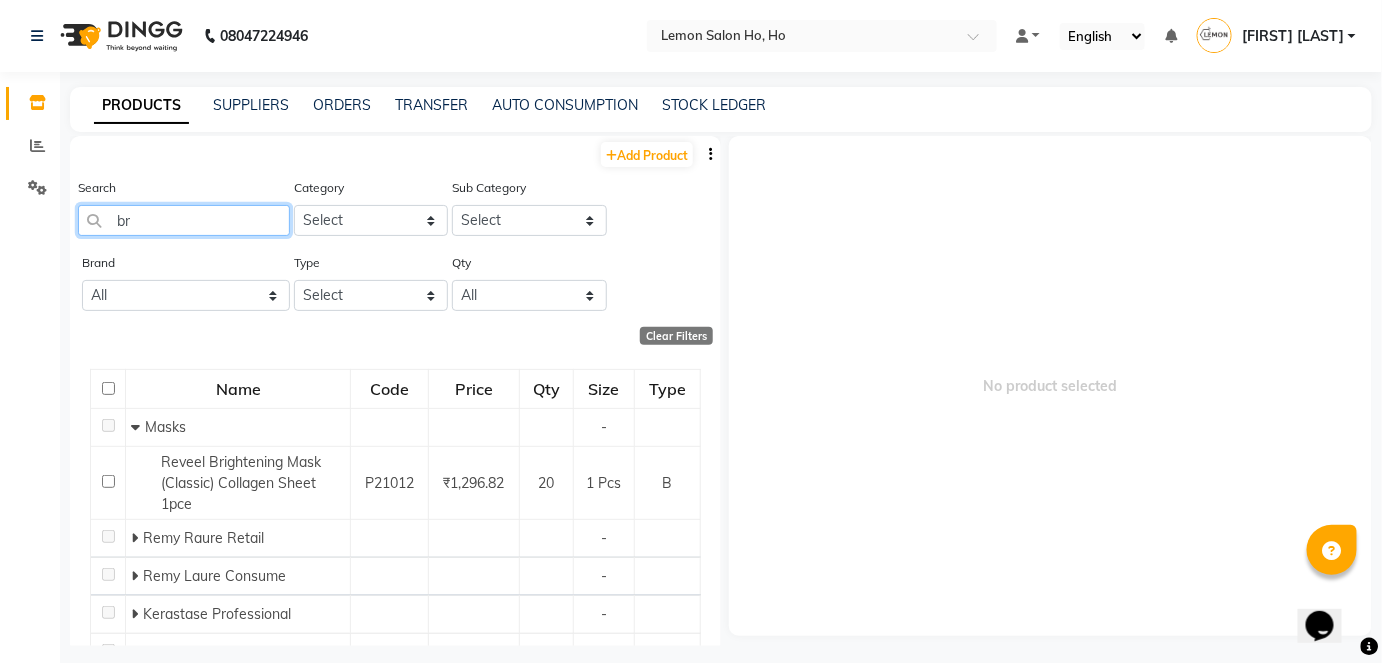 type on "b" 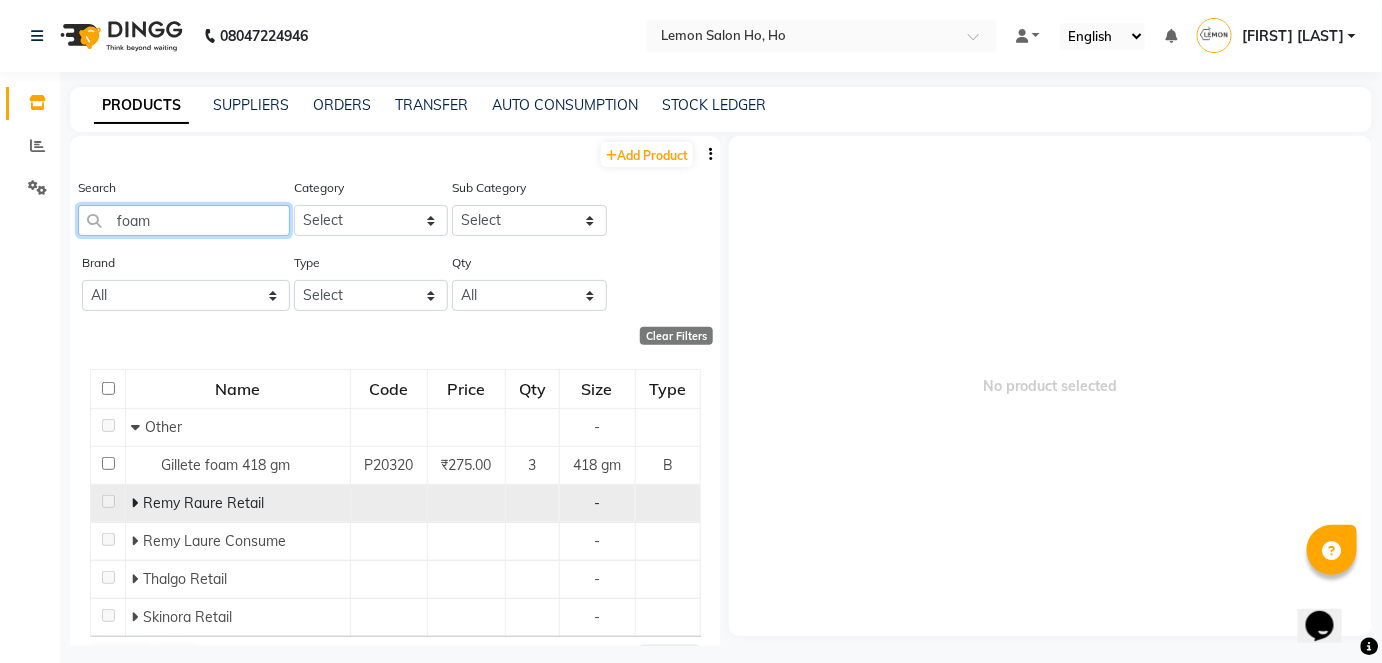 type on "foam" 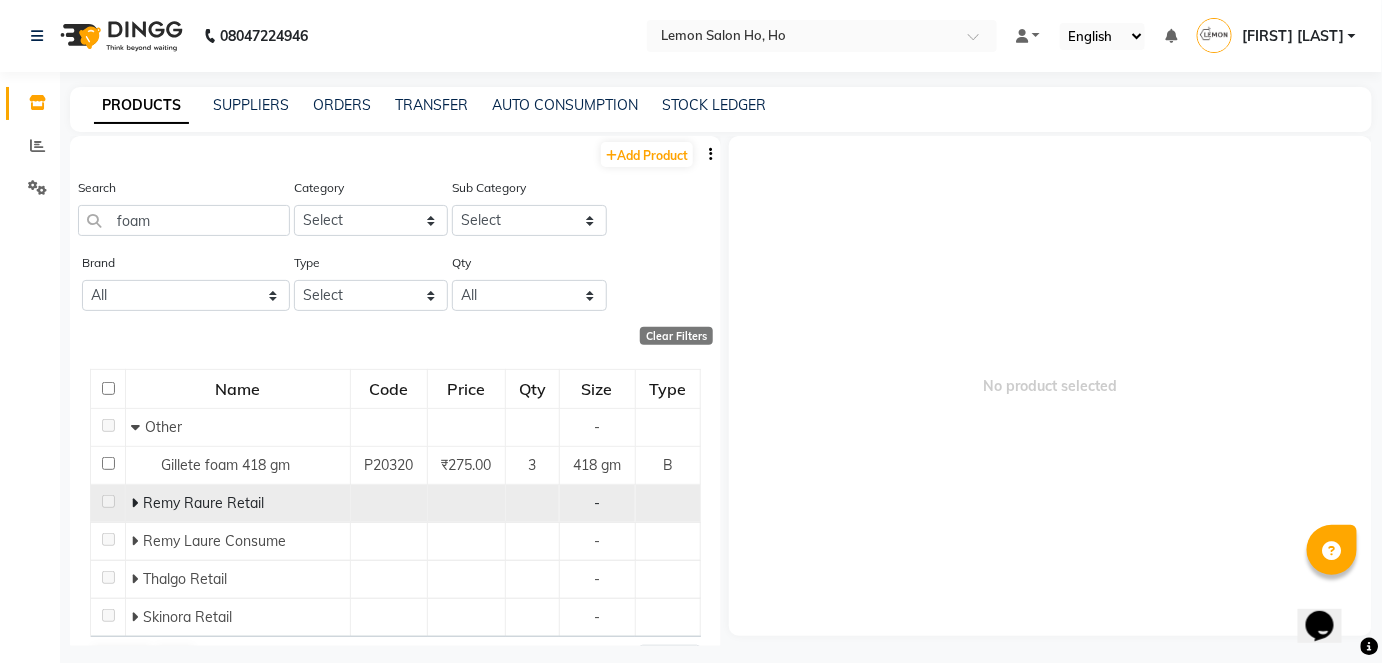 click on "Remy Raure Retail" 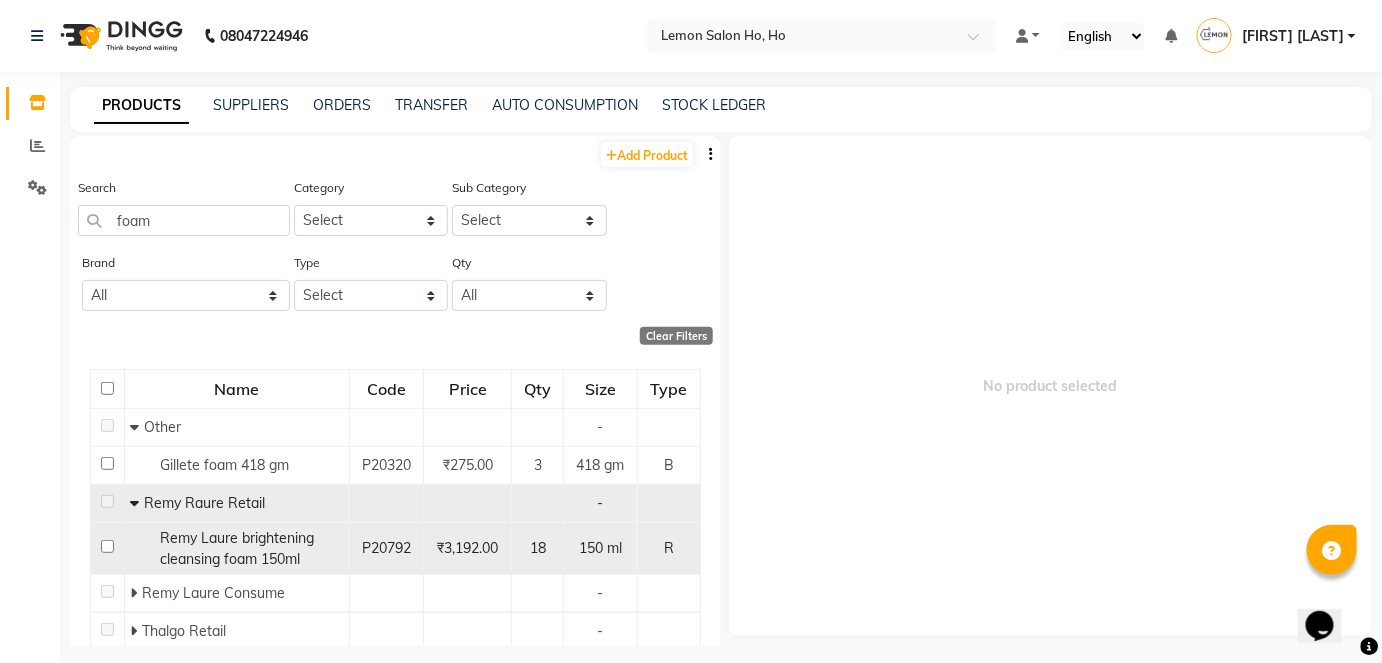 click 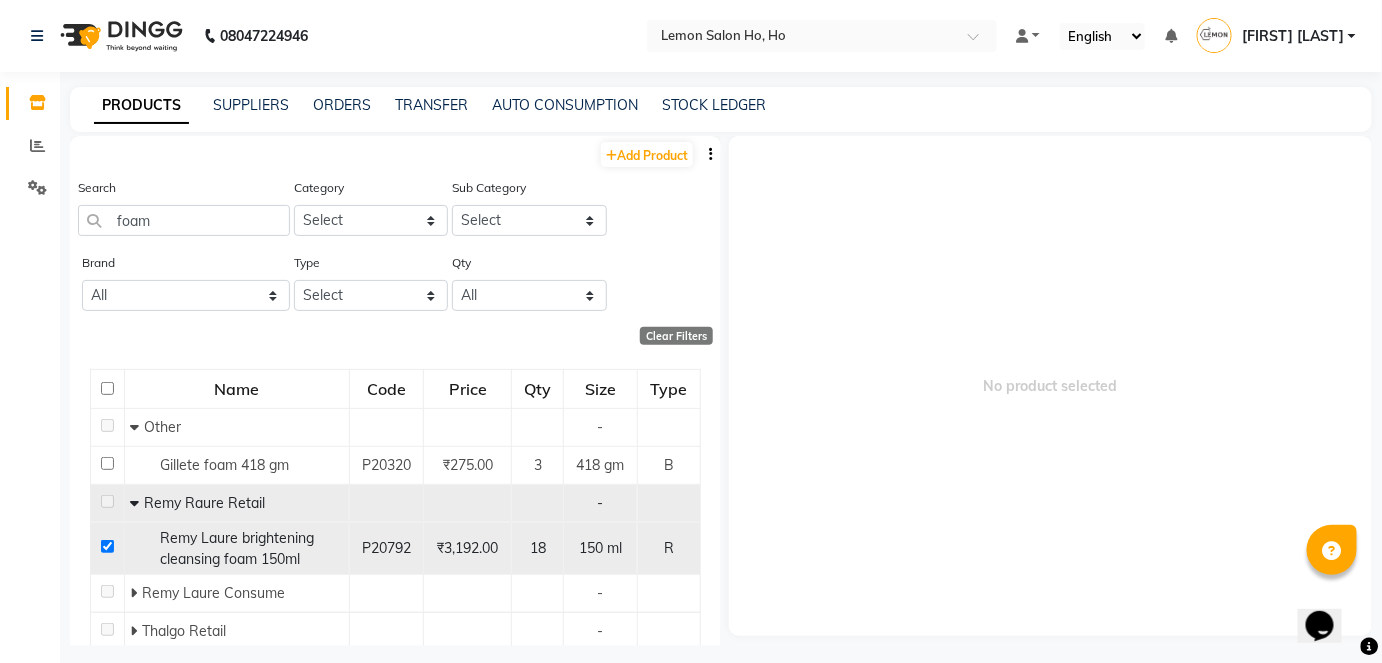 checkbox on "true" 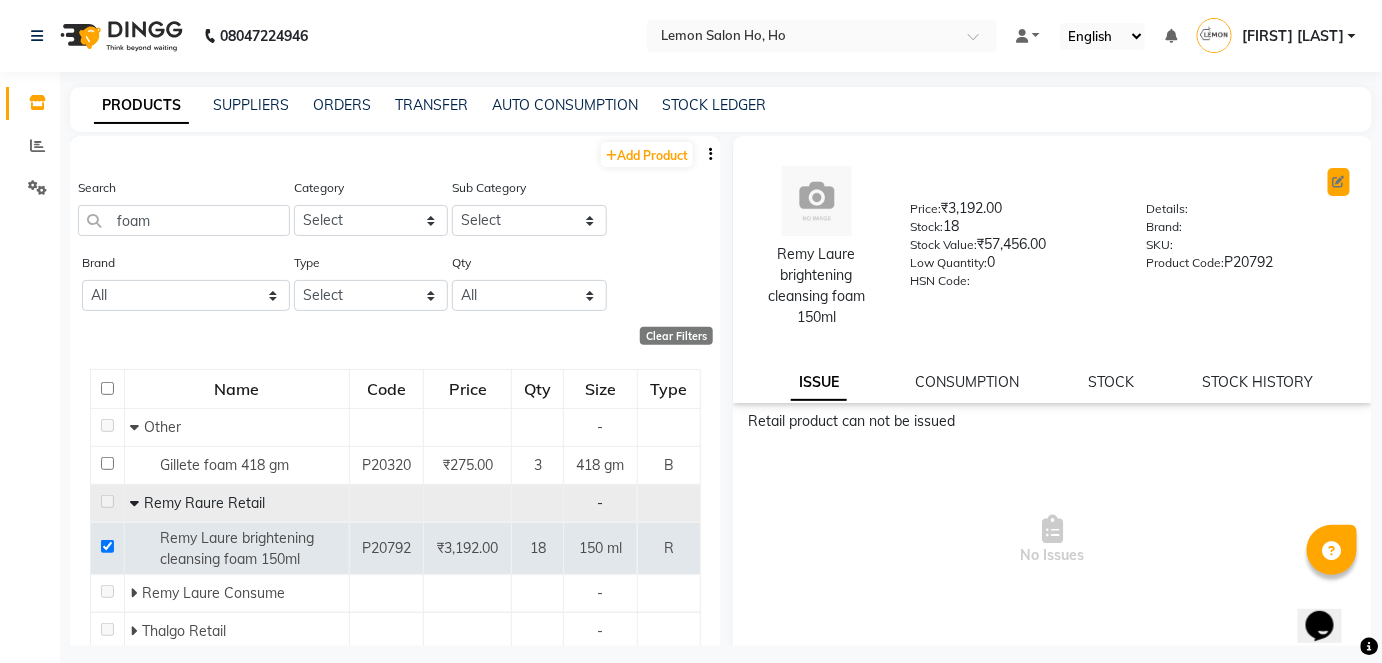 click 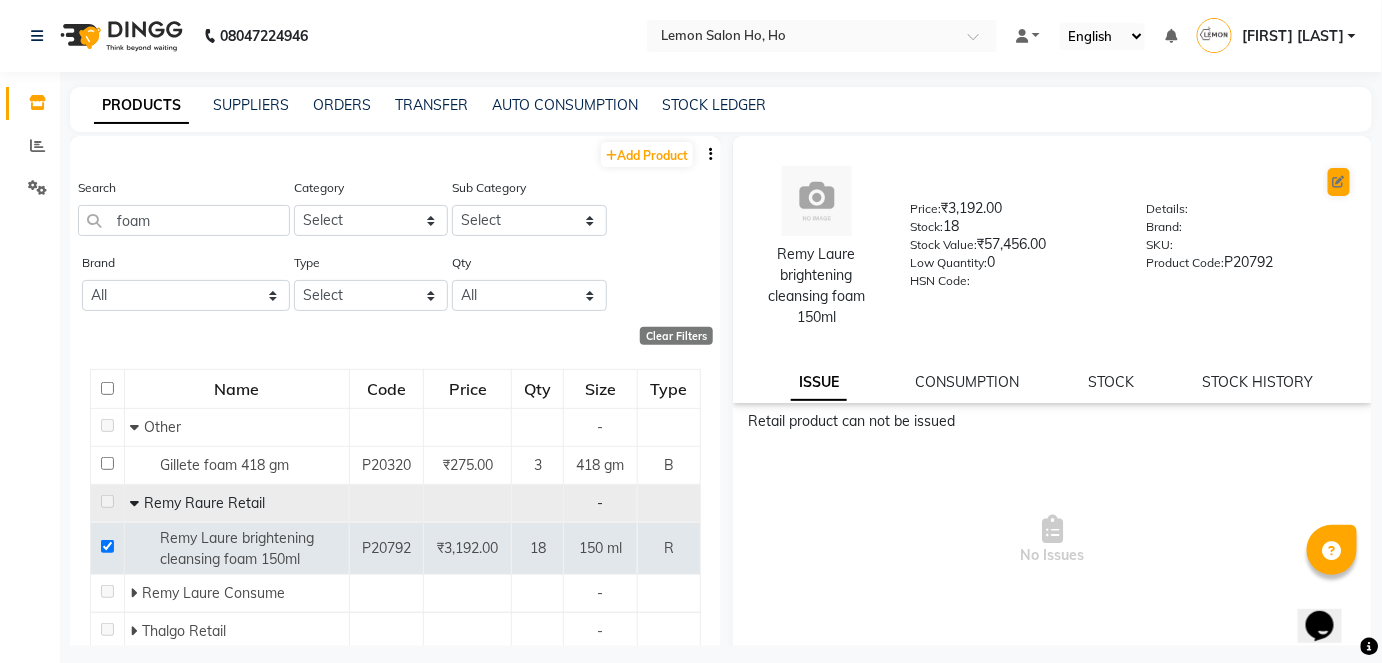 select on "R" 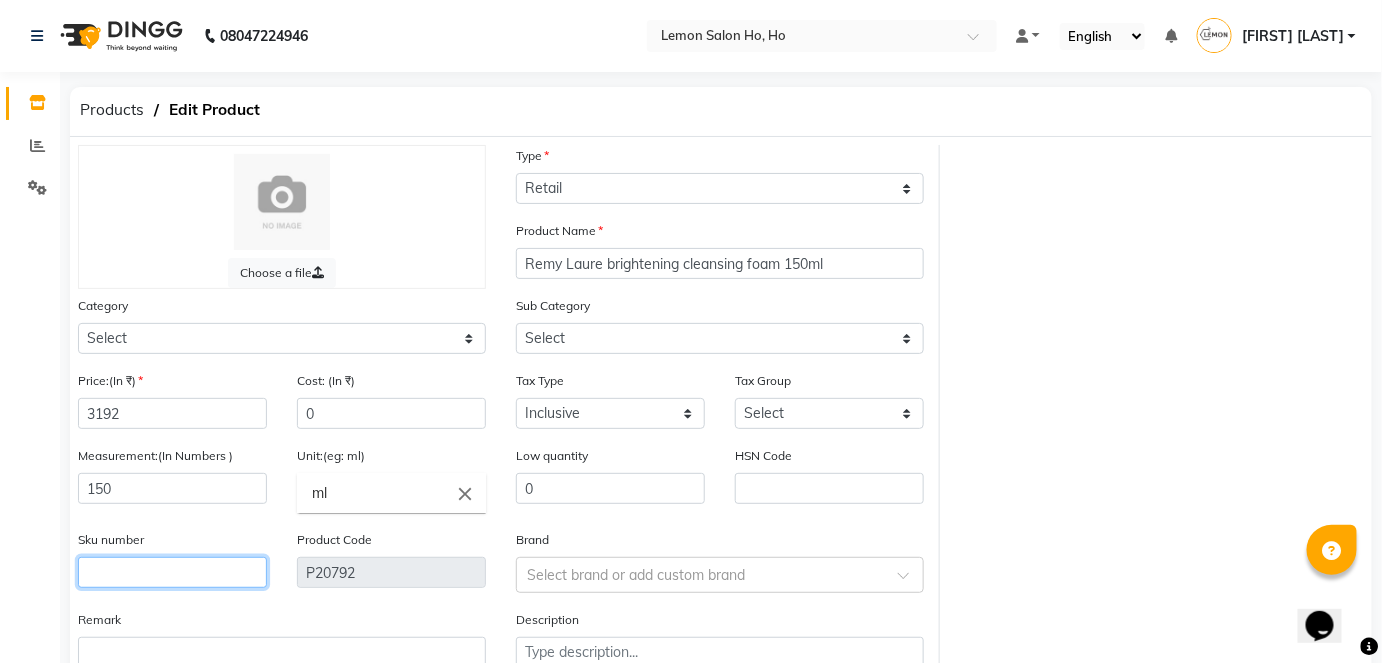 click 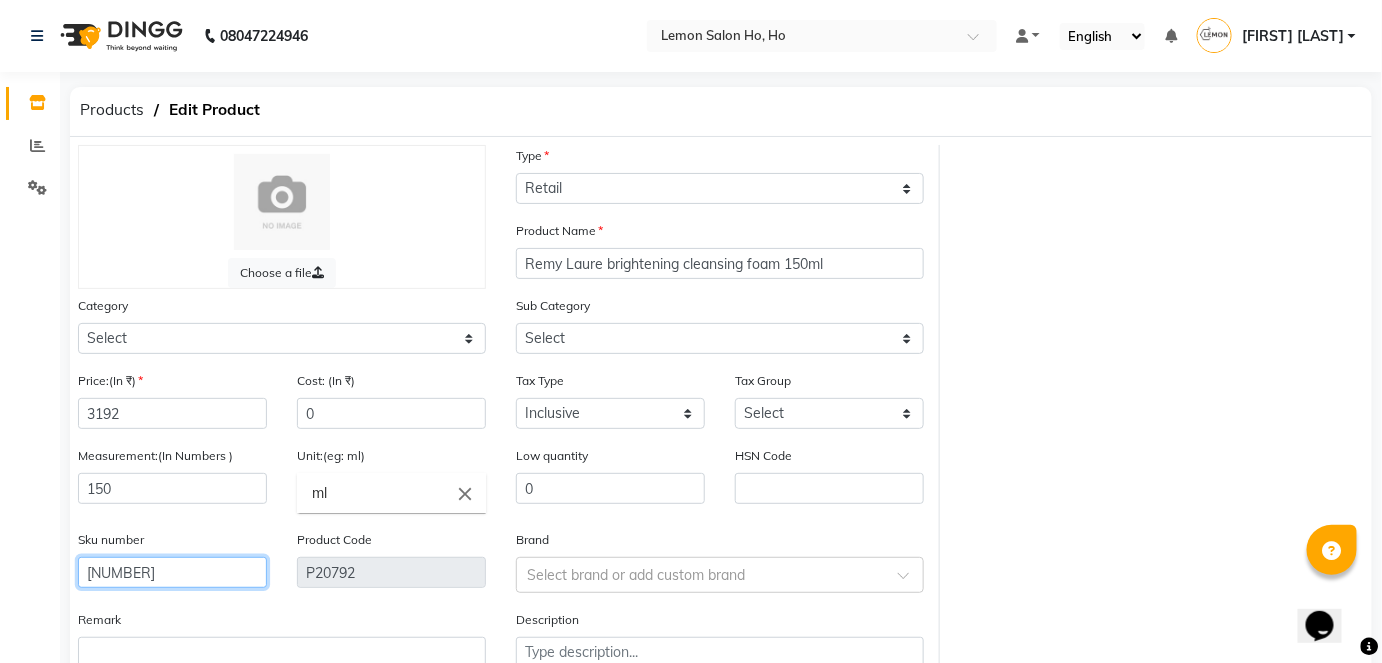 type on "[NUMBER]" 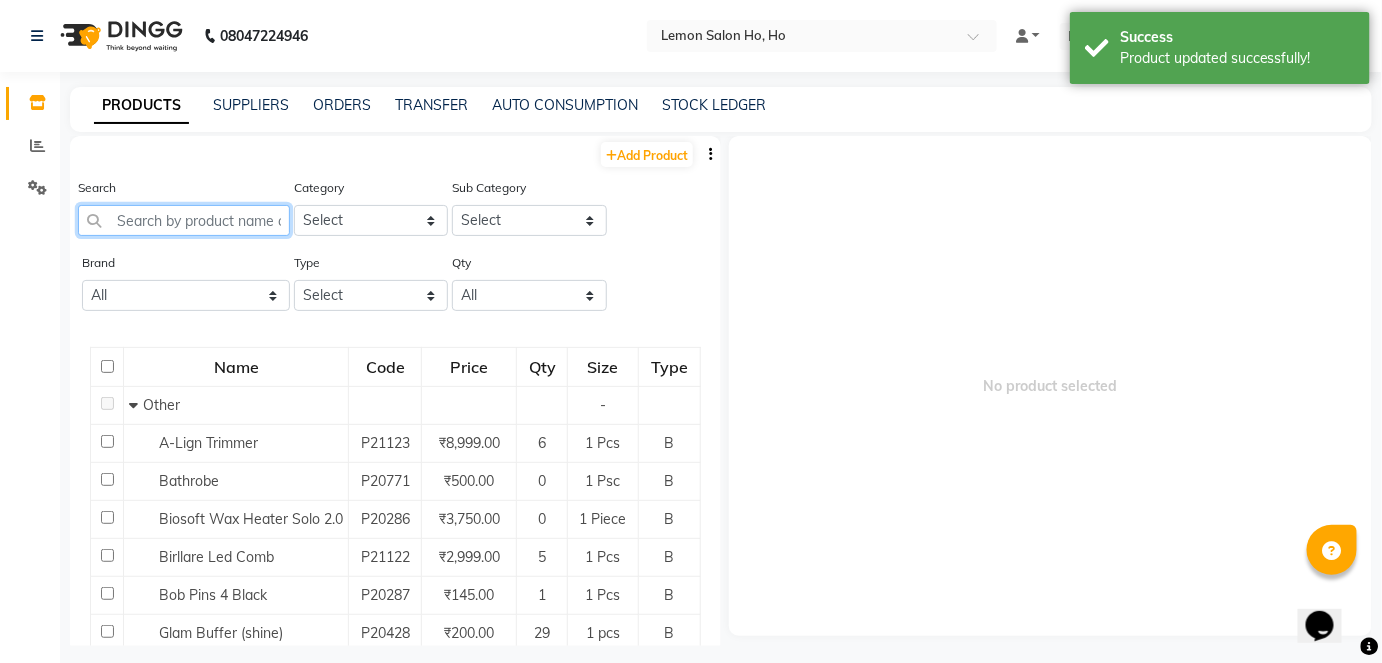 click 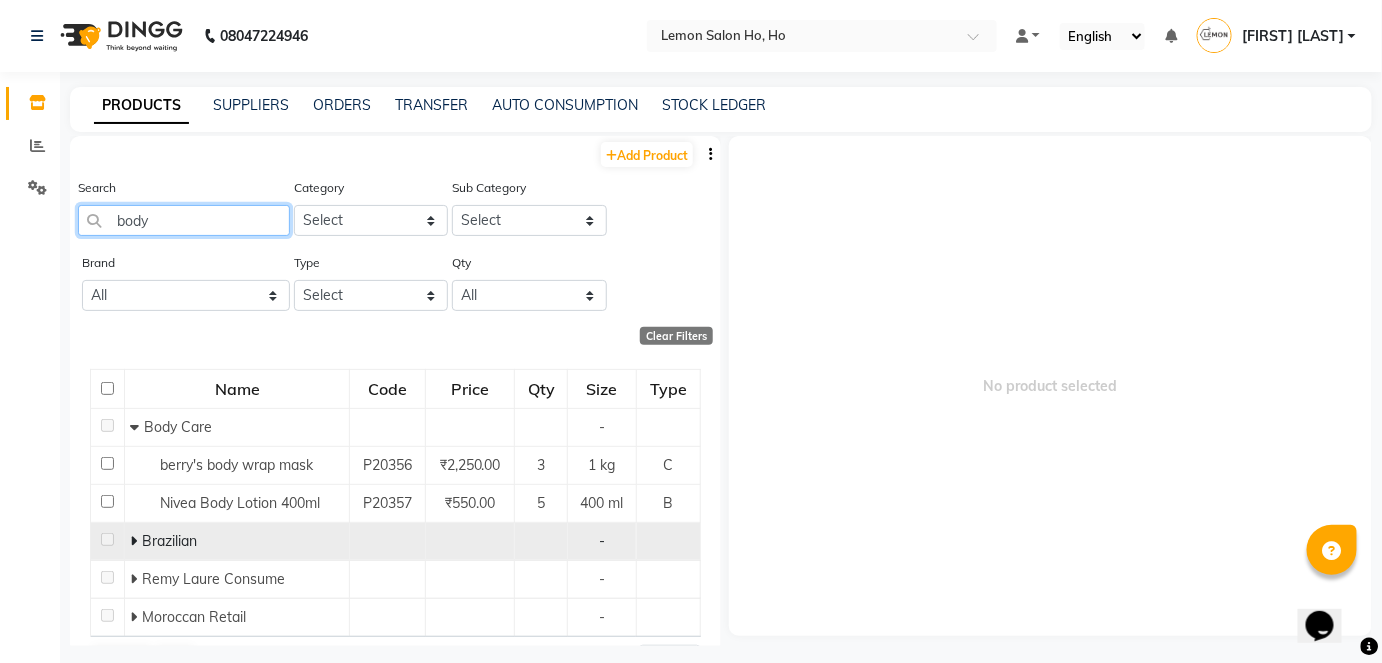 scroll, scrollTop: 49, scrollLeft: 0, axis: vertical 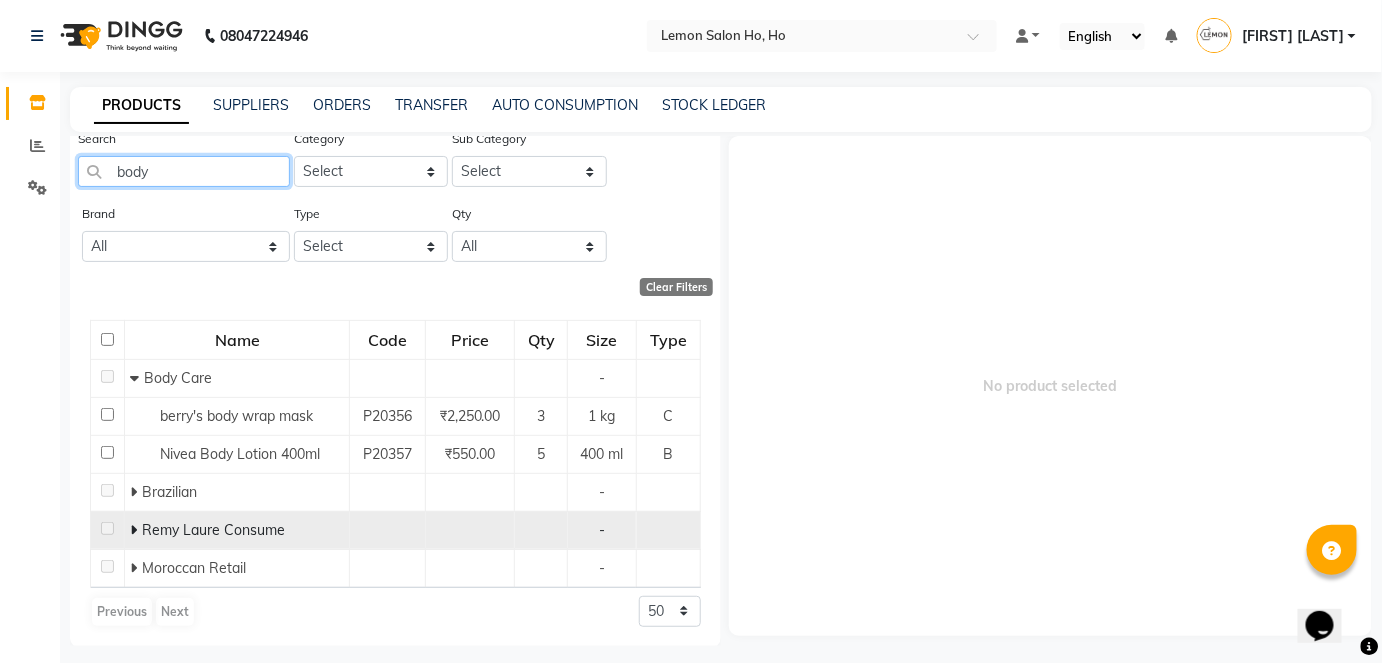 type on "body" 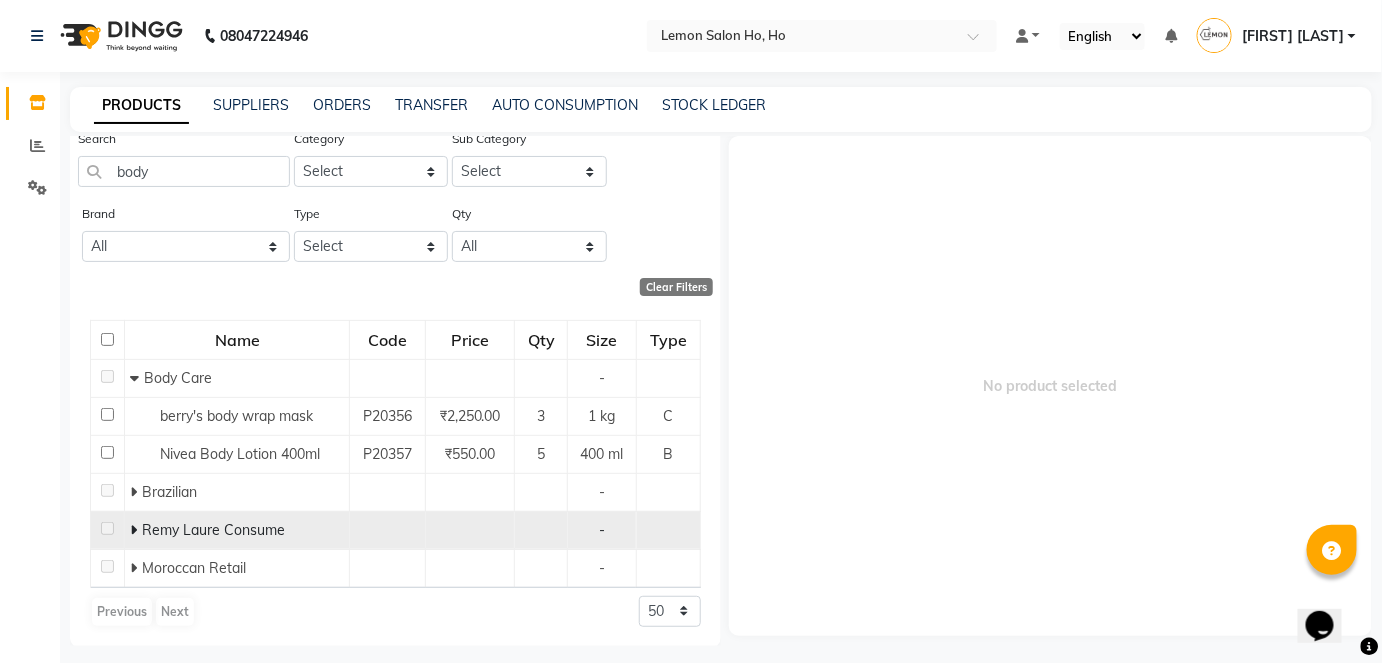 click 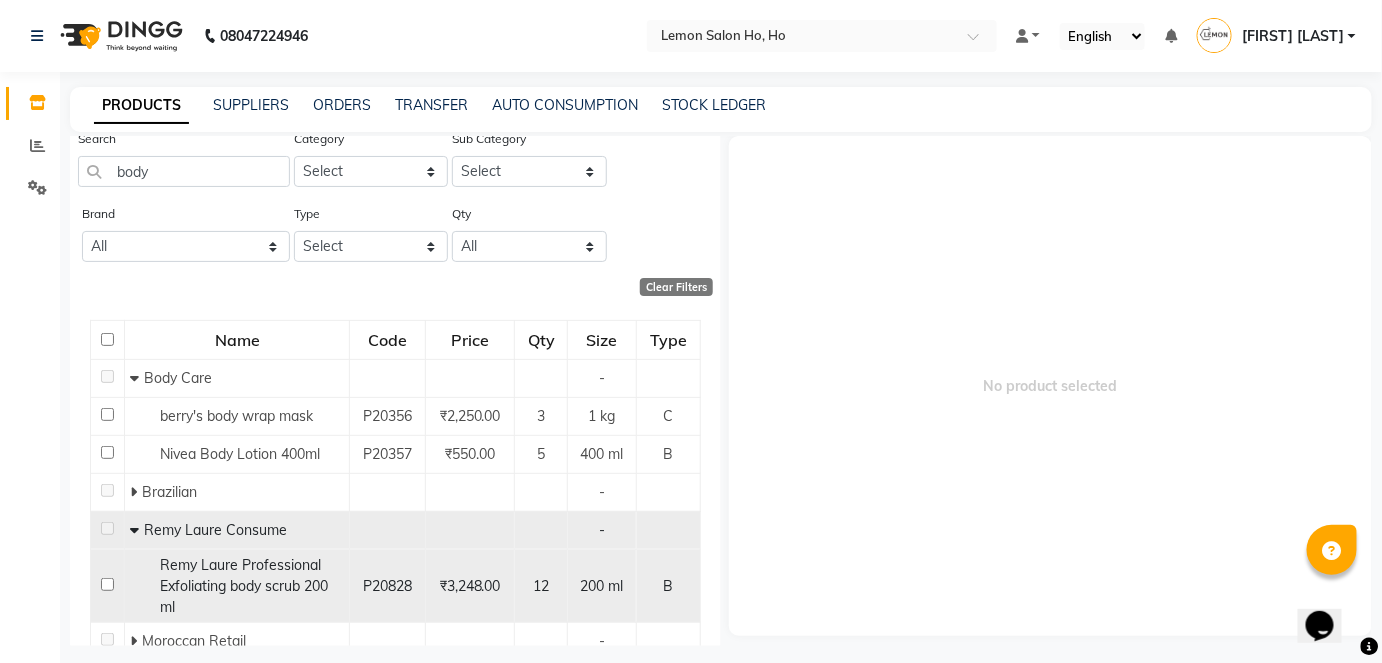 click 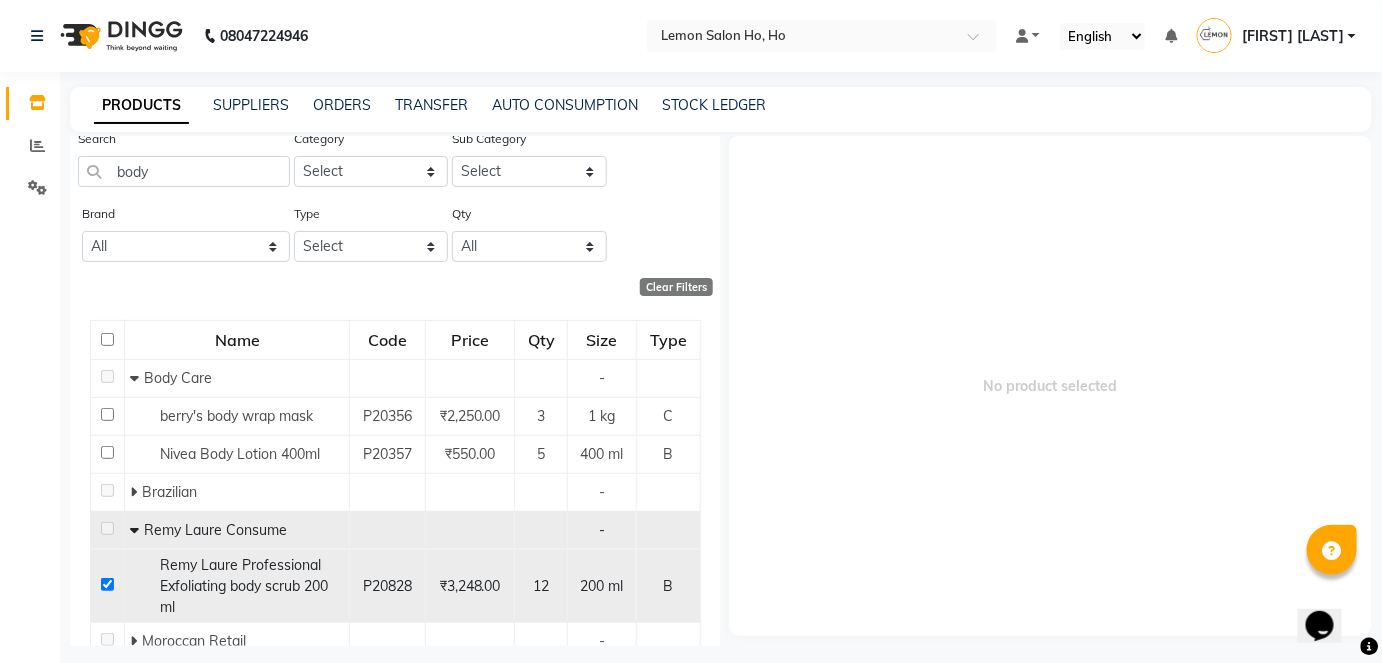 checkbox on "true" 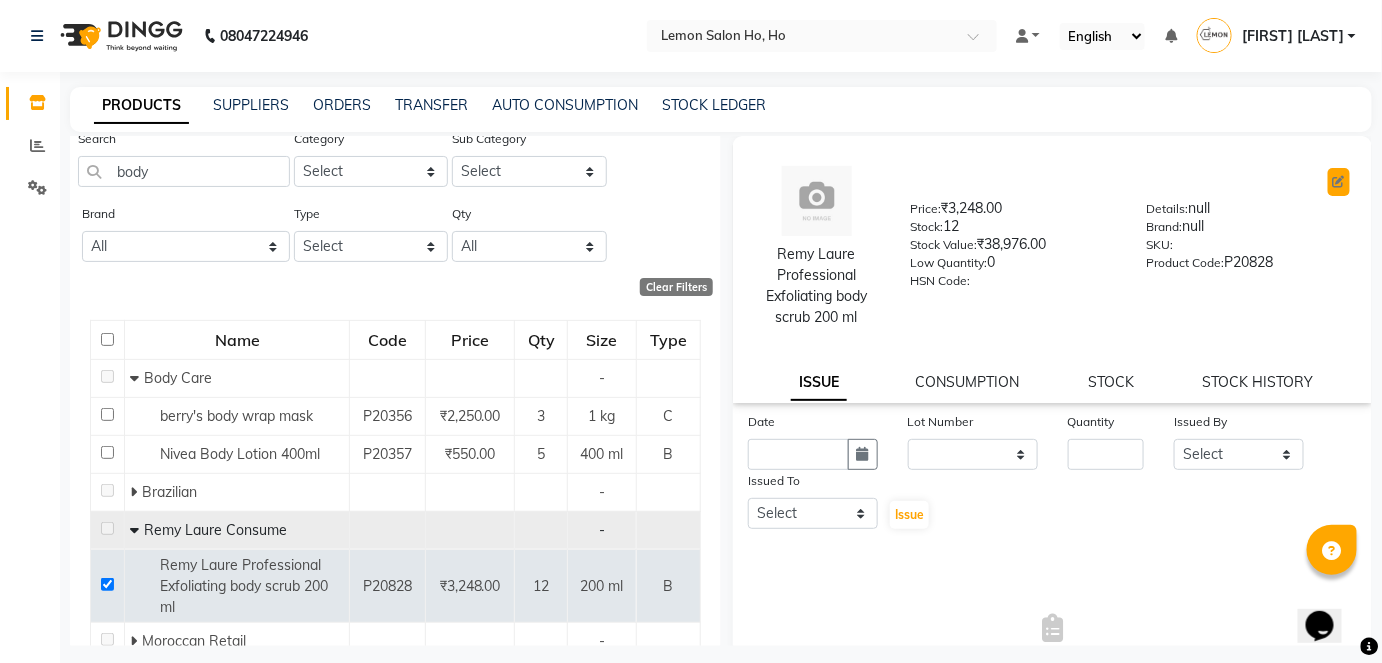 click 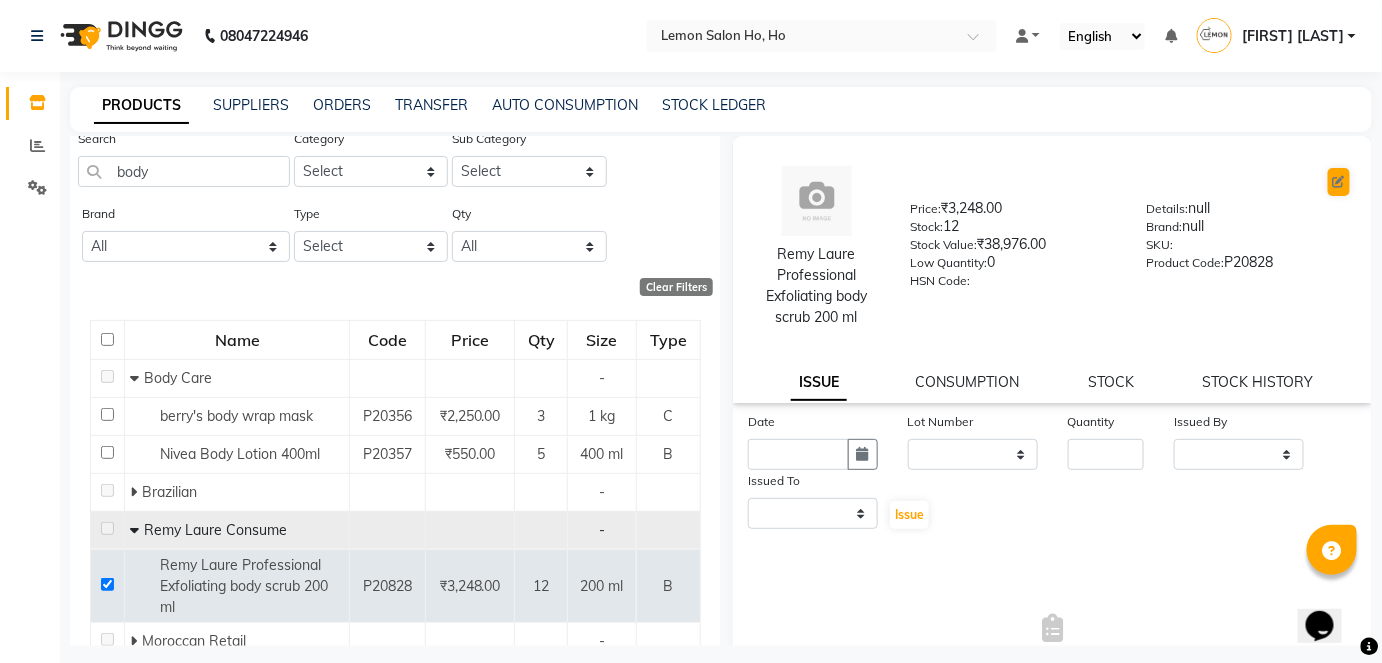 select on "true" 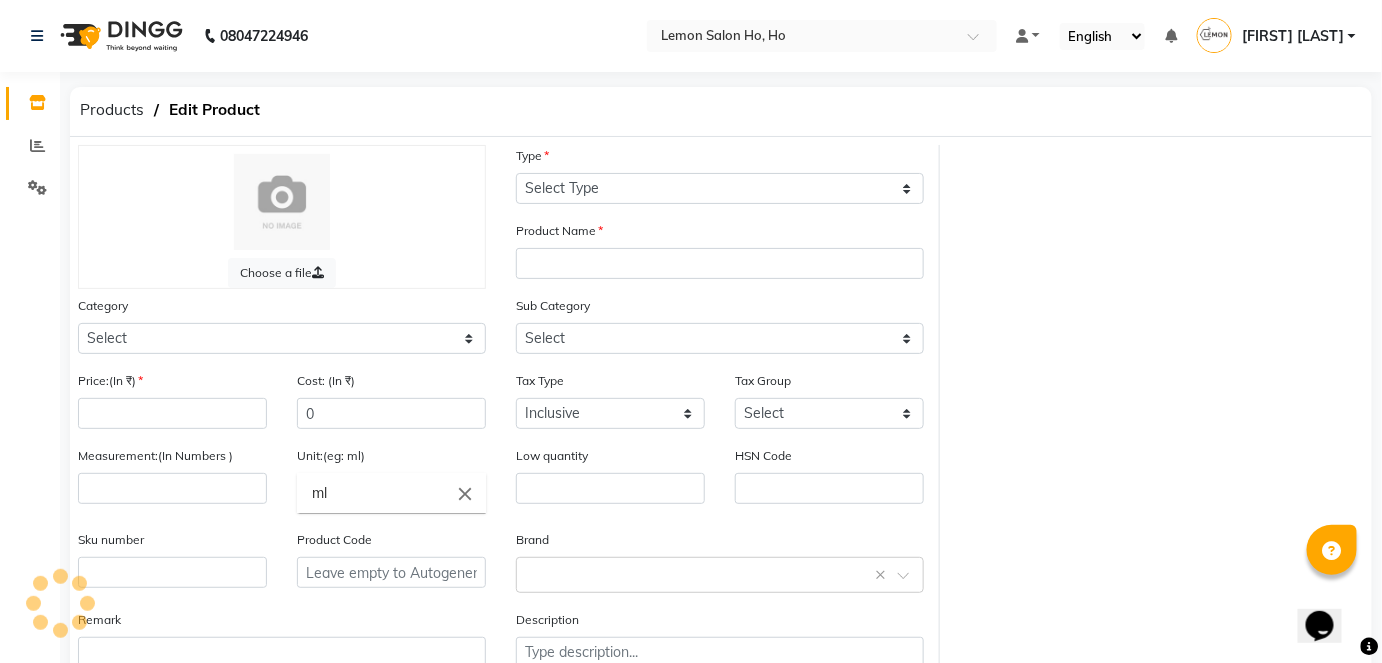 select on "B" 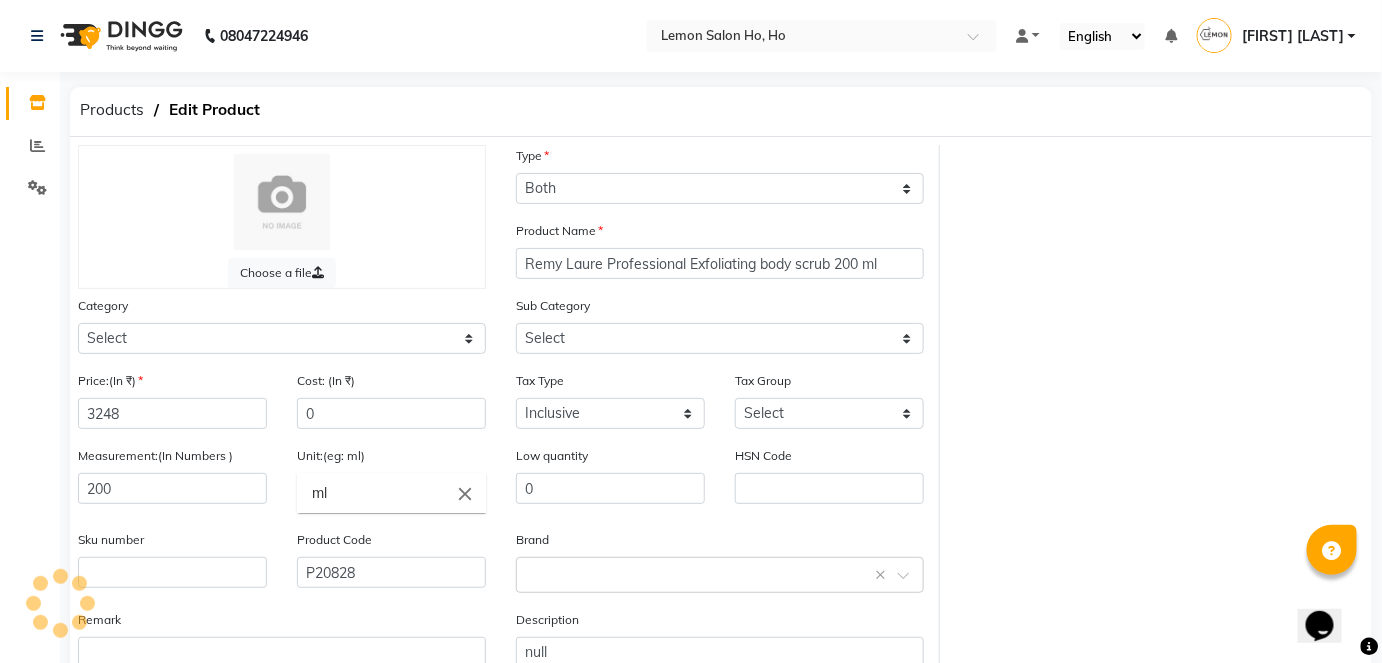 select on "[NUMBER]" 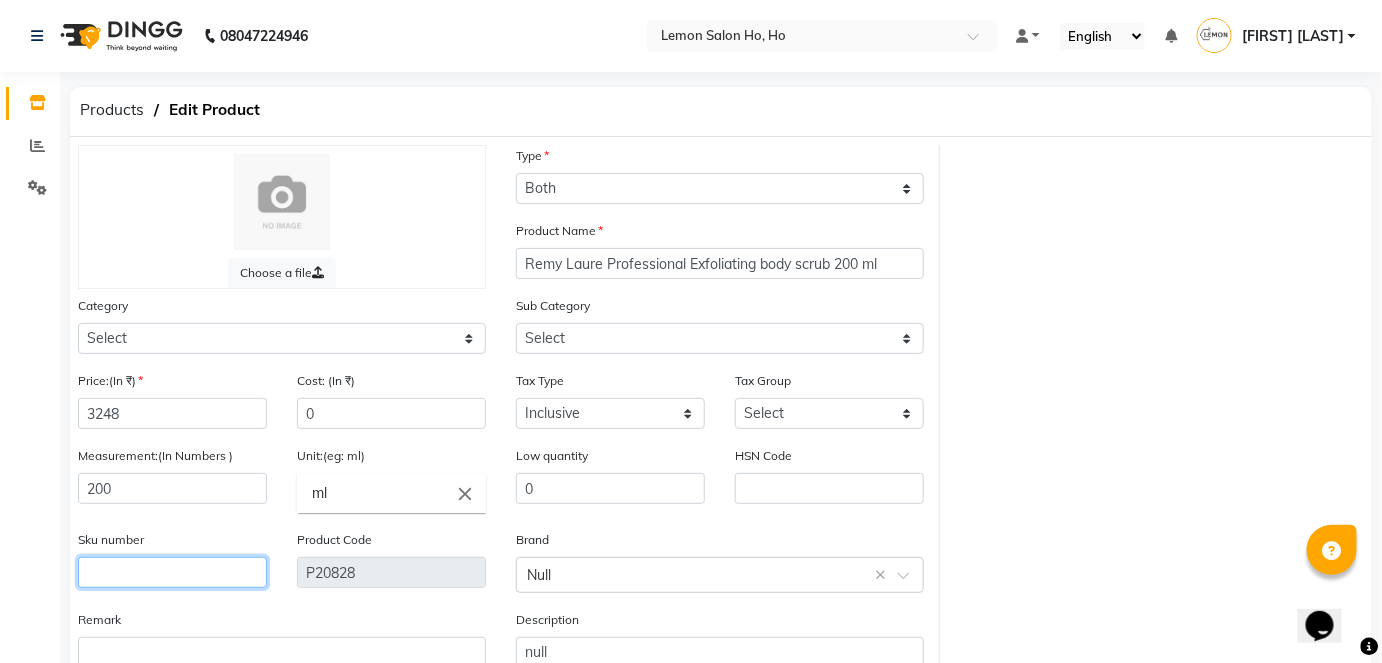 click 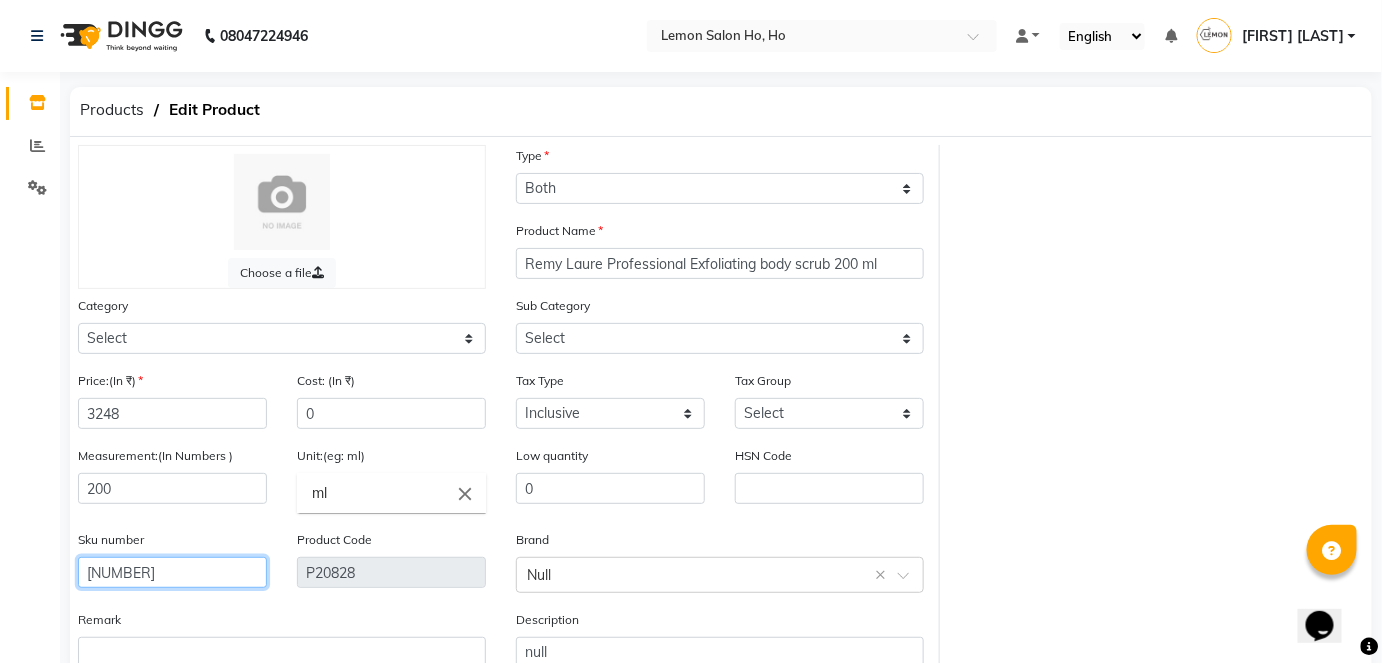 type on "[NUMBER]" 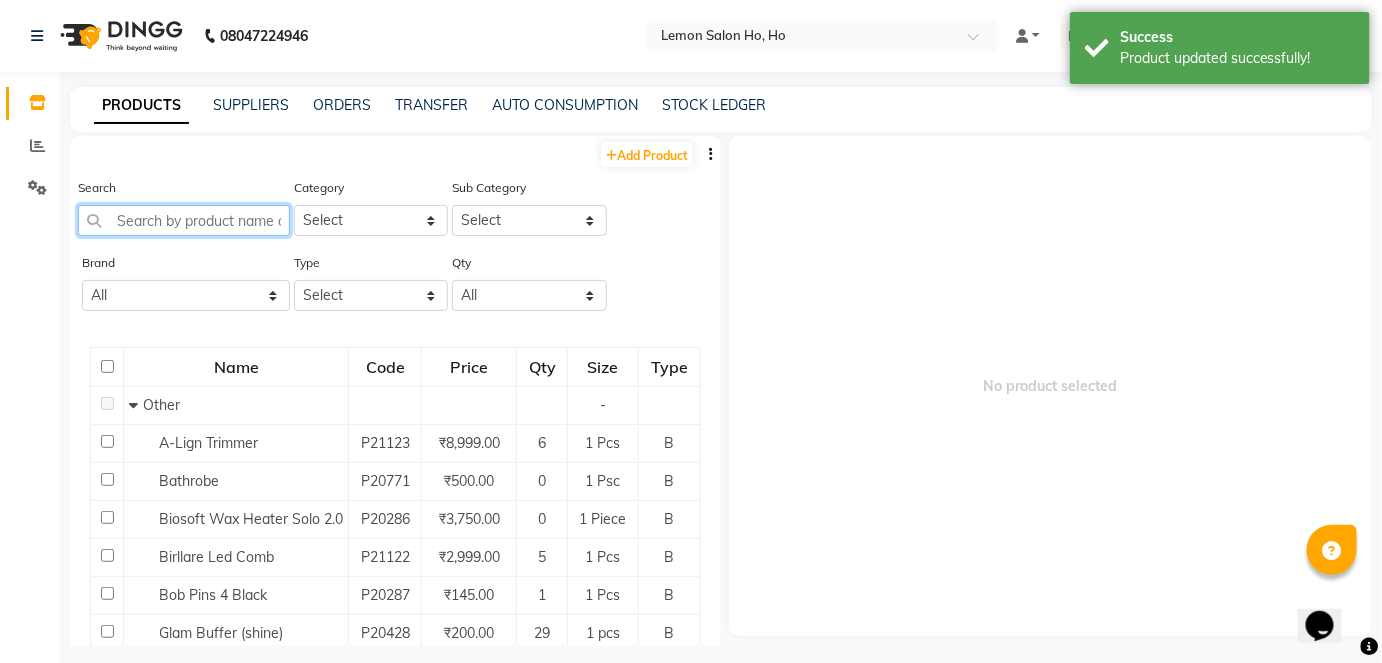 click 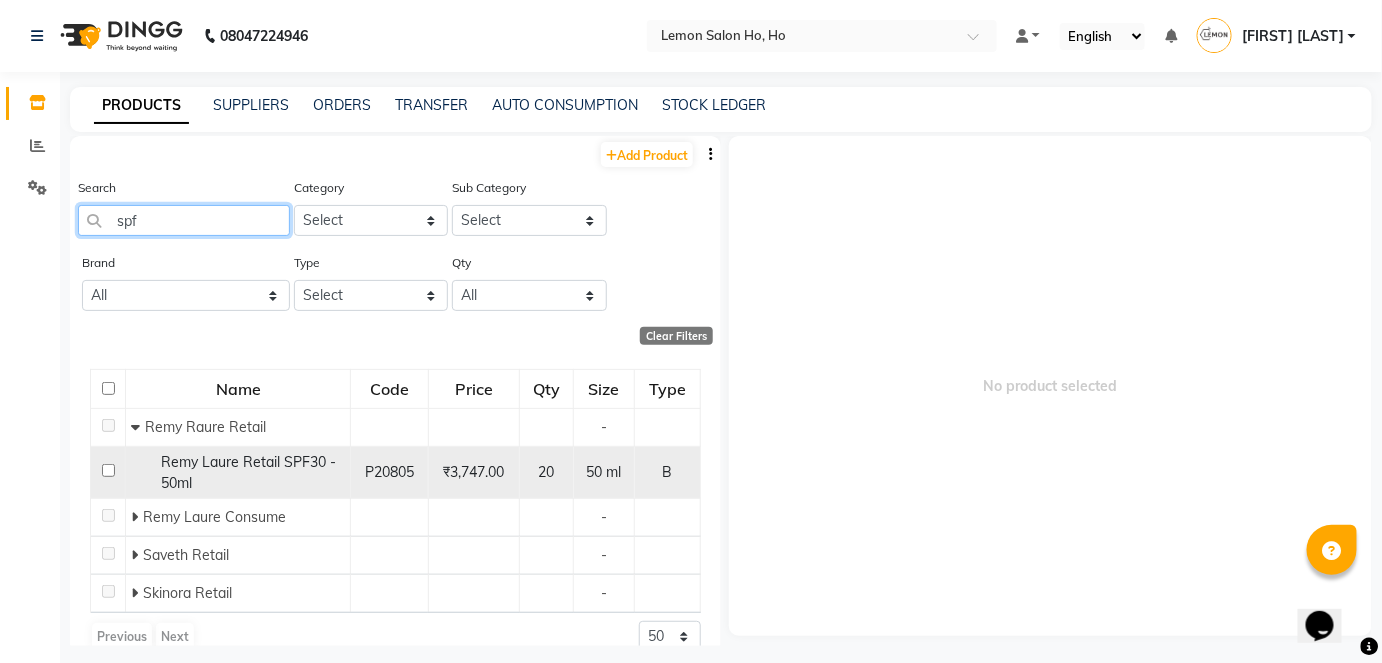 type on "spf" 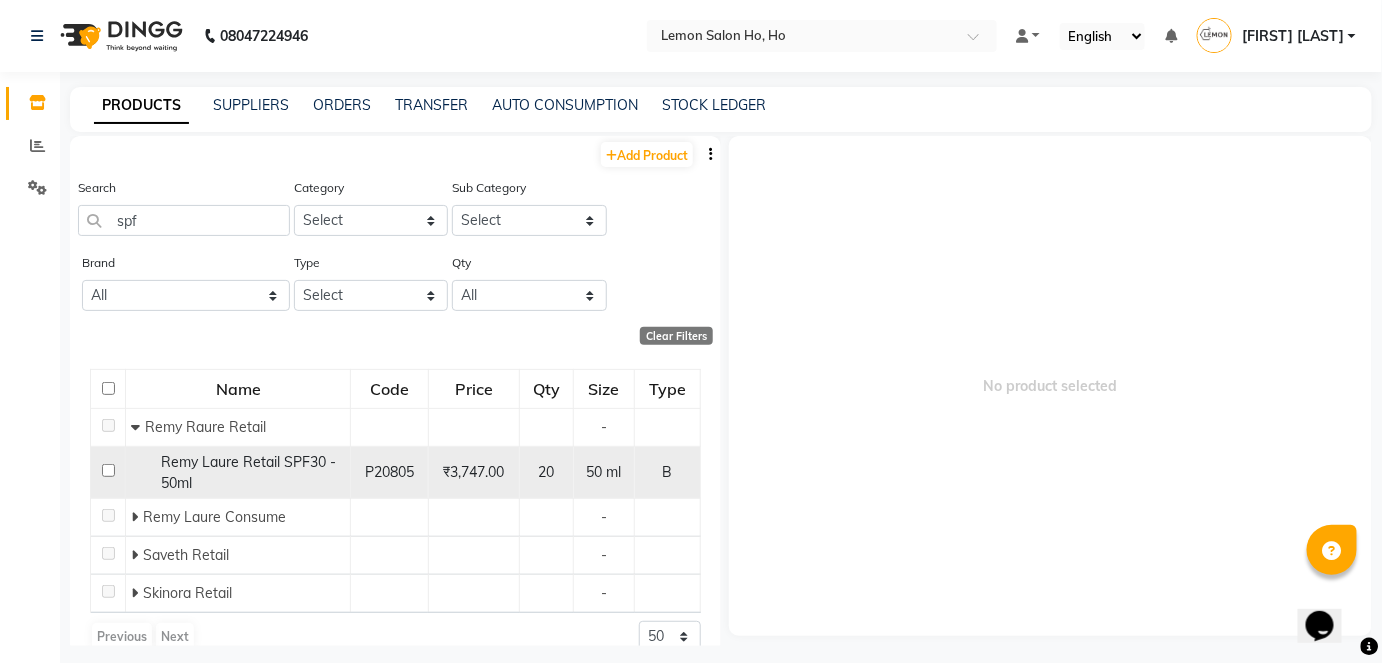 click 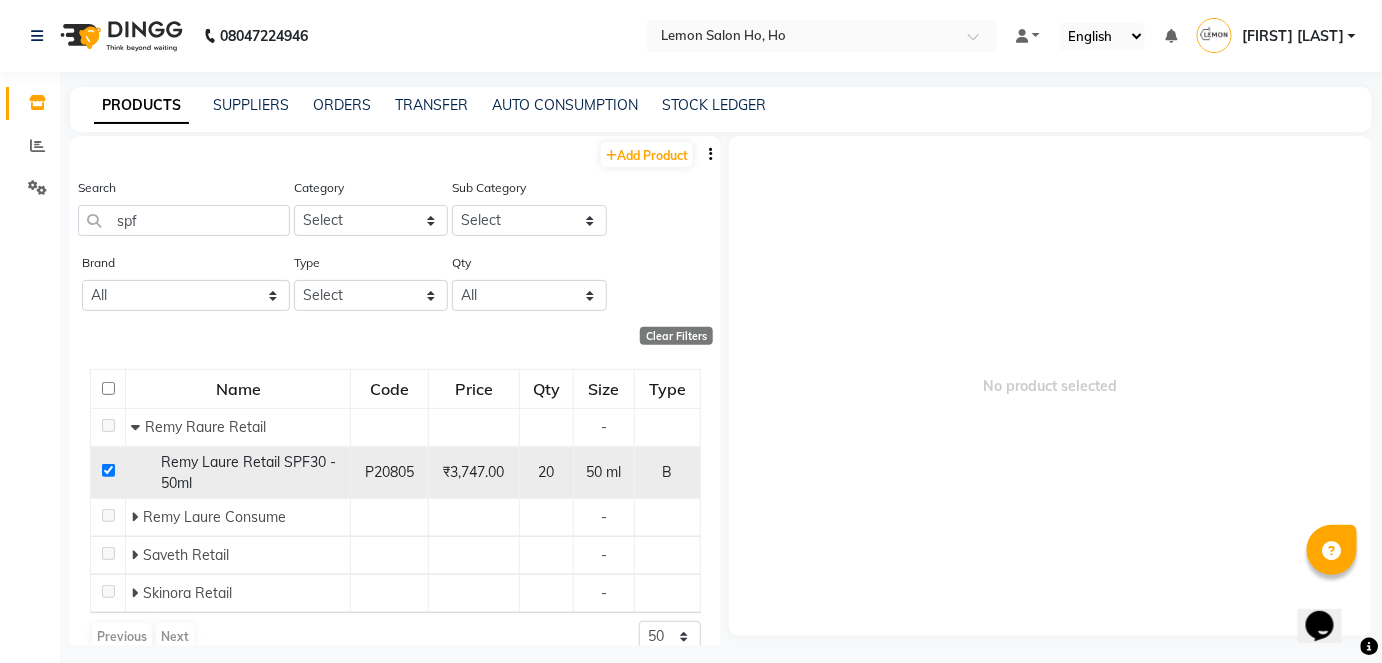 checkbox on "true" 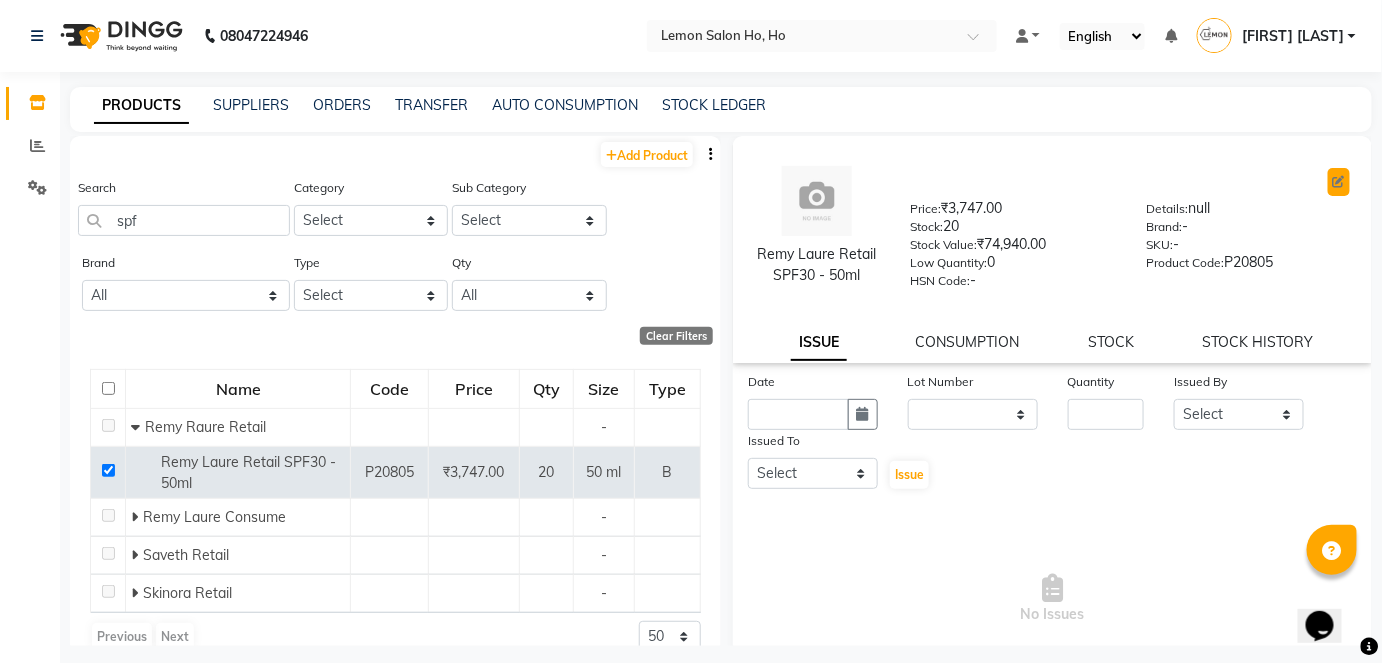 click 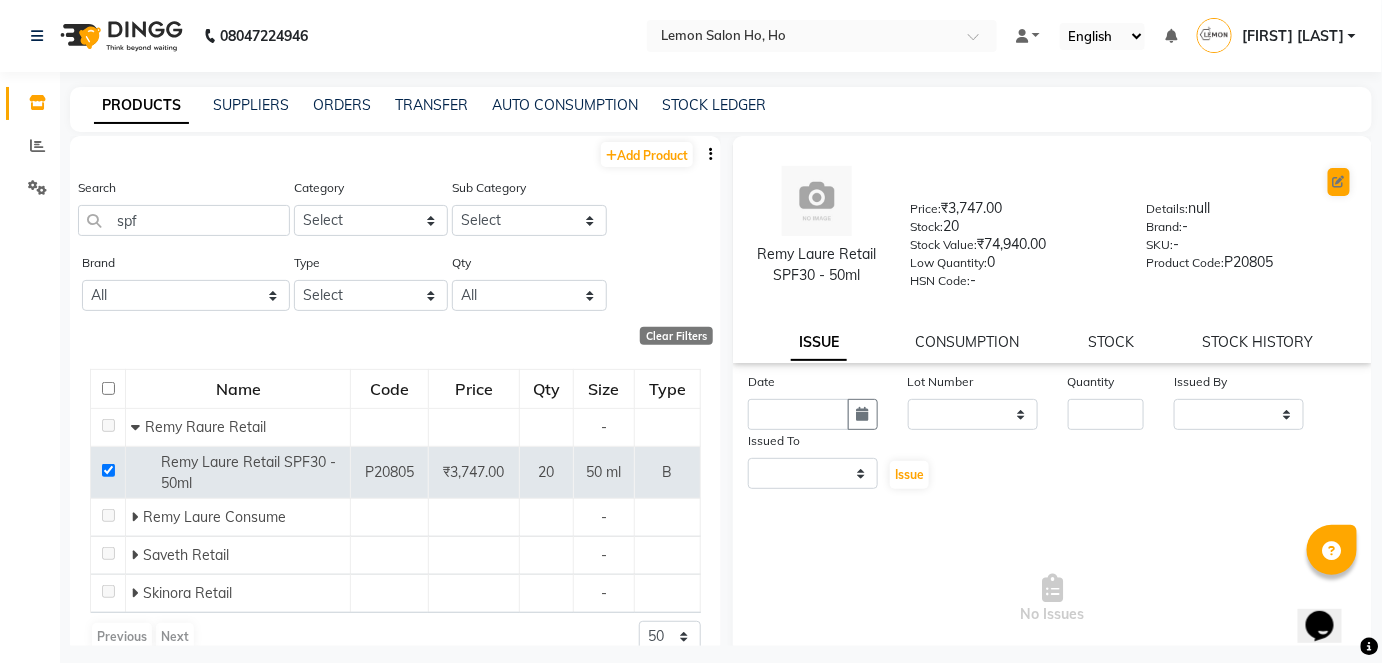 select on "true" 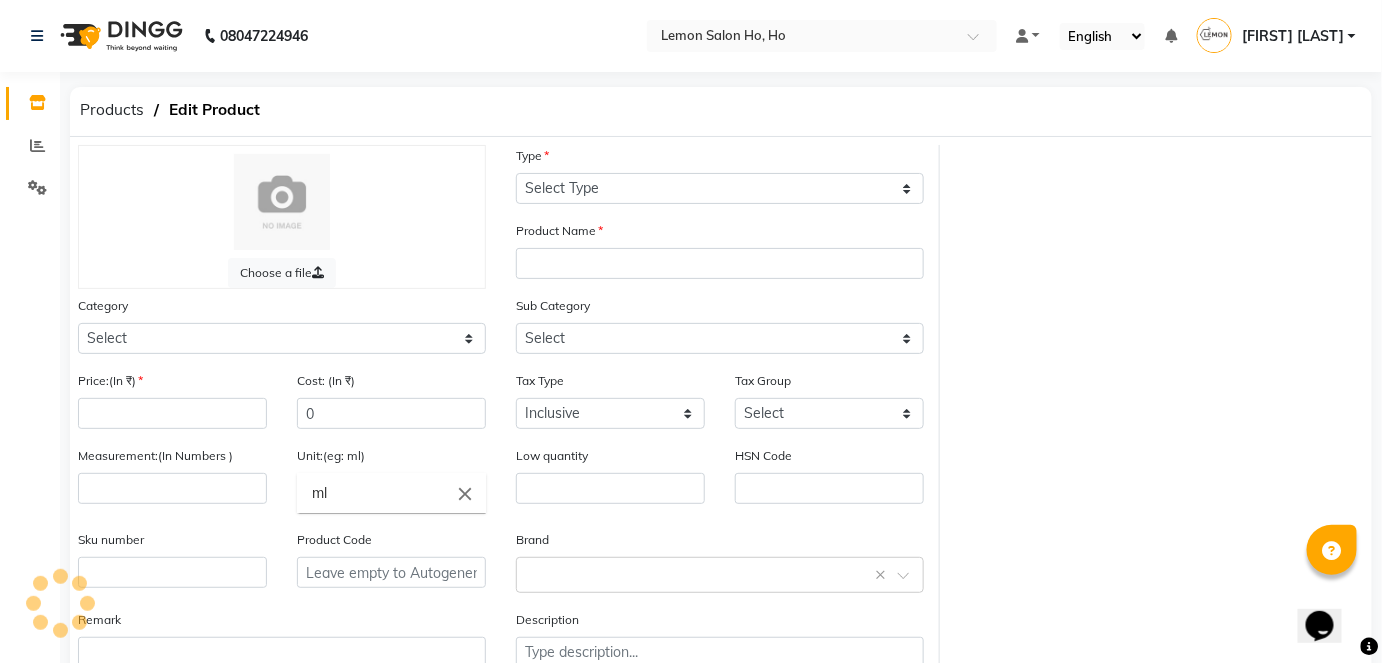select on "B" 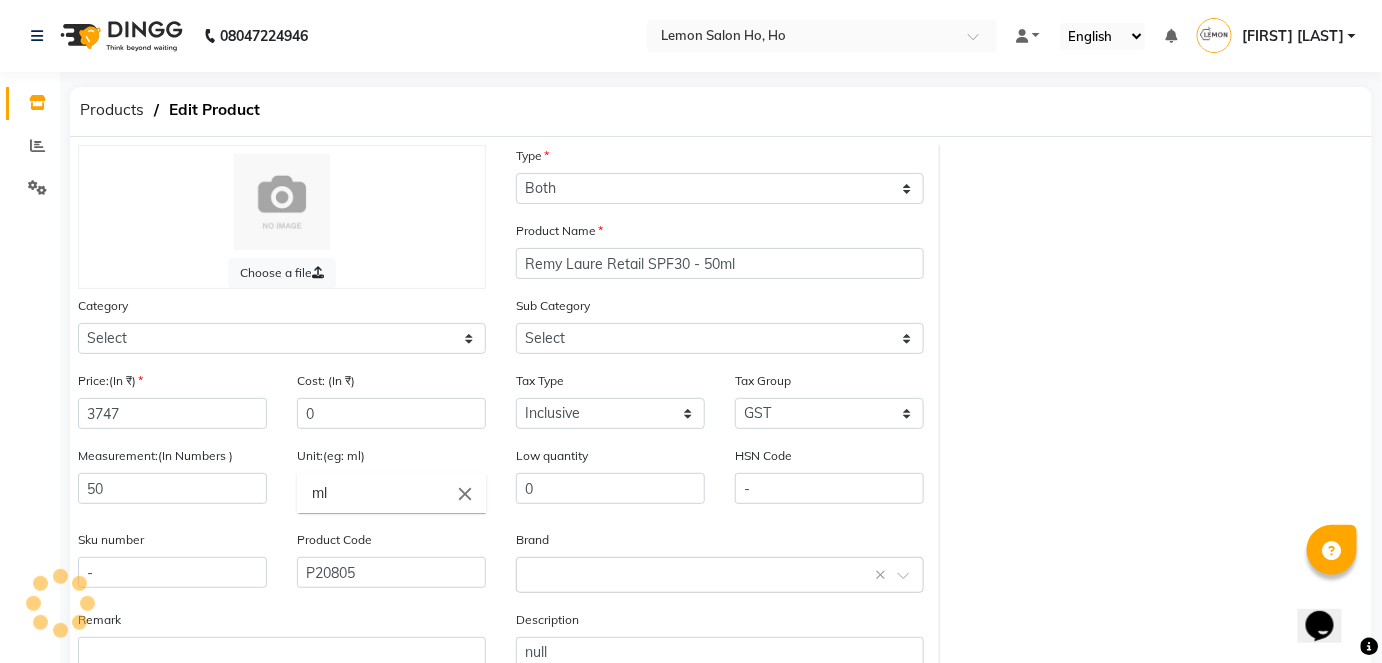 select on "[NUMBER]" 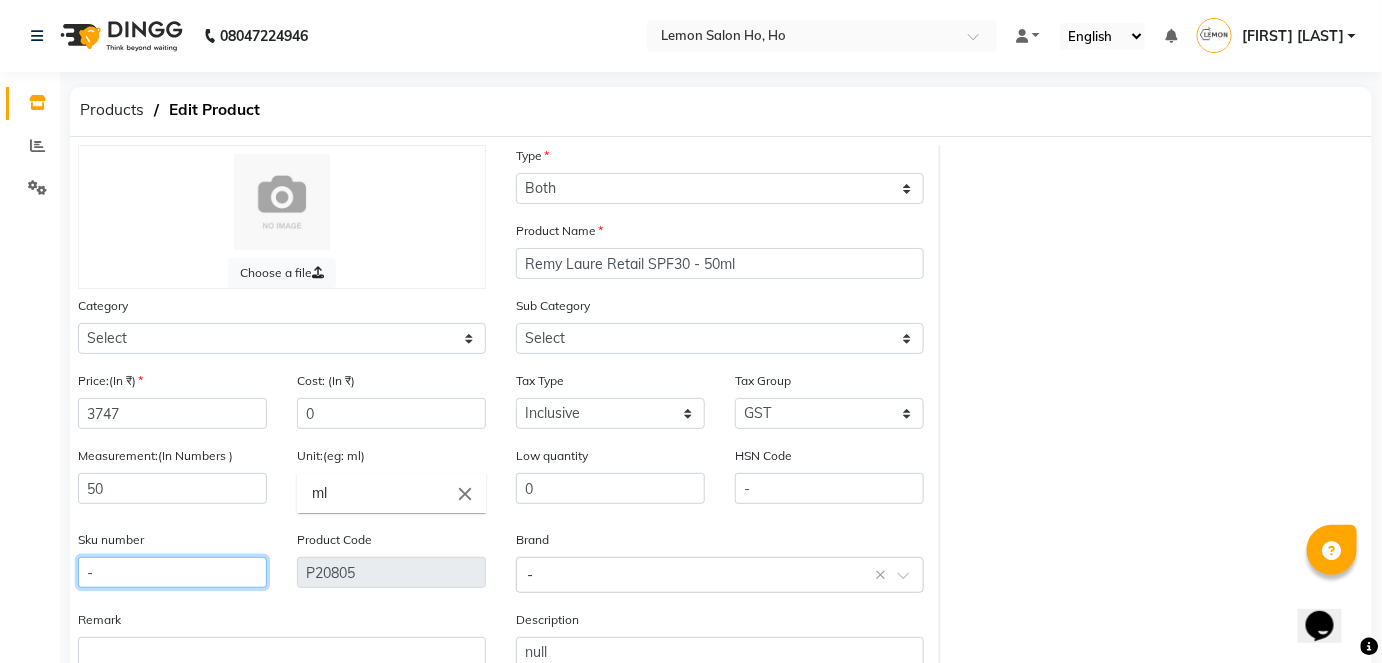 click on "-" 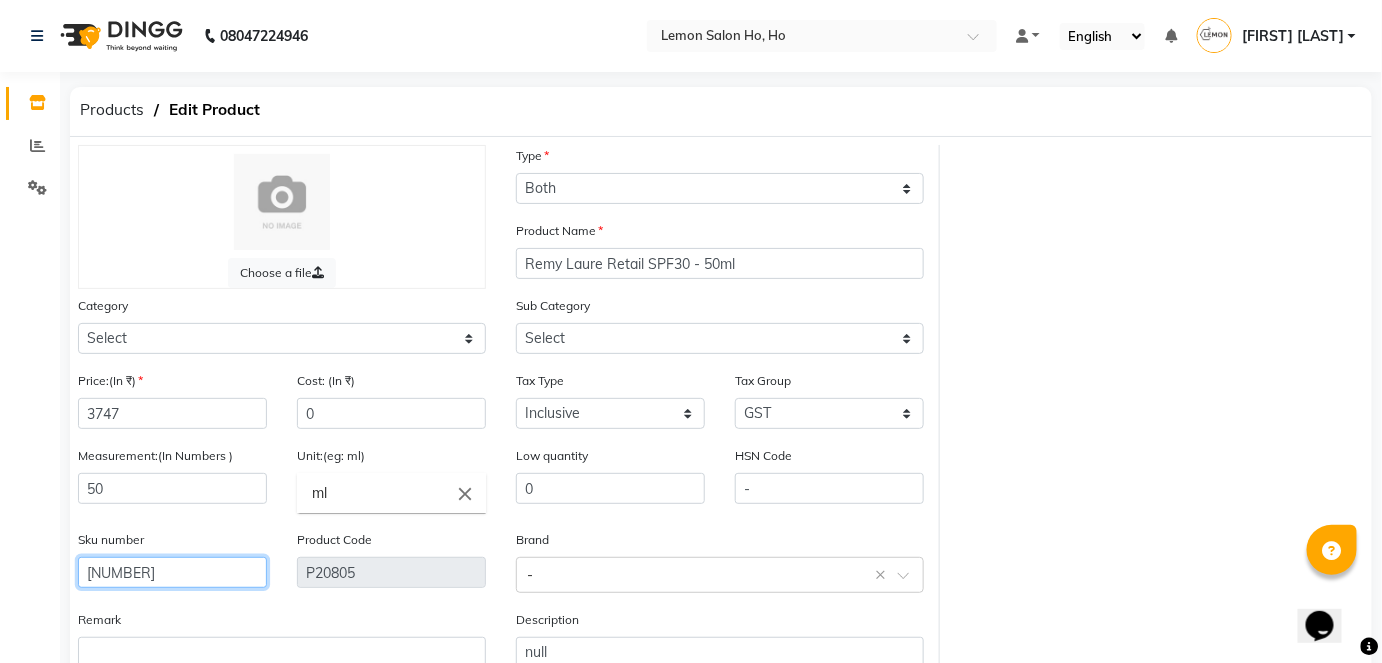 type on "[NUMBER]" 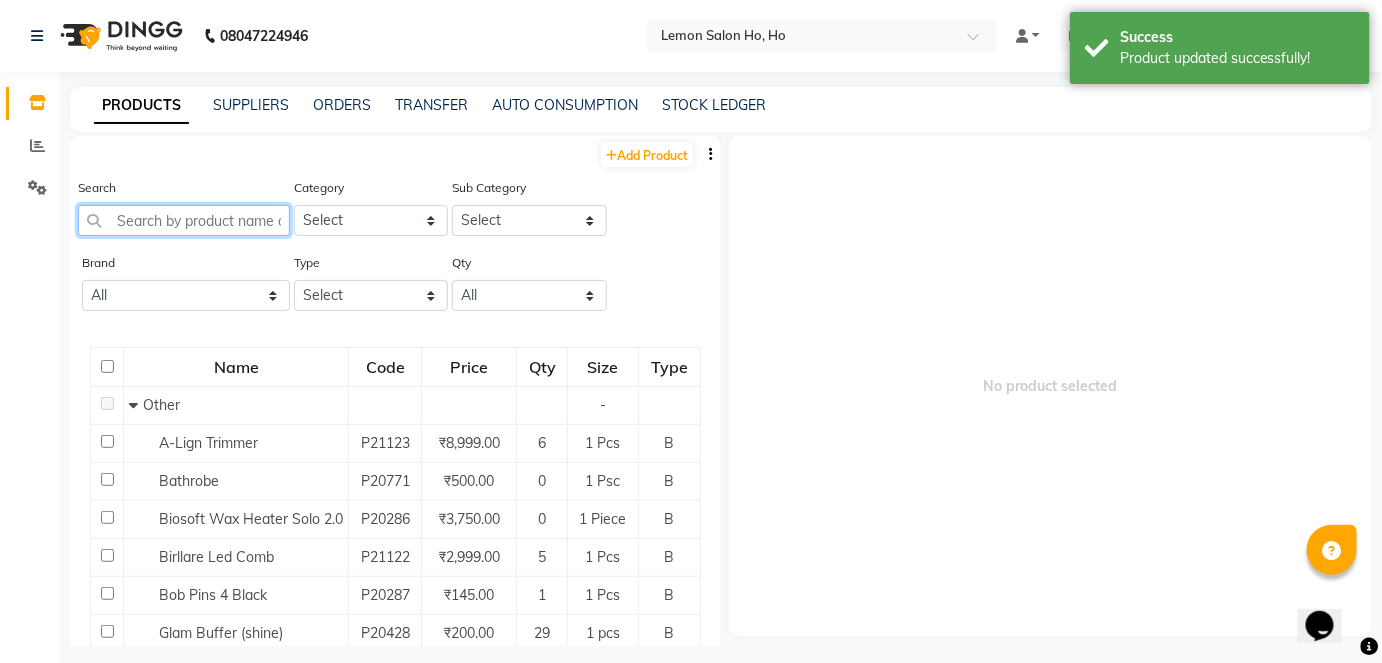 click 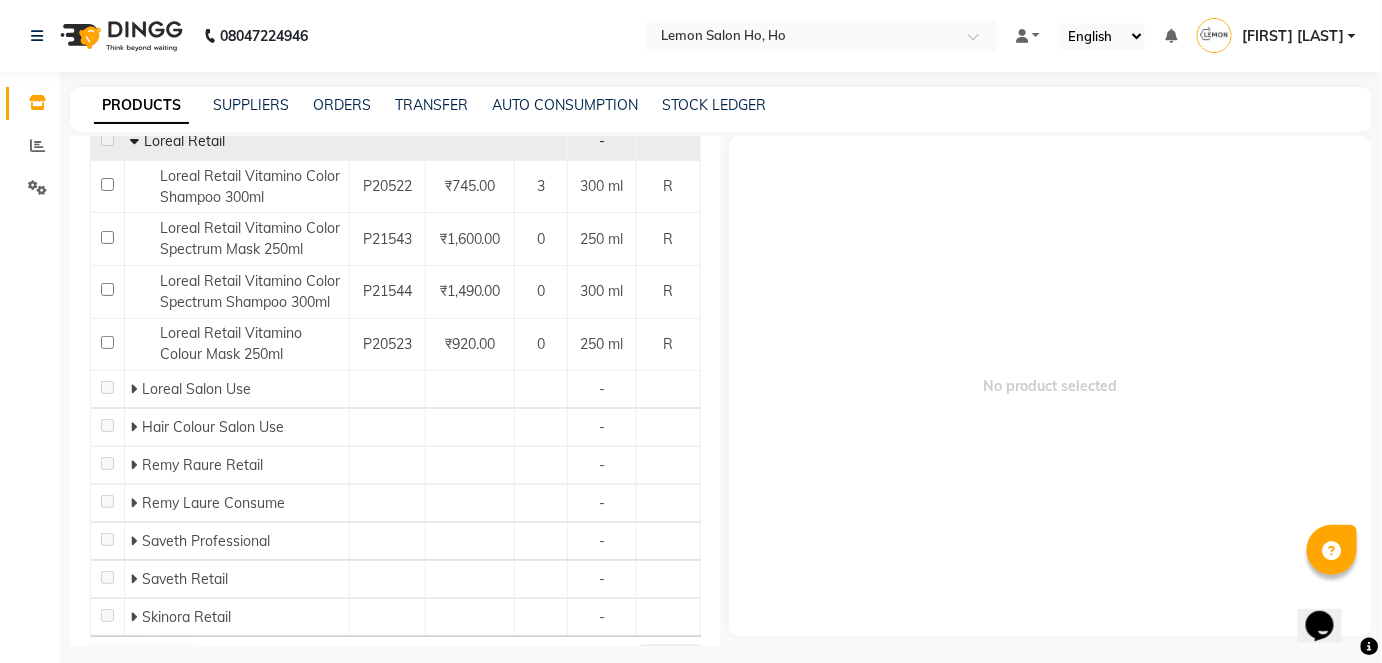 scroll, scrollTop: 287, scrollLeft: 0, axis: vertical 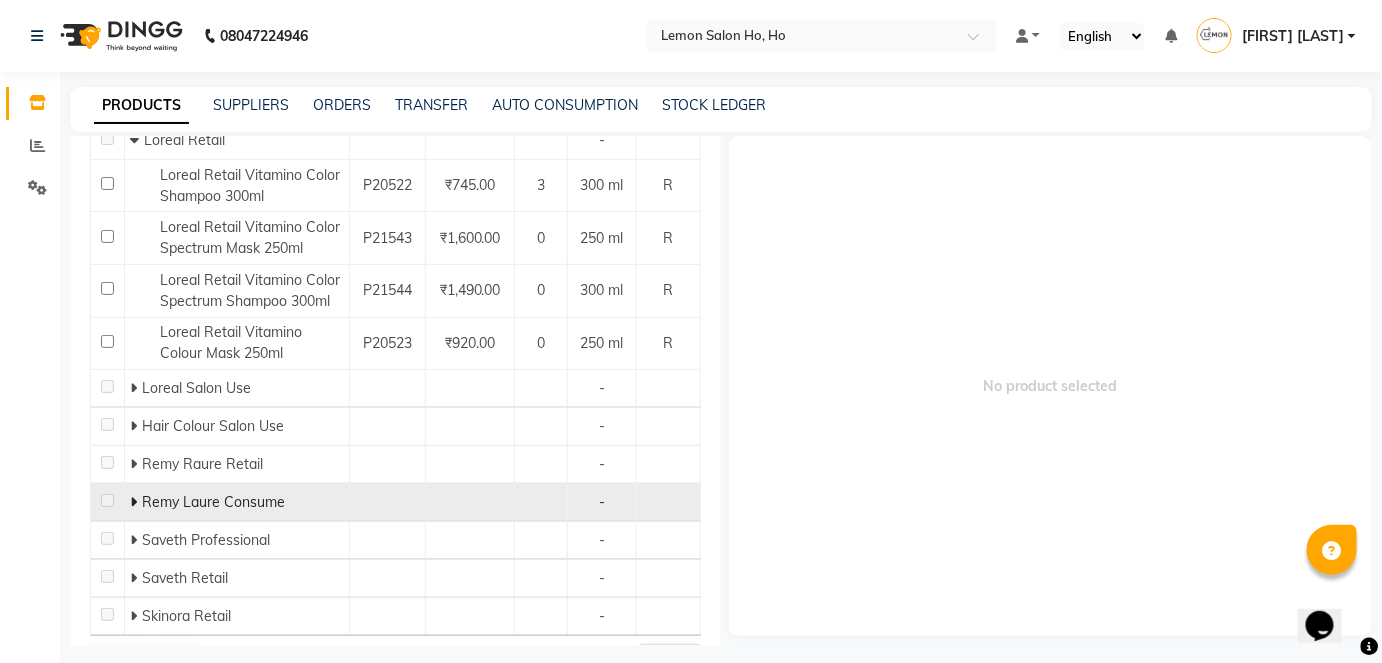 type on "vitamin" 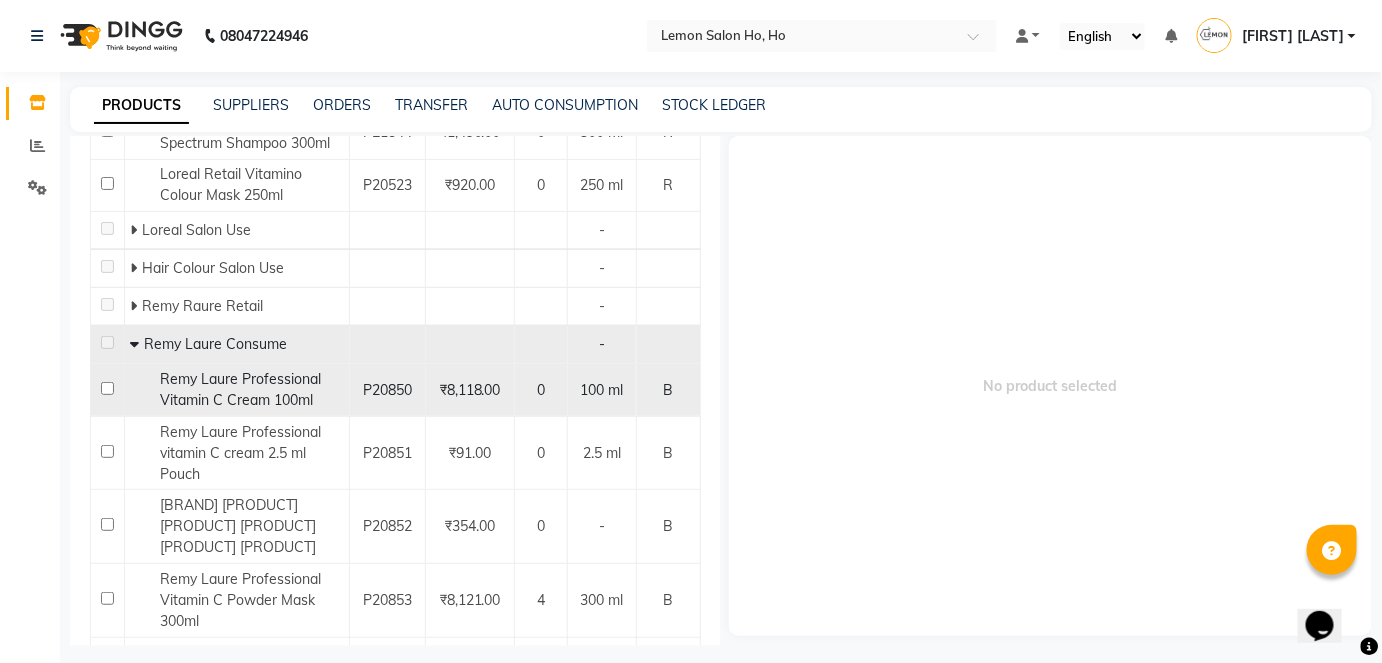 scroll, scrollTop: 446, scrollLeft: 0, axis: vertical 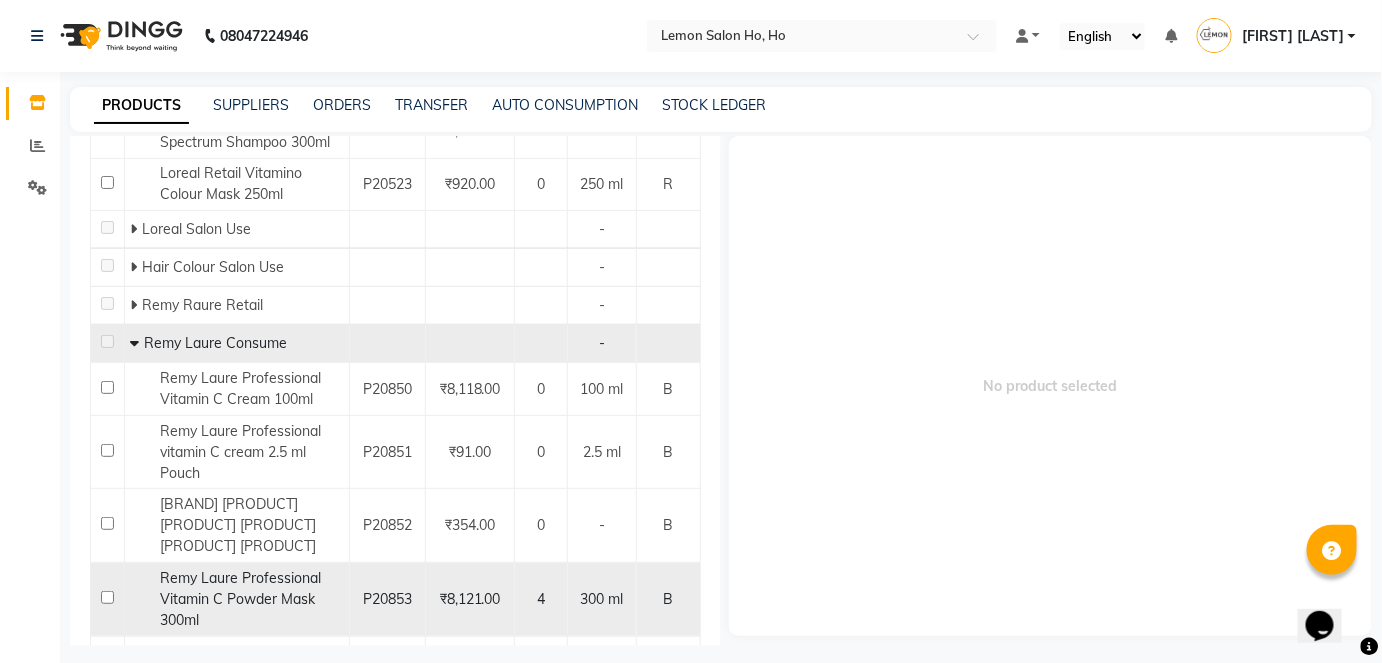 click 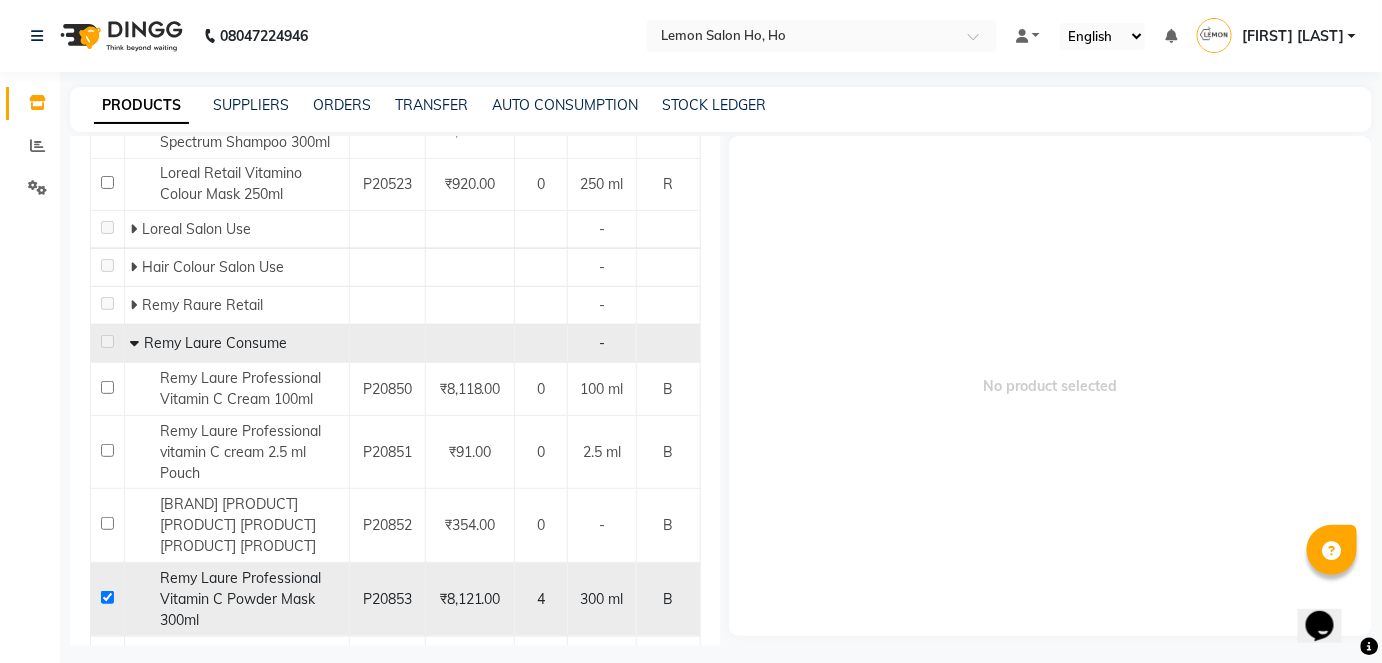 checkbox on "true" 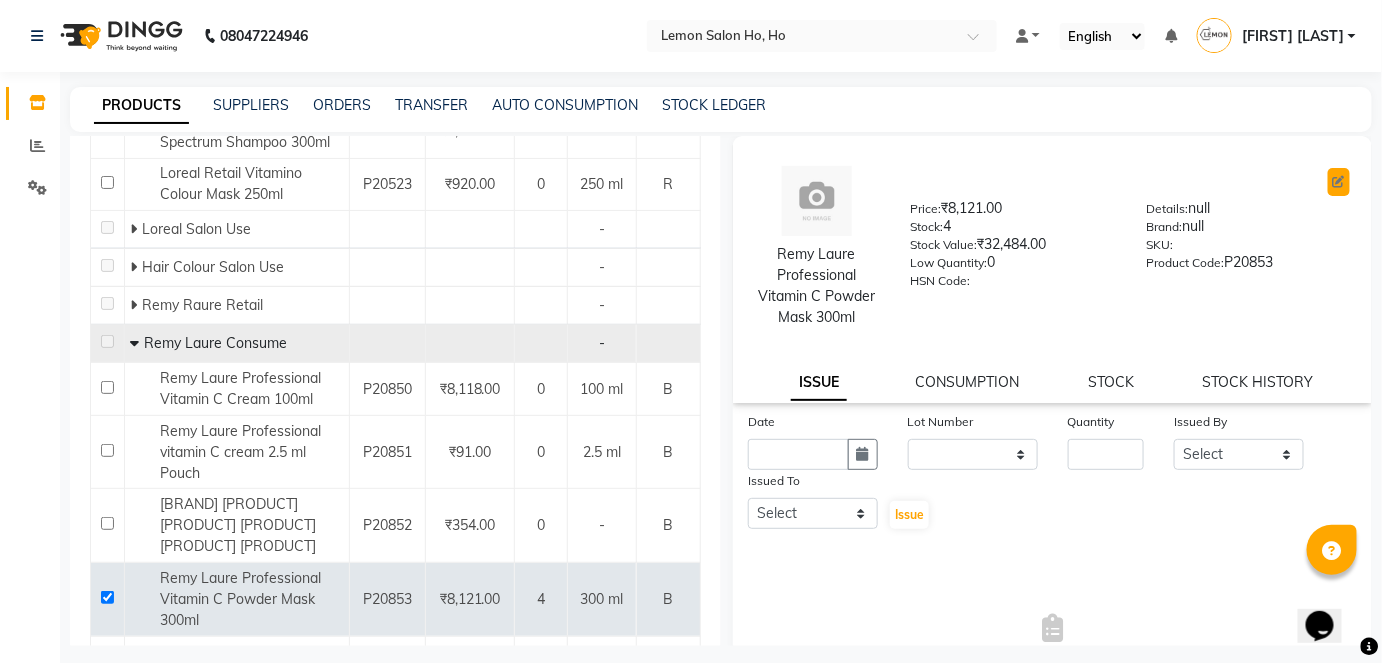 click 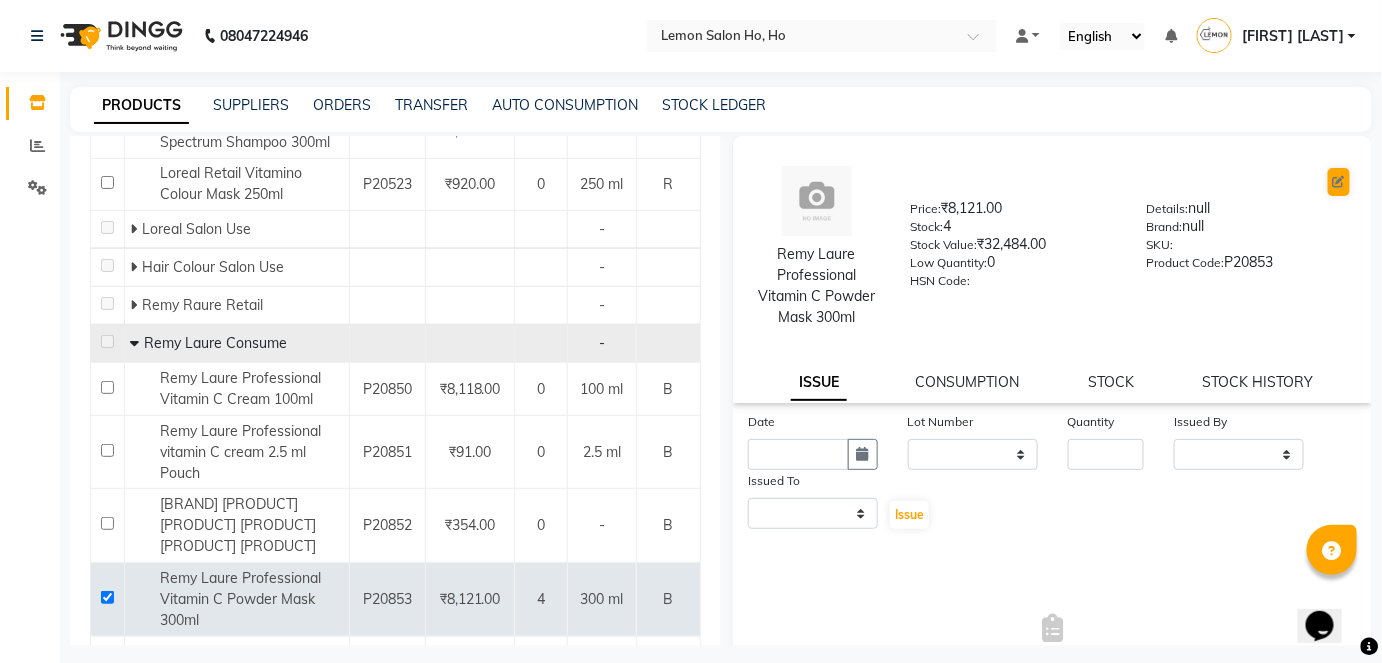 select on "B" 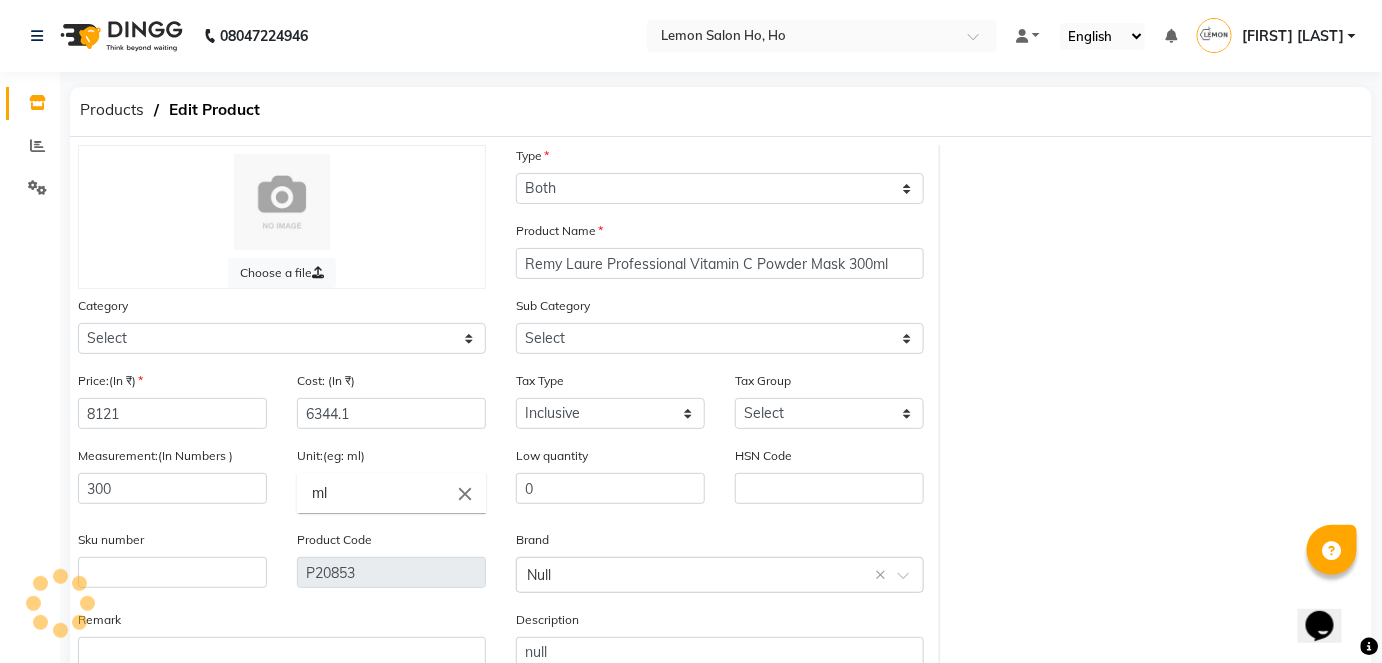 select on "[NUMBER]" 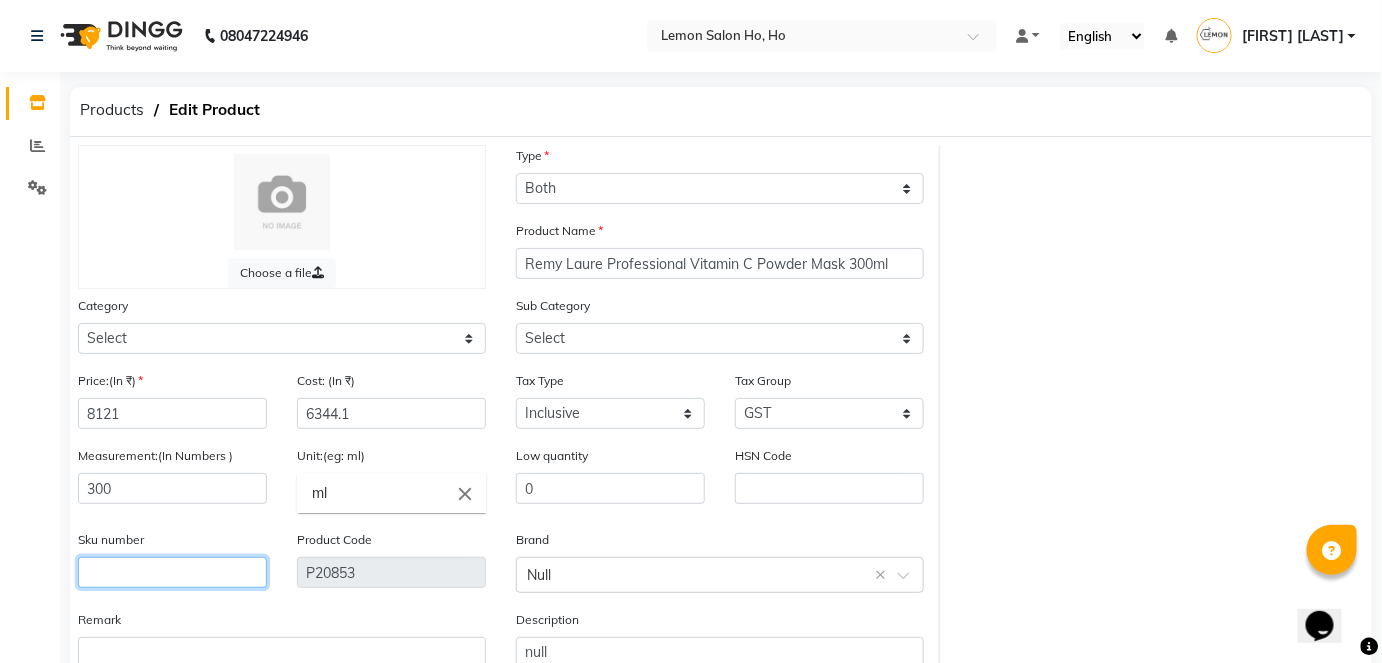 click 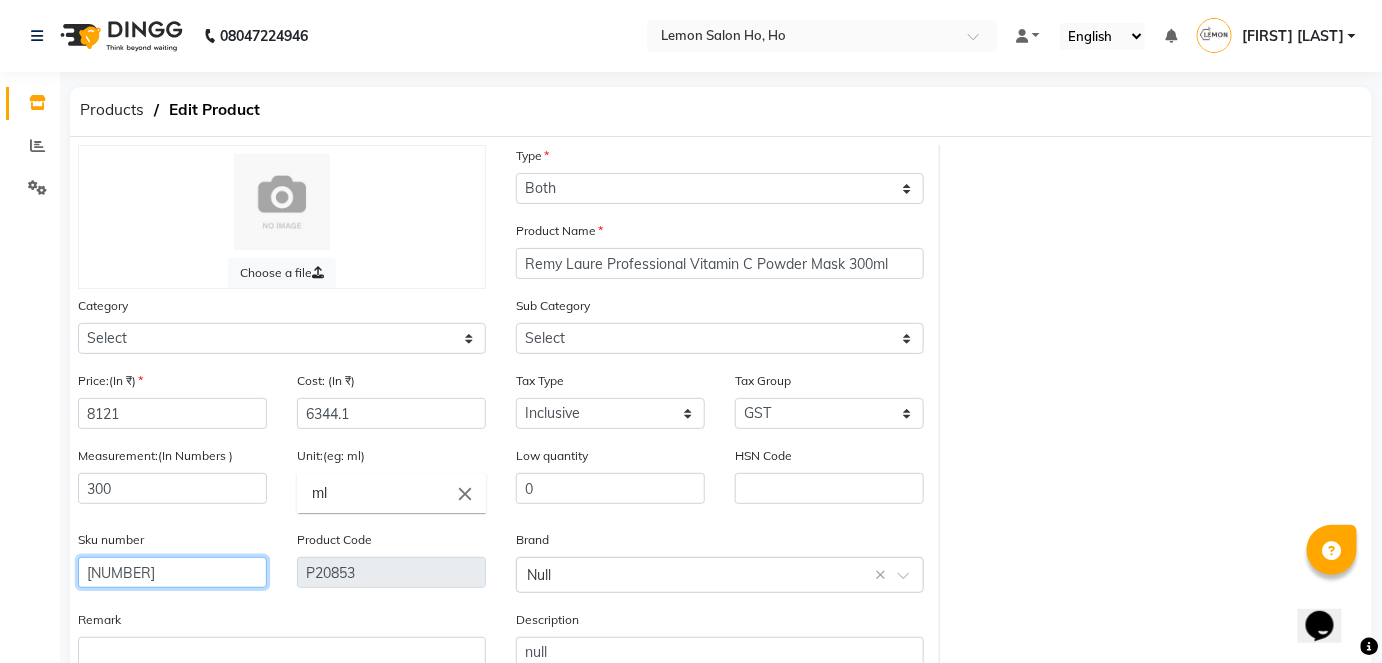type on "[NUMBER]" 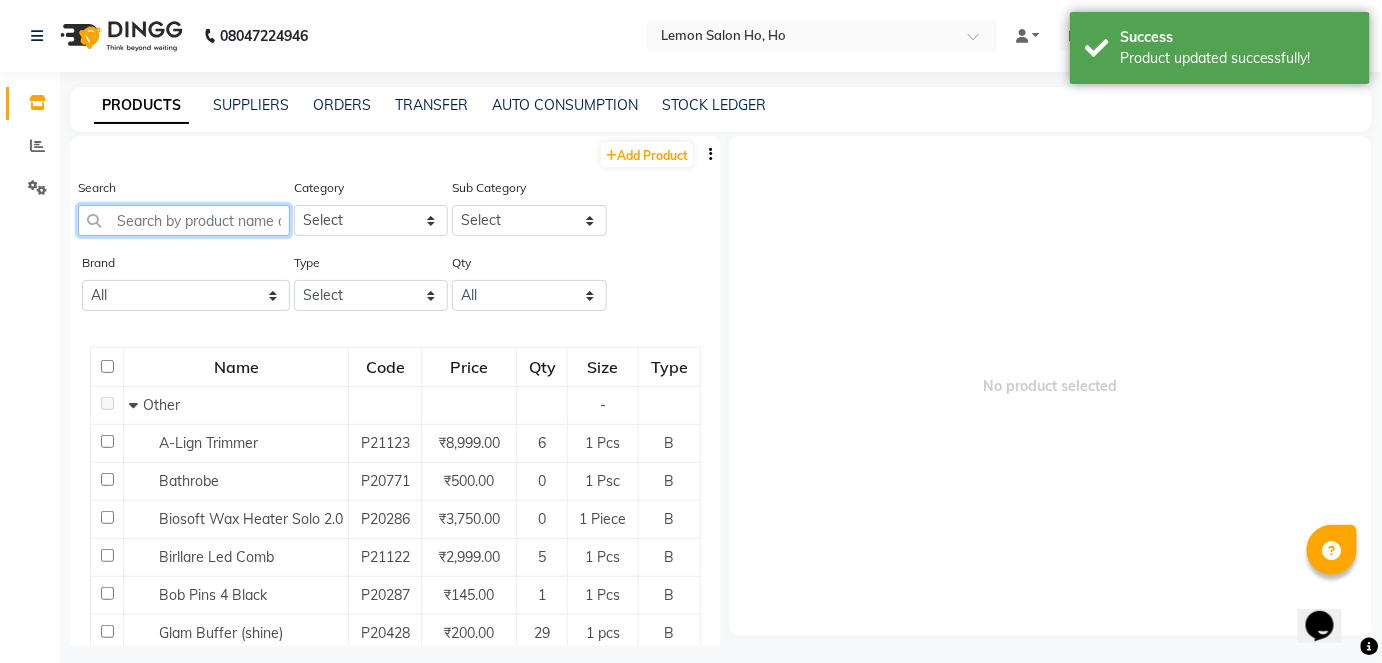 click 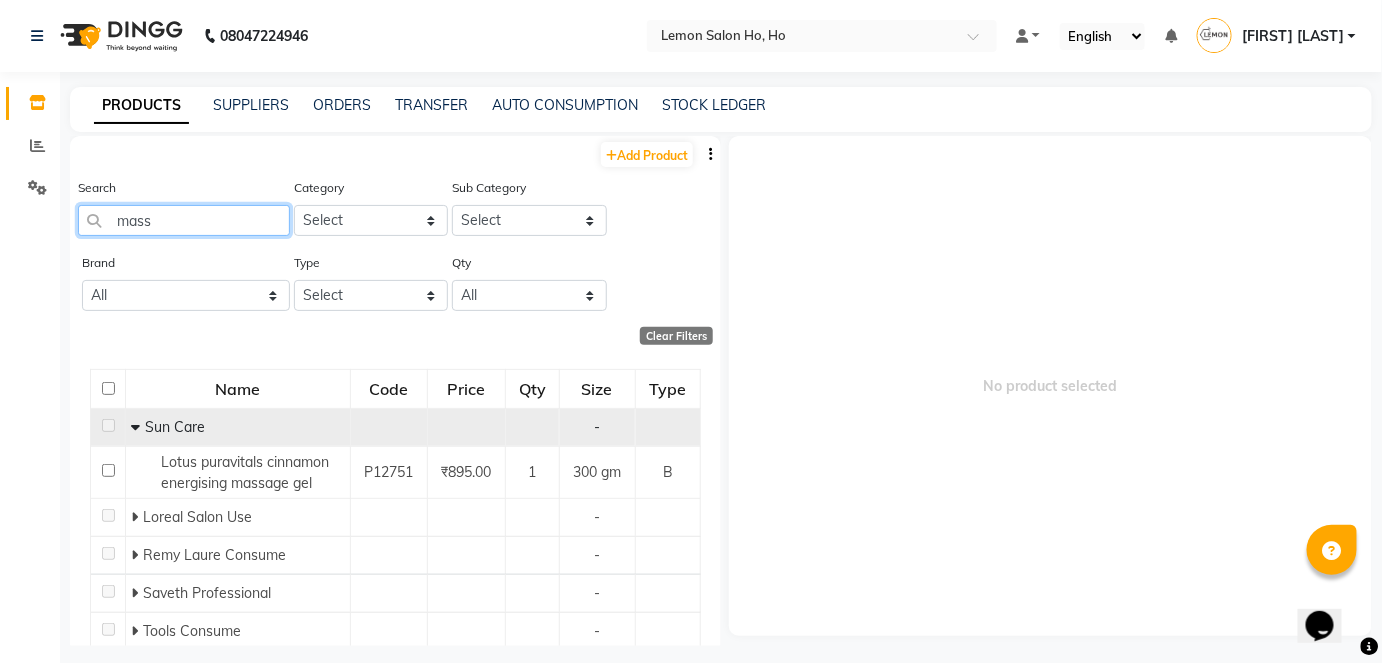 scroll, scrollTop: 64, scrollLeft: 0, axis: vertical 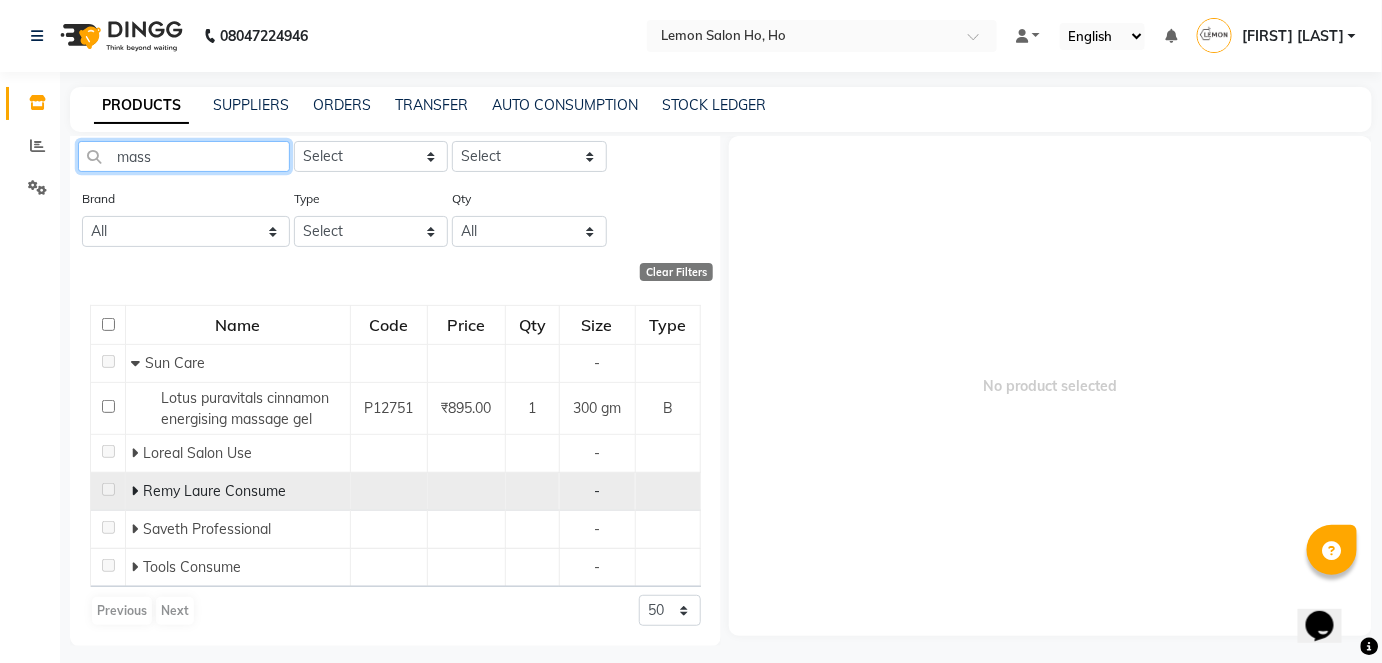 type on "mass" 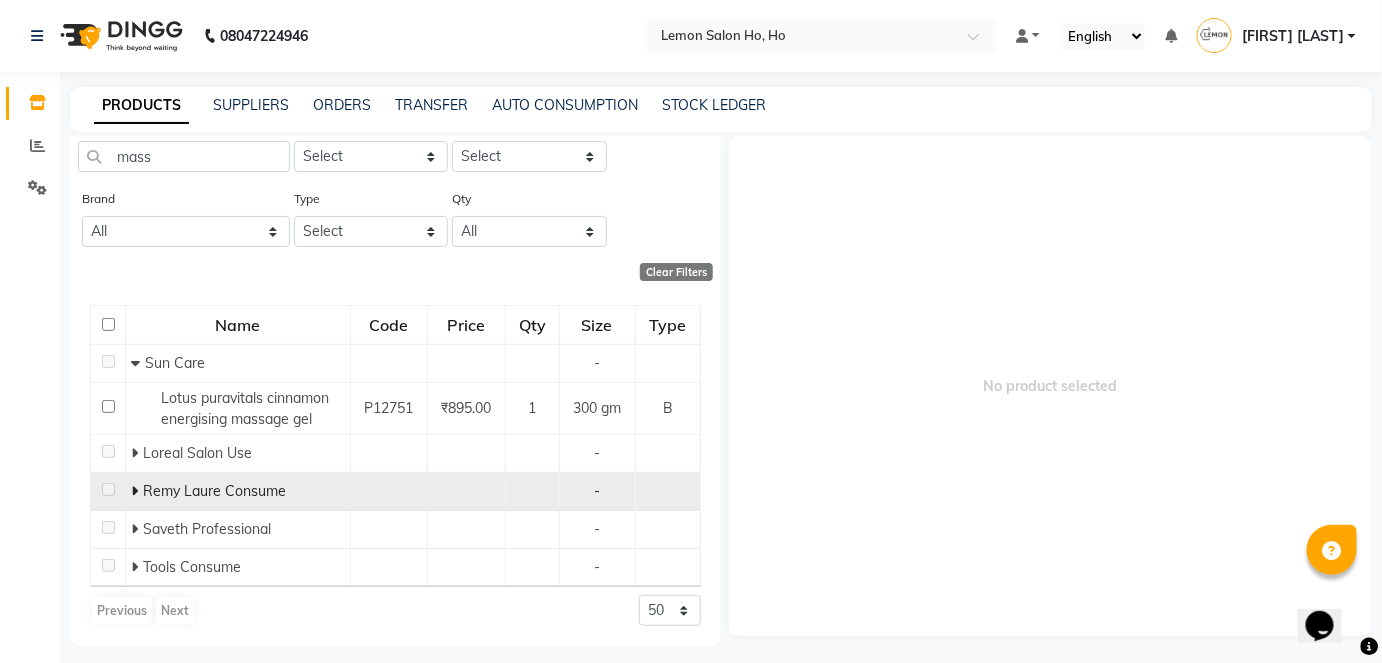 click 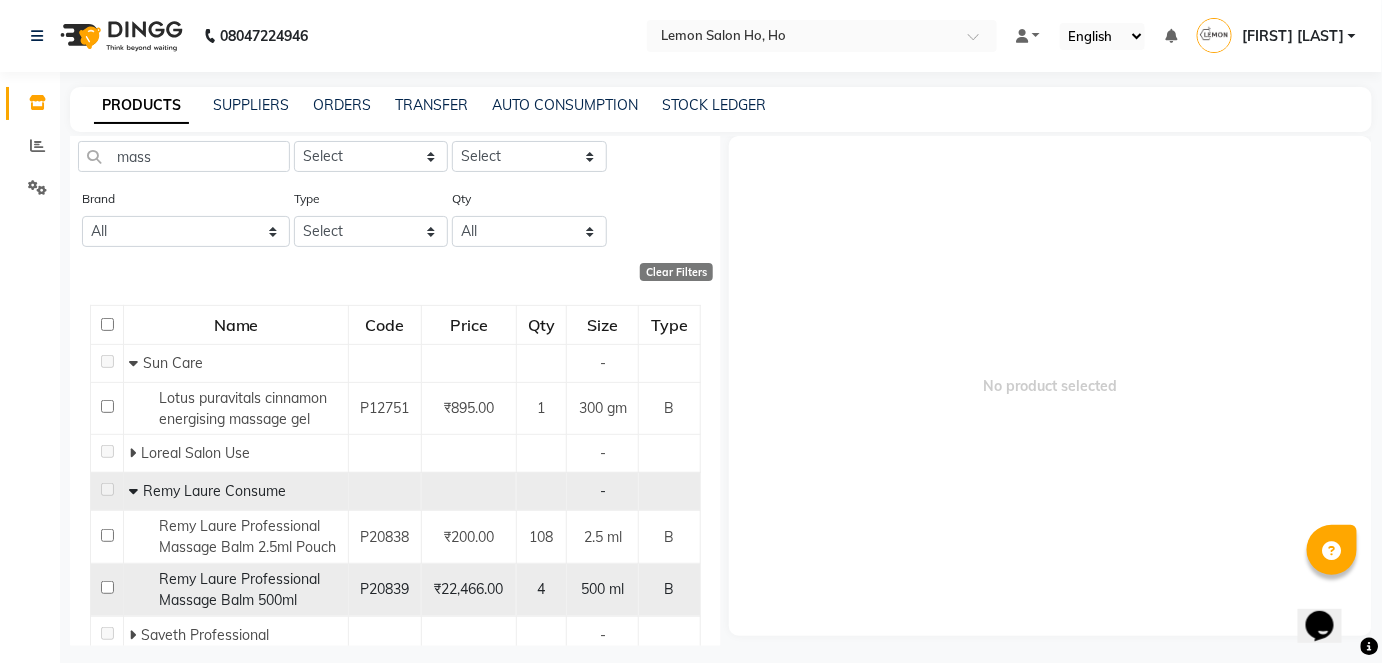 click 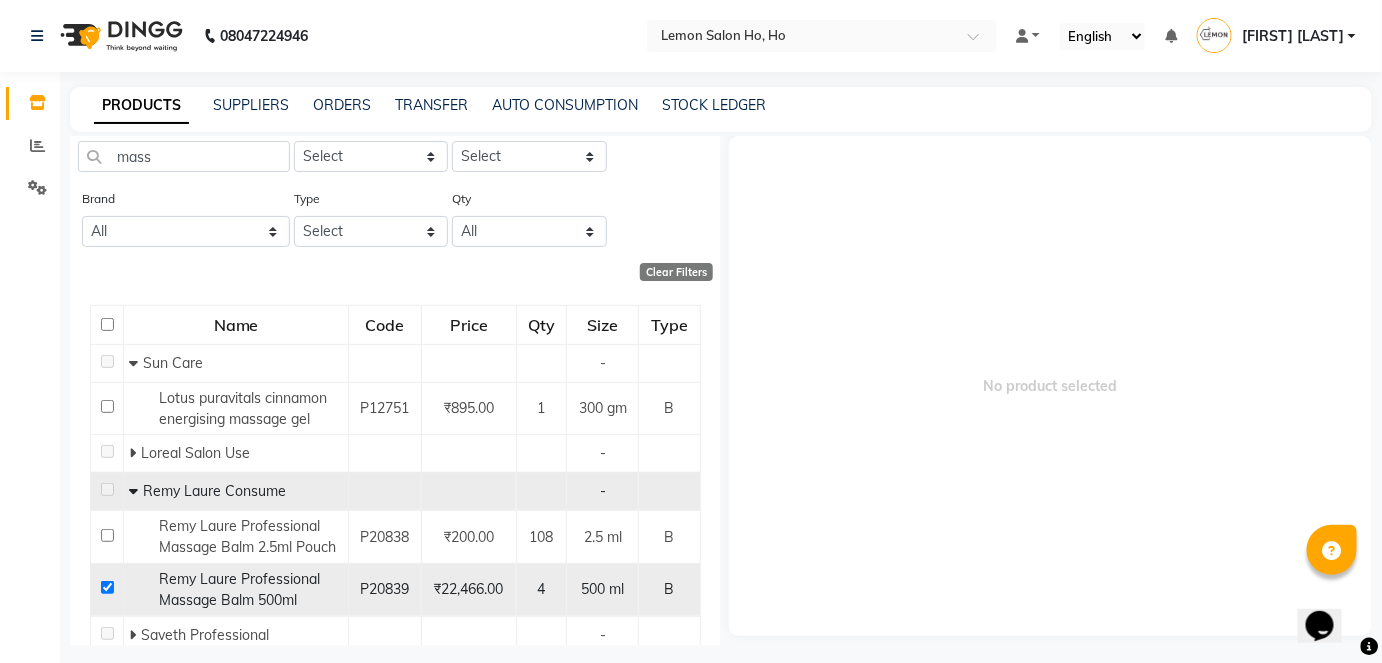 checkbox on "true" 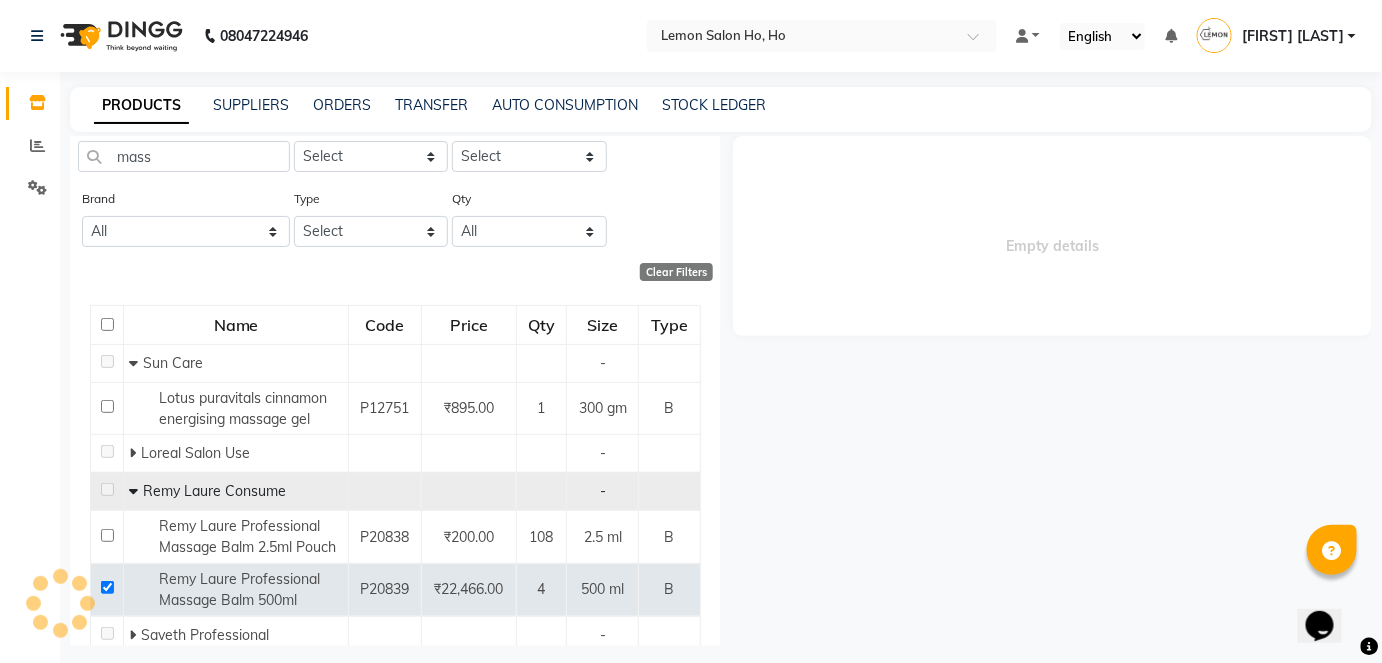 select 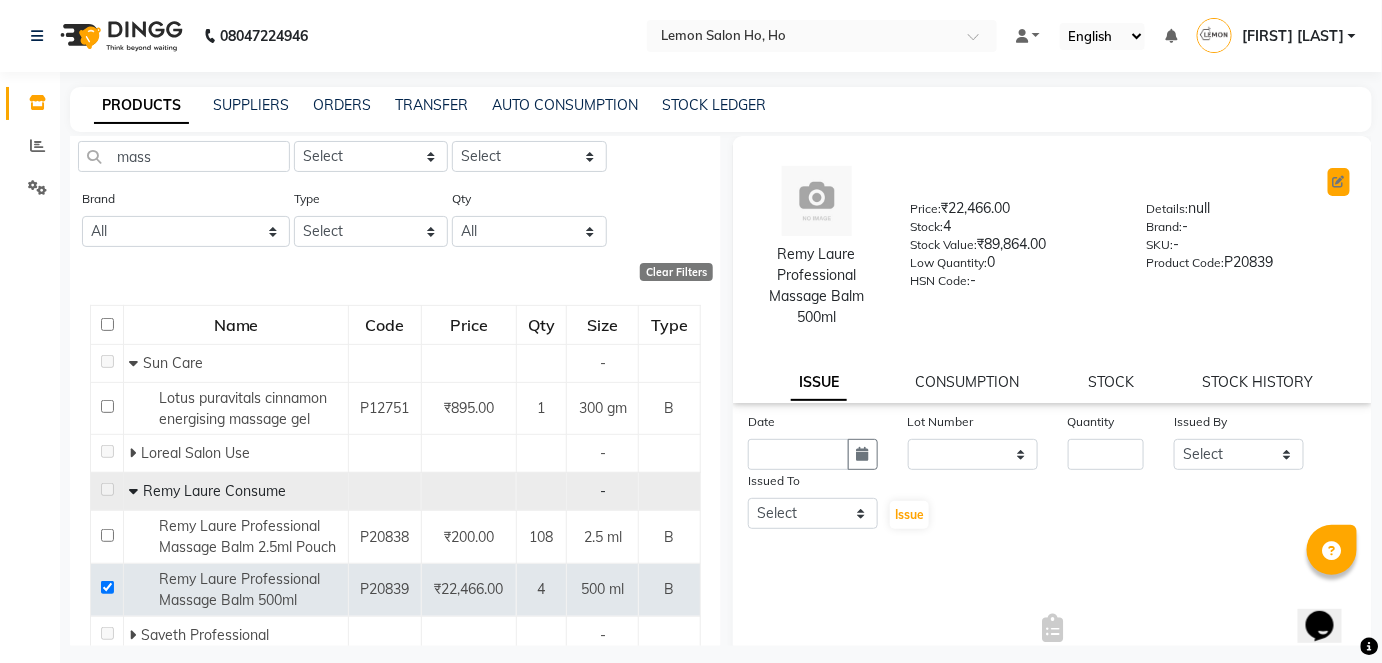 click 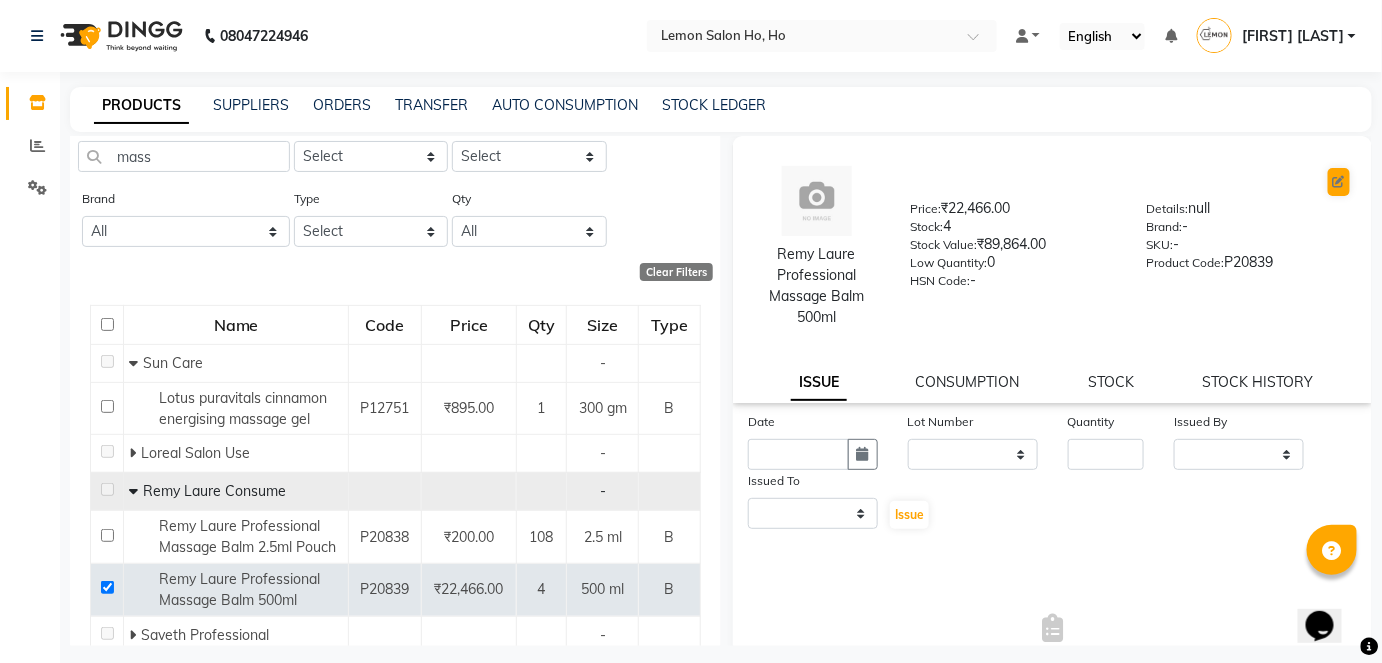 select on "B" 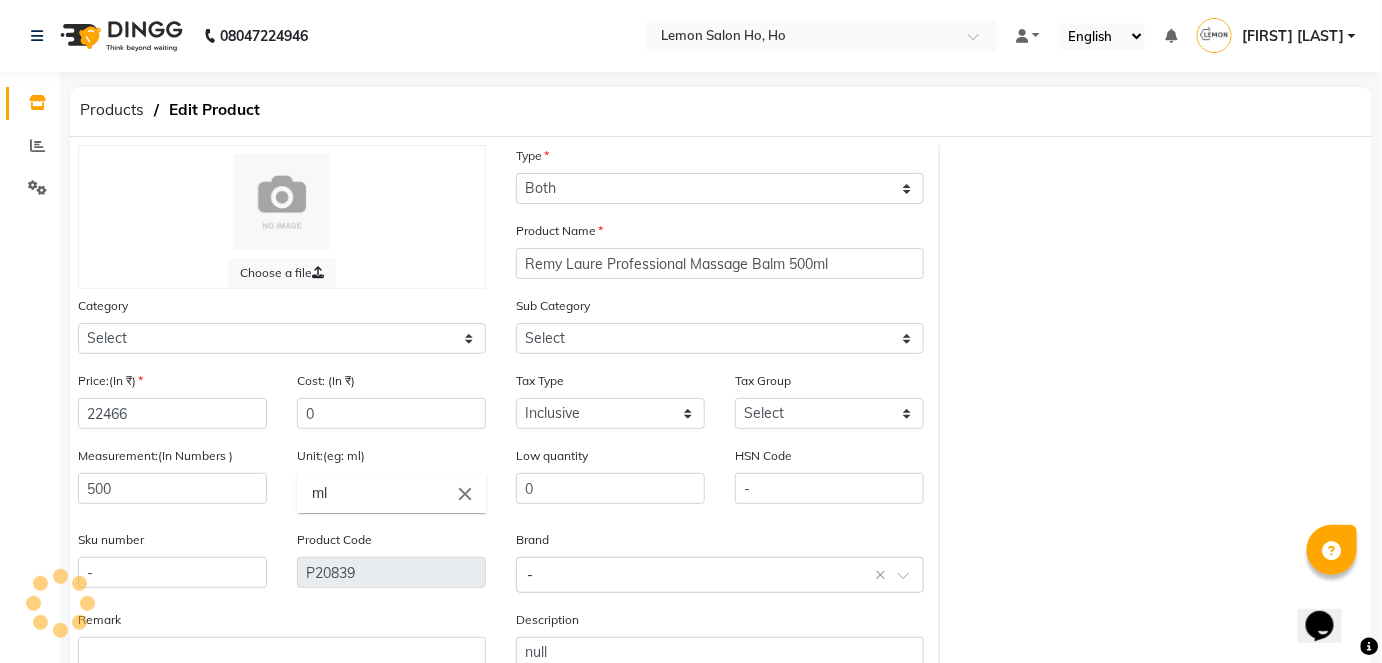 select on "[NUMBER]" 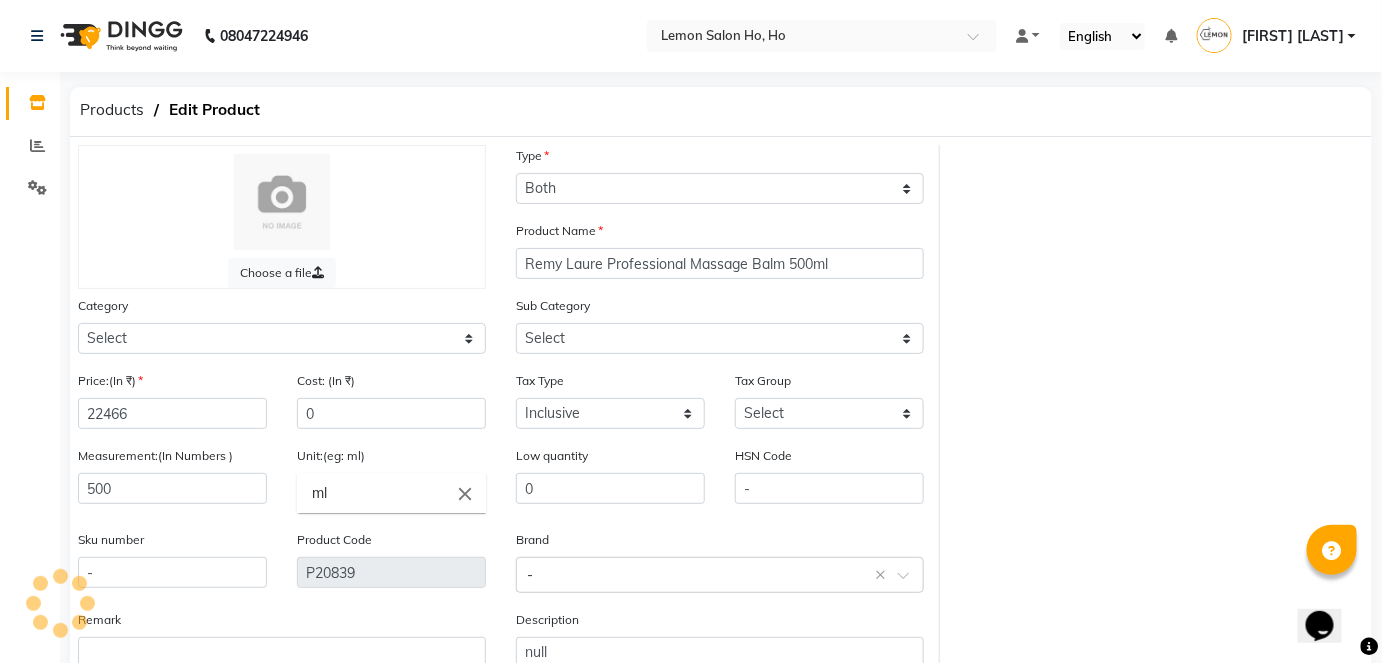 select on "[NUMBER]" 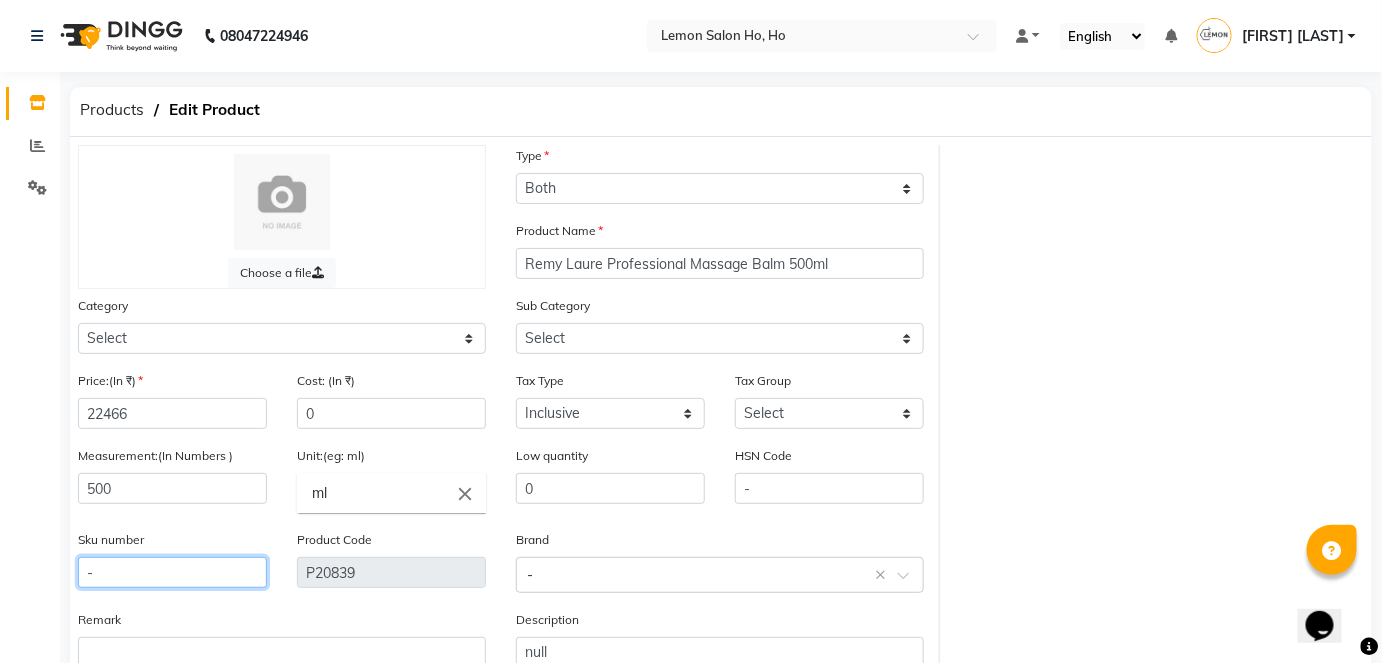 click on "-" 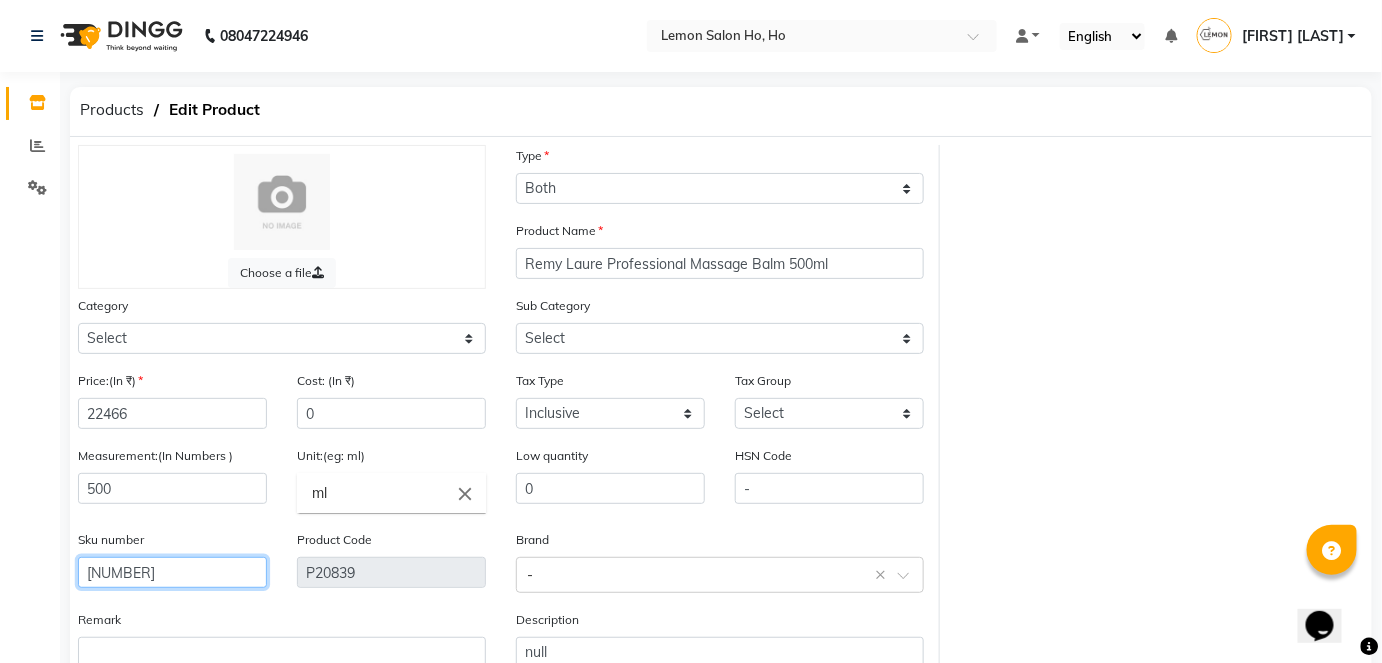 type on "[NUMBER]" 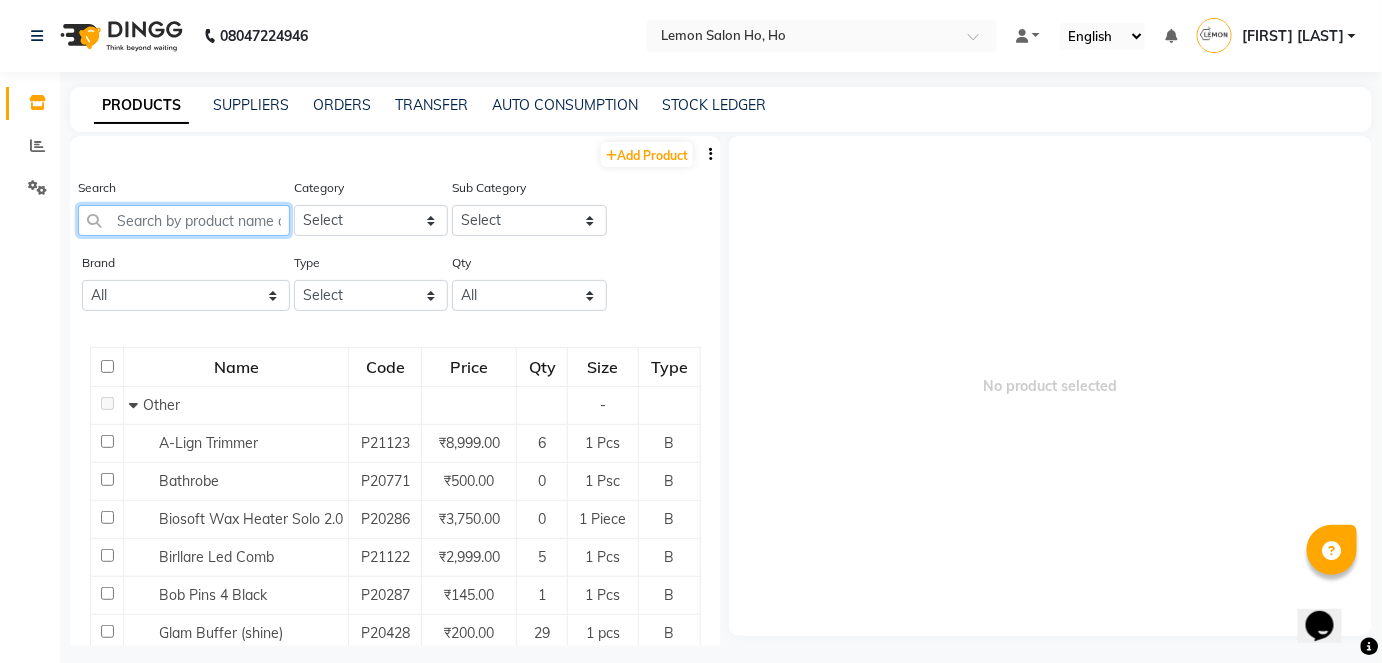 click 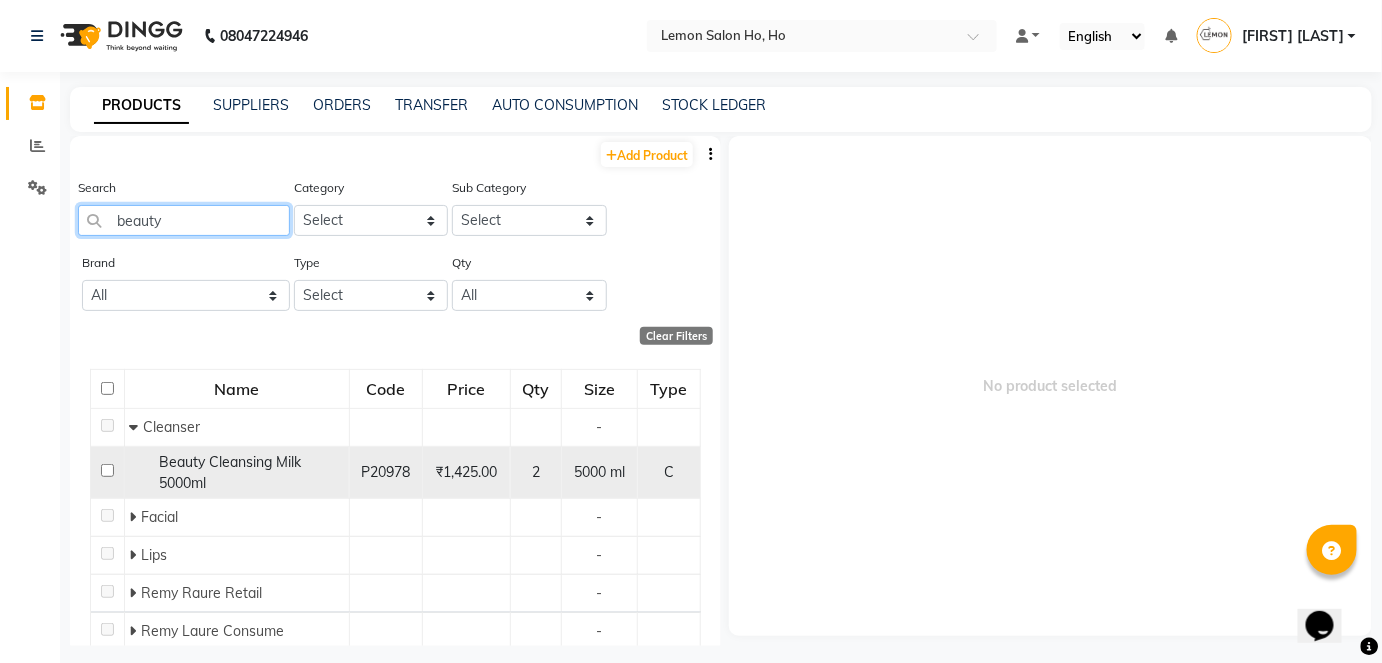 scroll, scrollTop: 64, scrollLeft: 0, axis: vertical 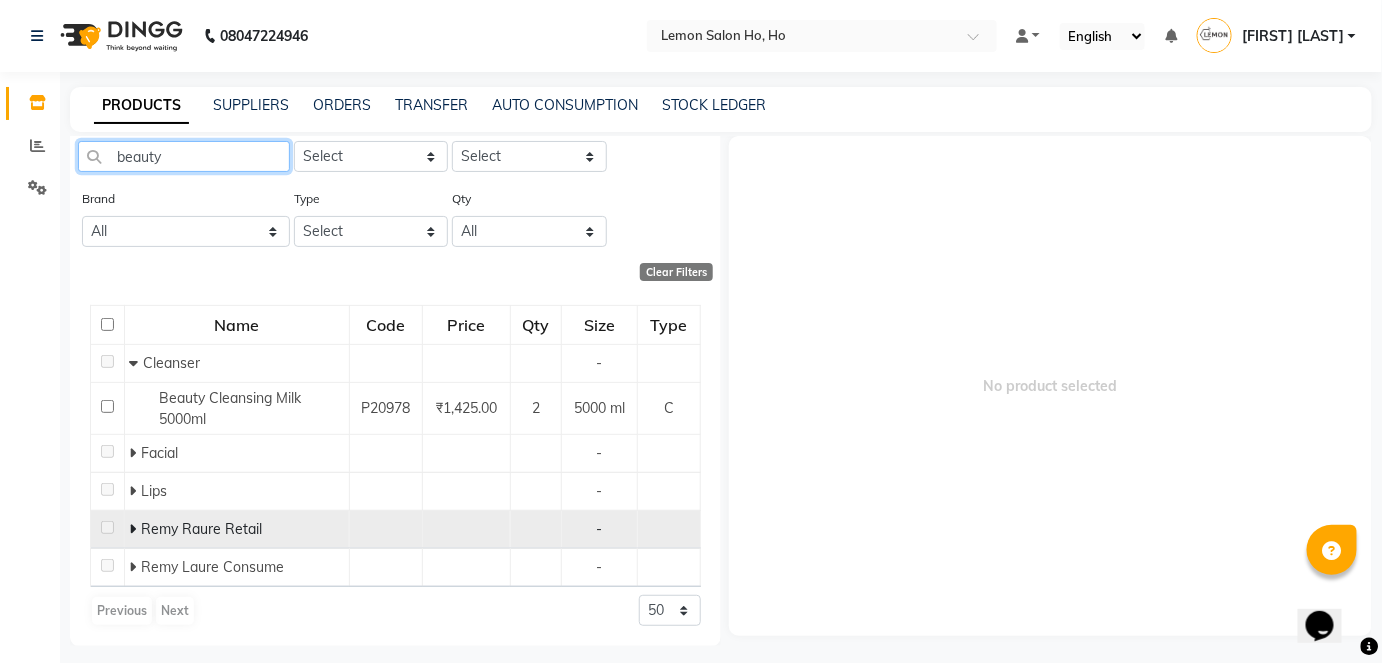 type on "beauty" 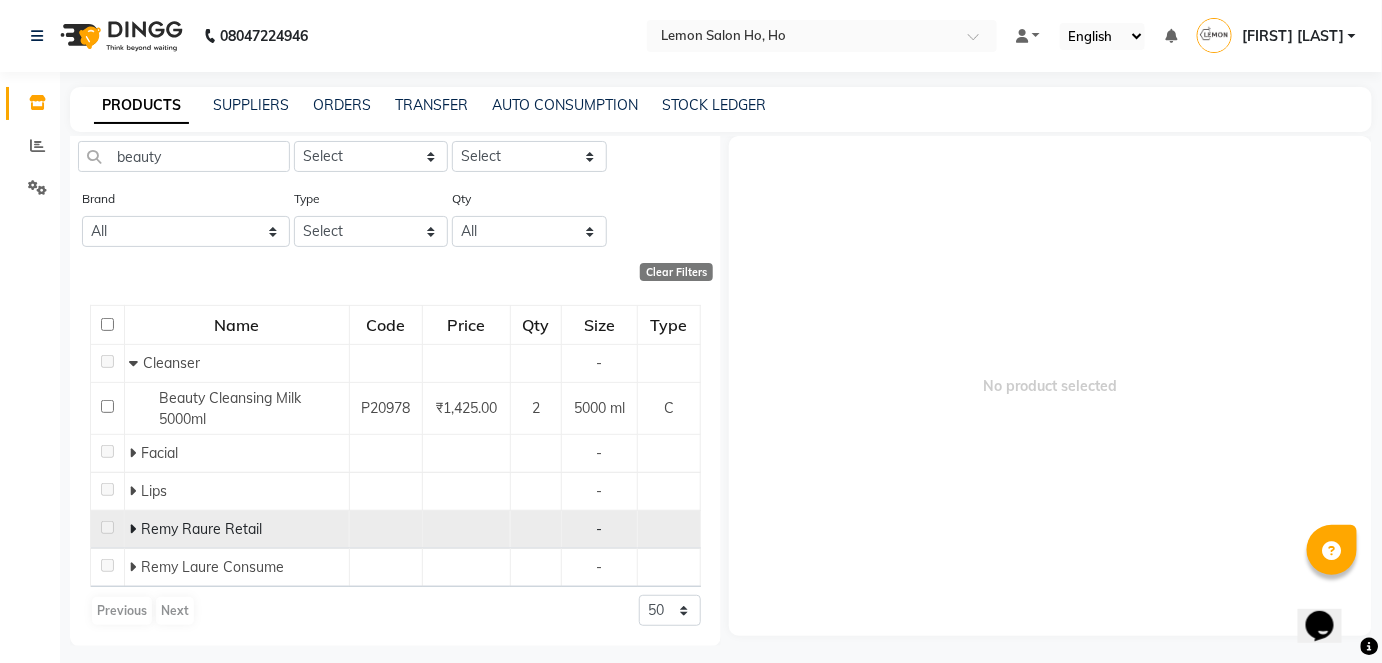 click 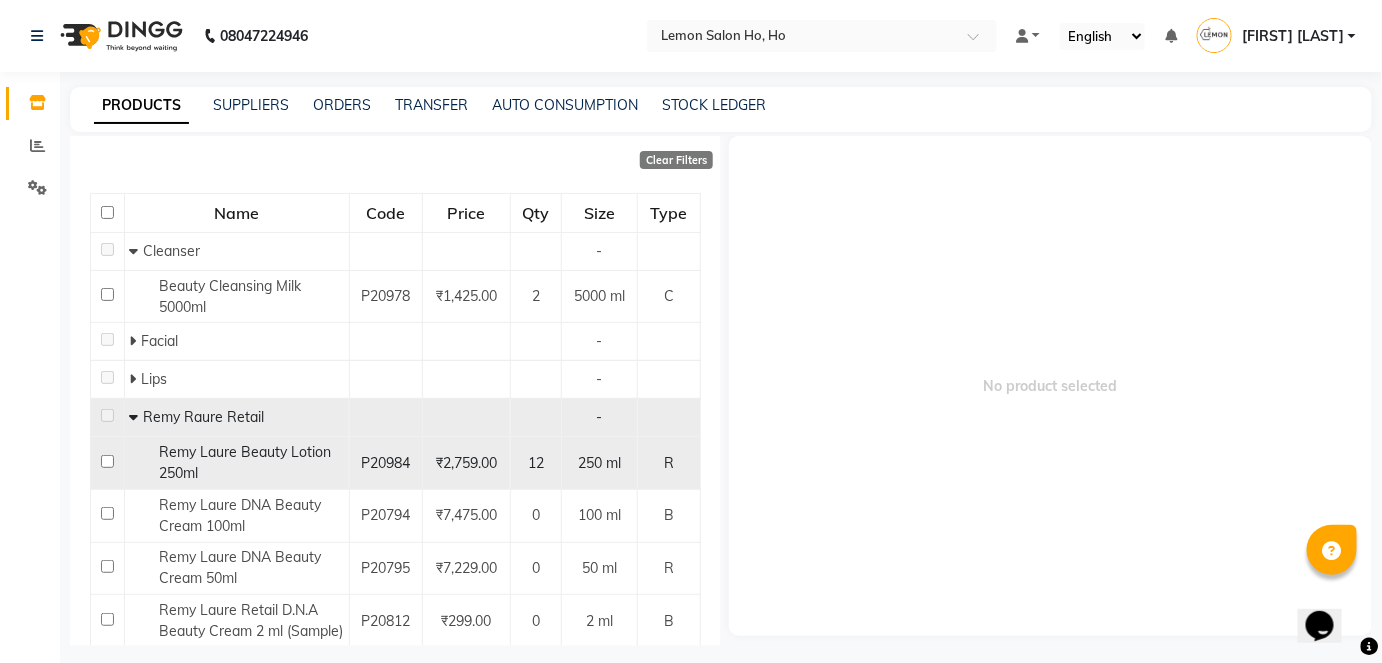 scroll, scrollTop: 181, scrollLeft: 0, axis: vertical 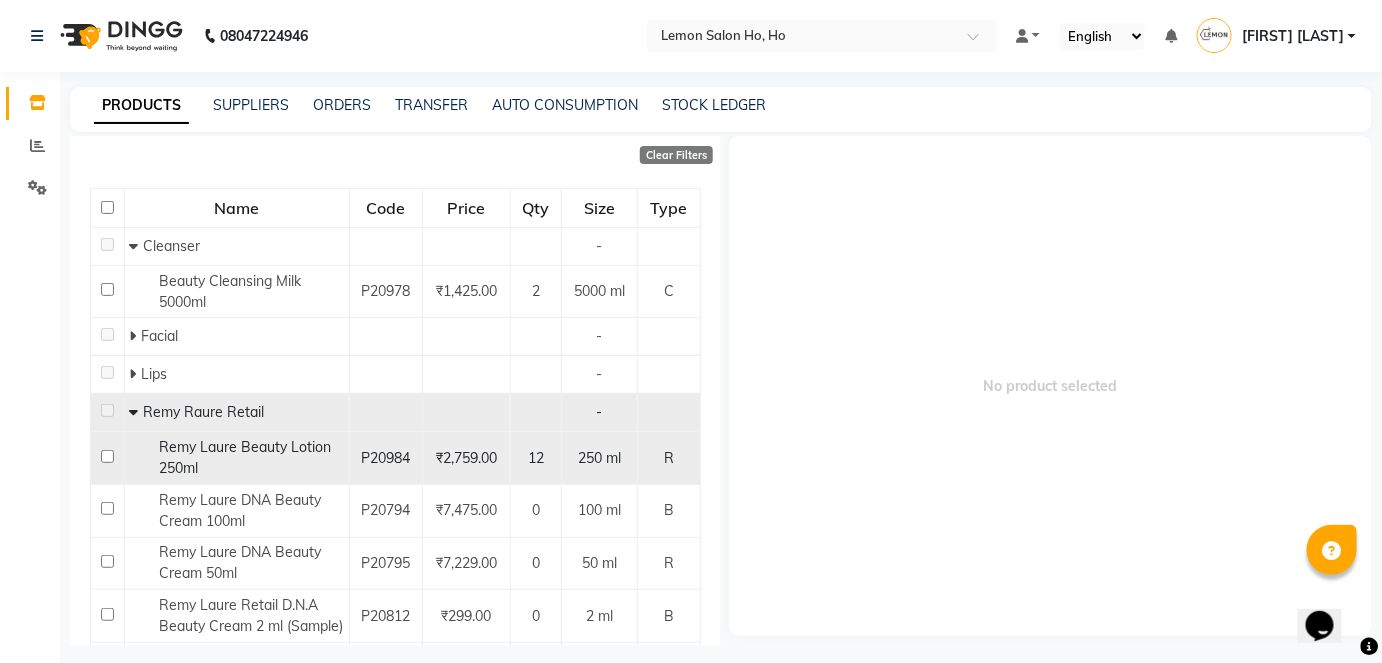 click 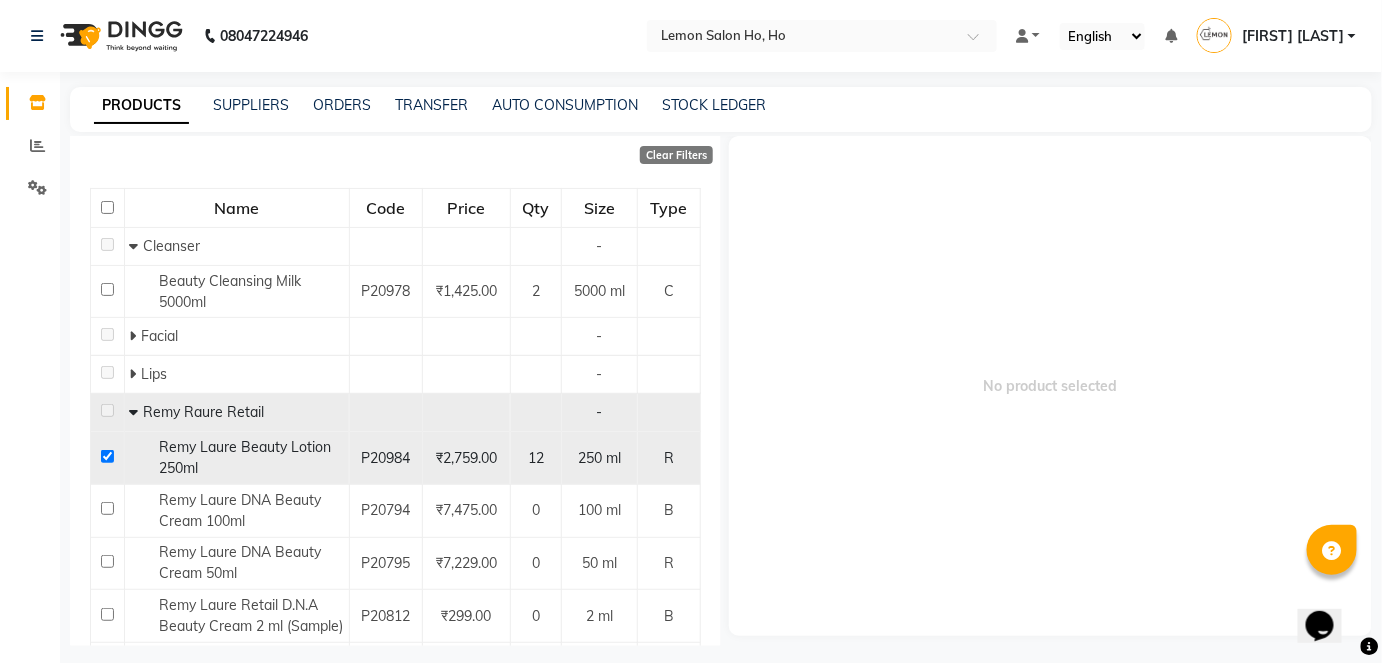 checkbox on "true" 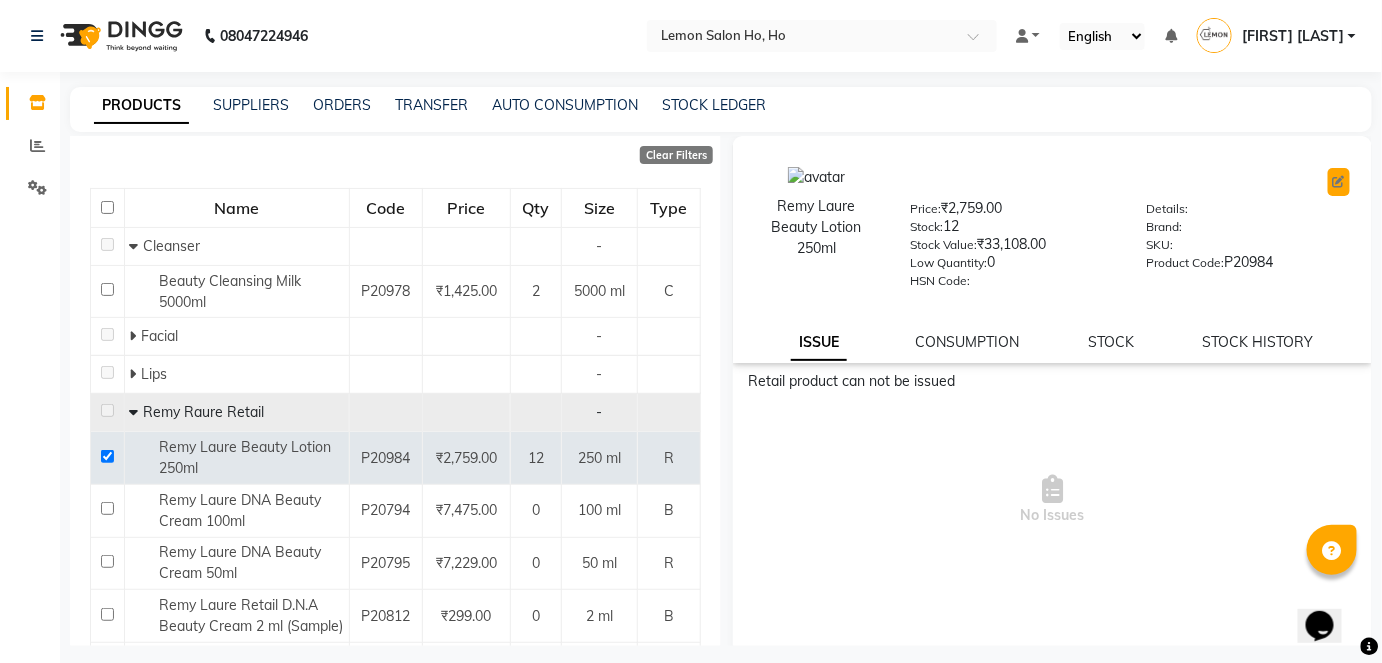 click 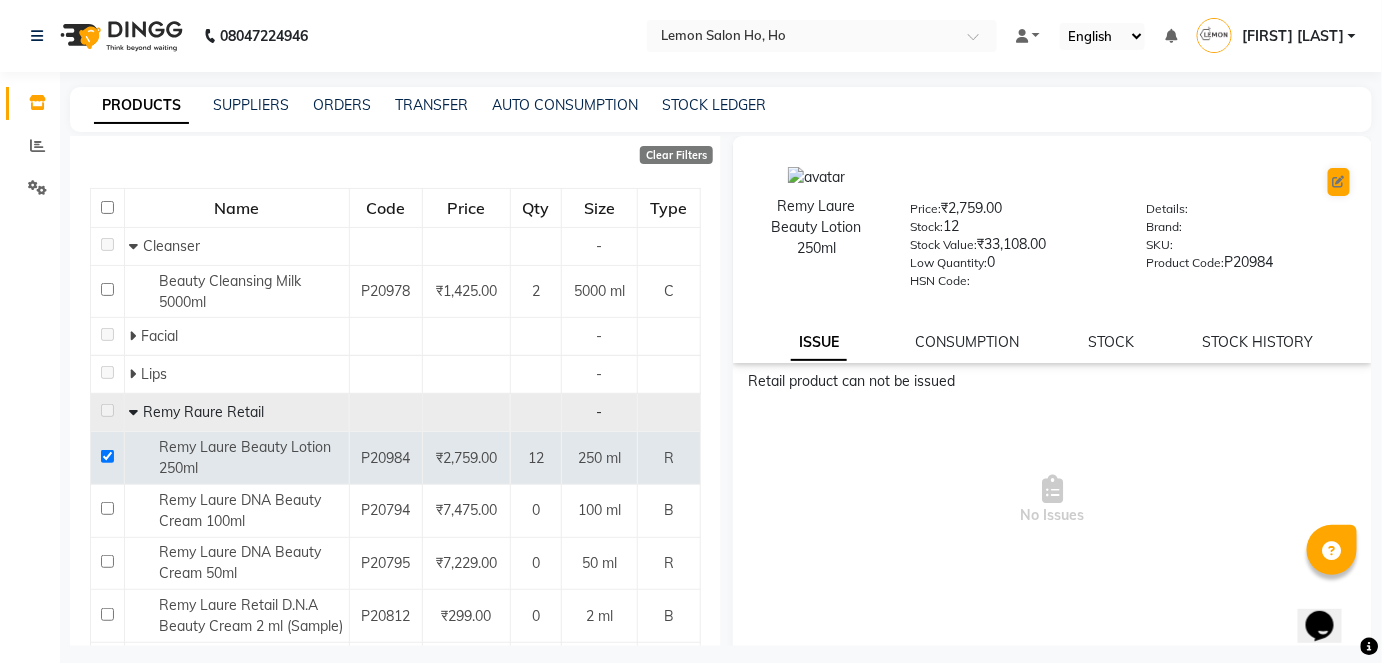 select on "R" 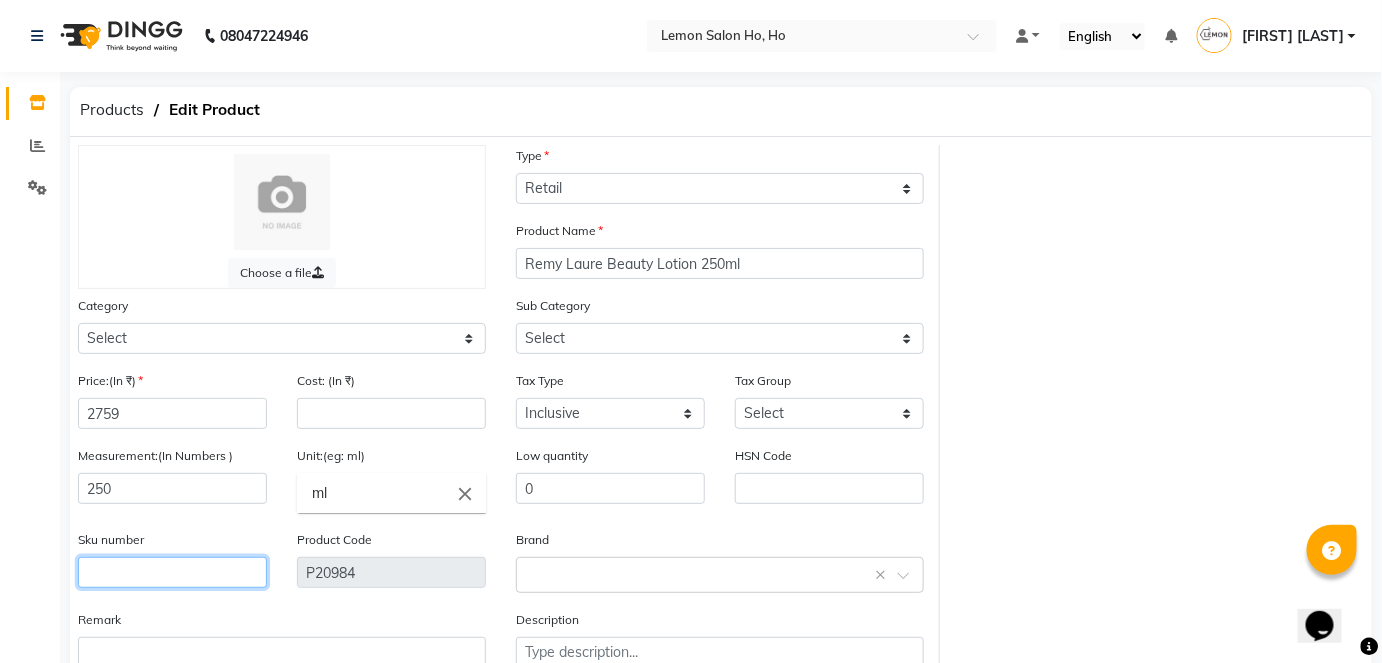click 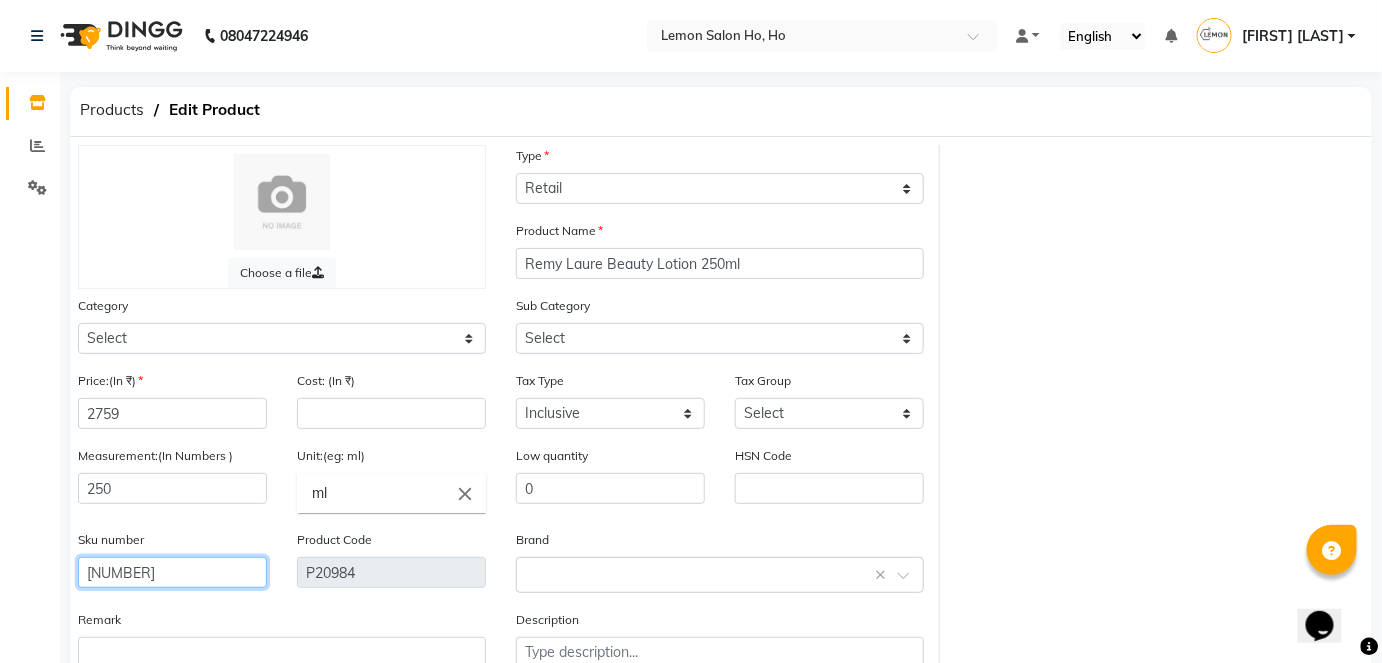 type on "[NUMBER]" 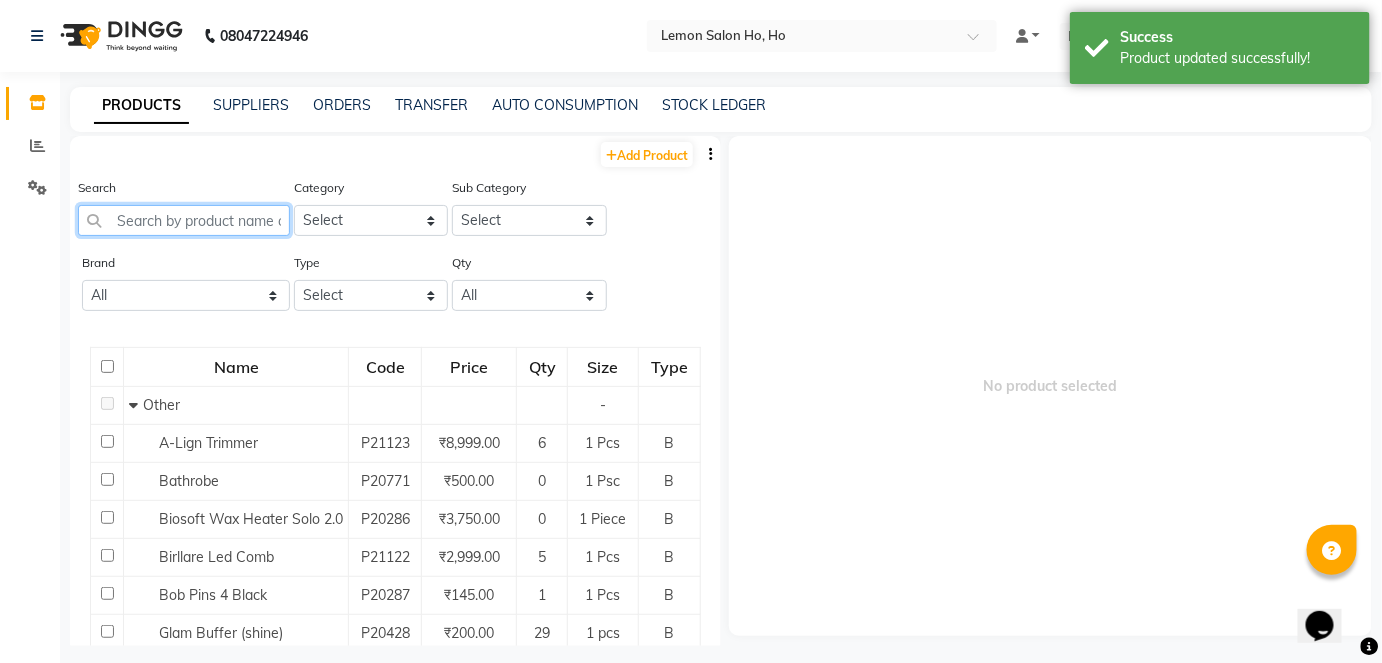 click 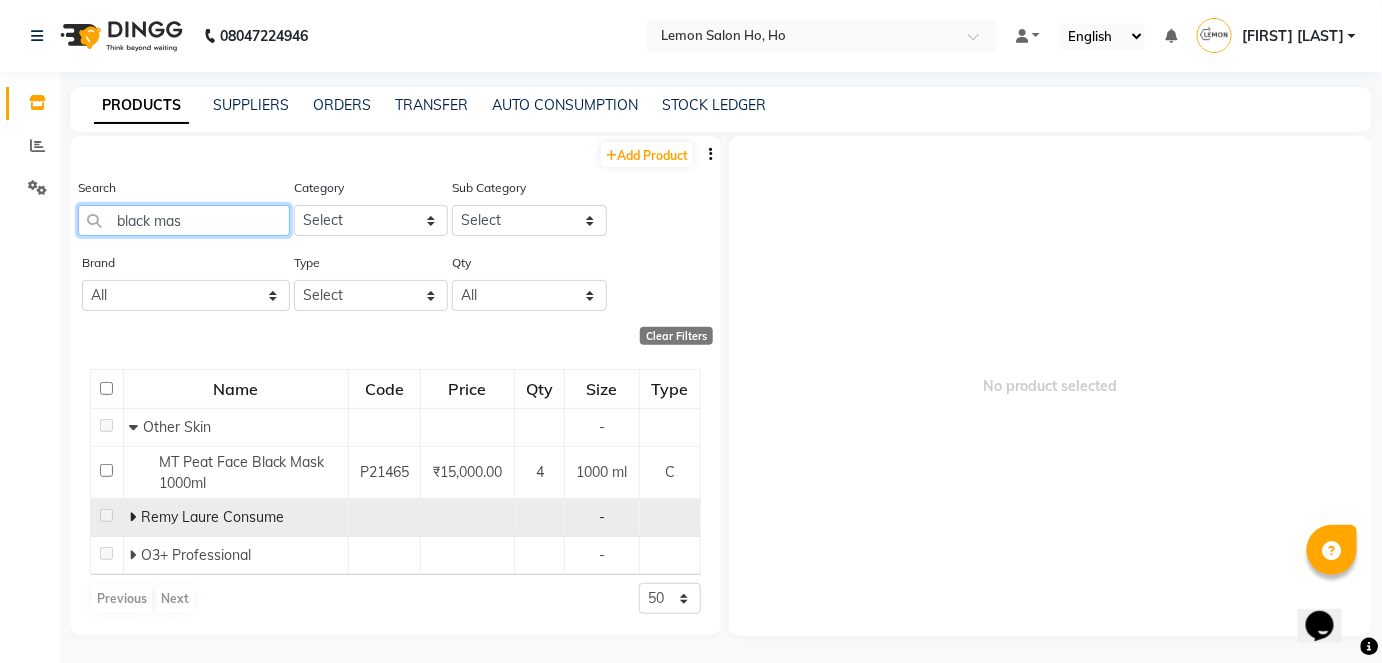 type on "black mas" 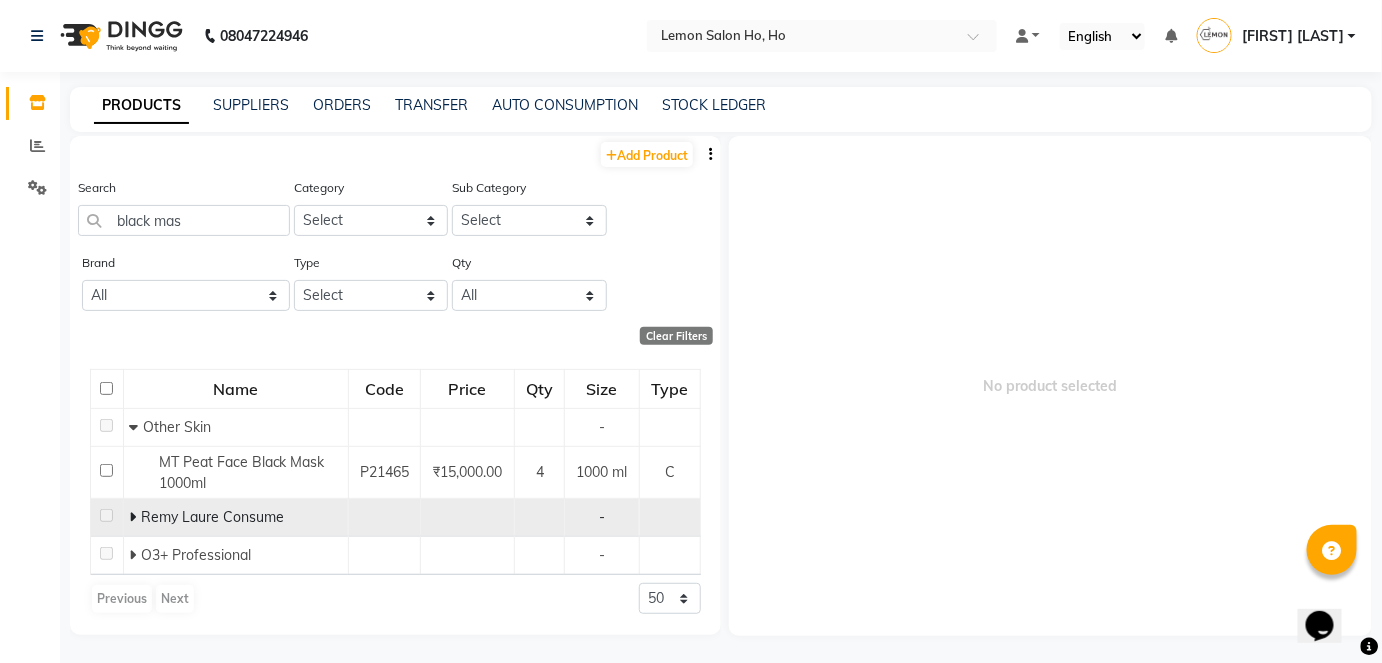 click 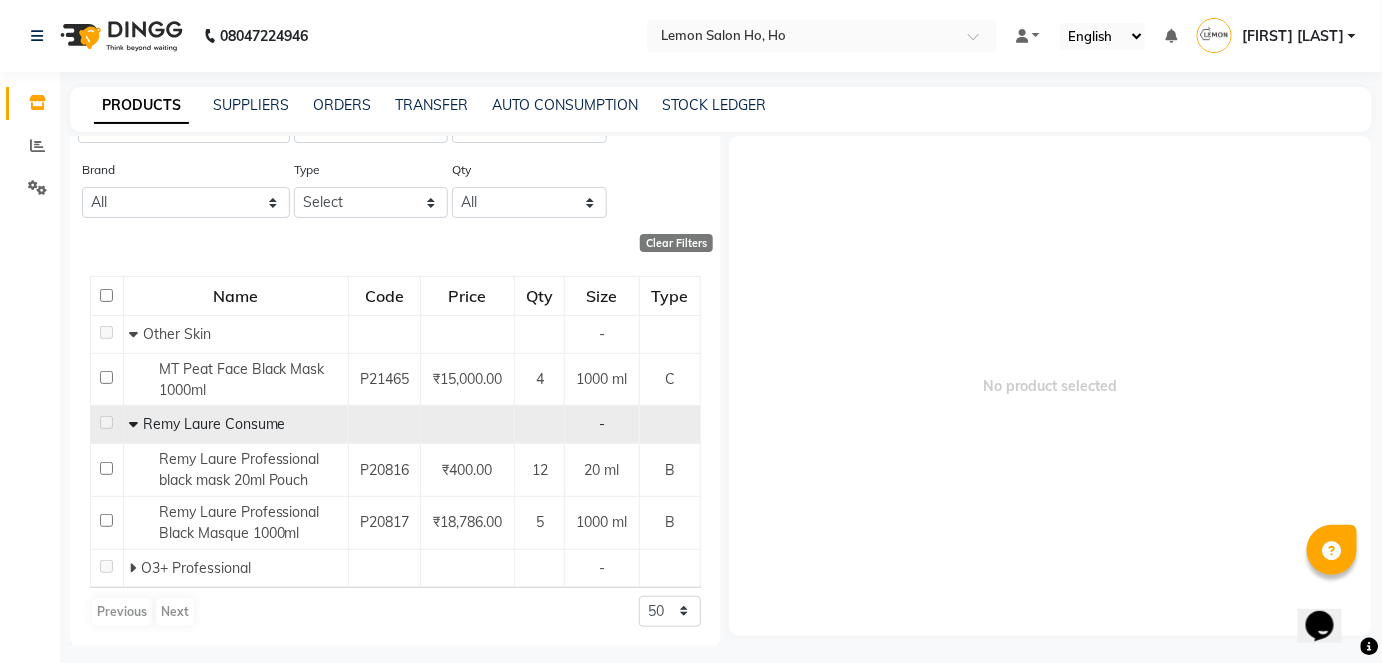 scroll, scrollTop: 93, scrollLeft: 0, axis: vertical 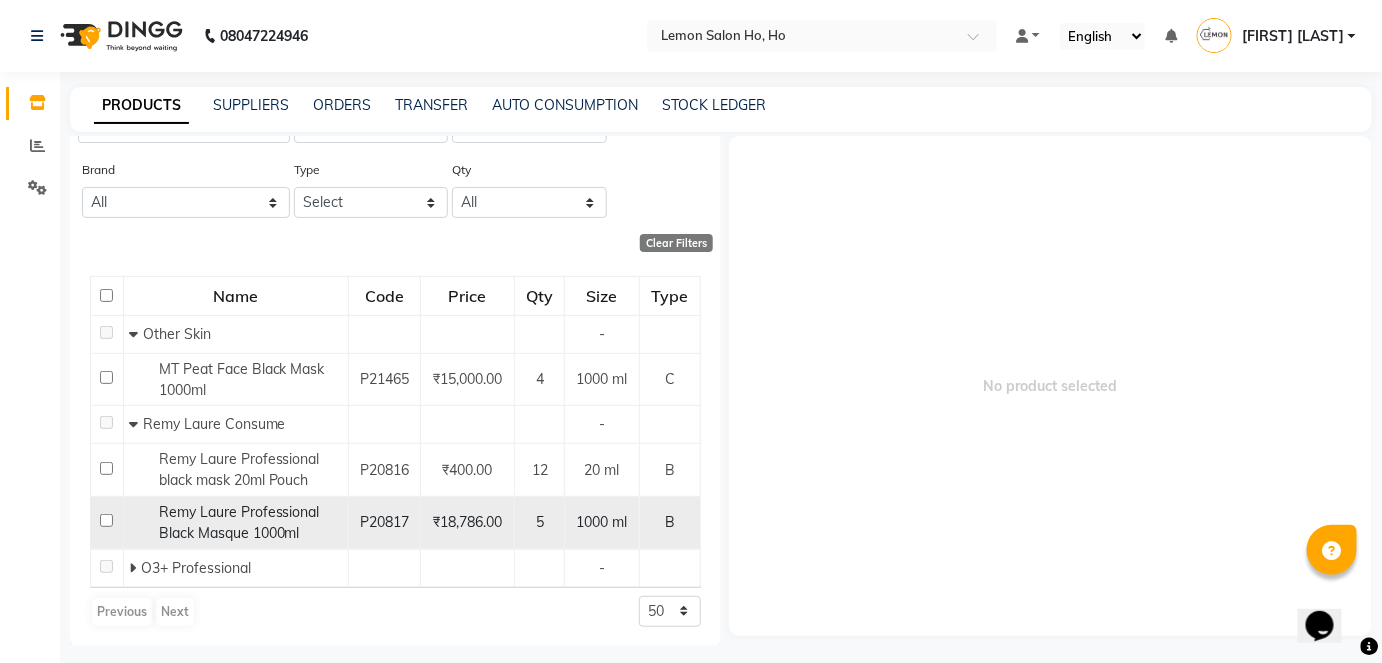 click 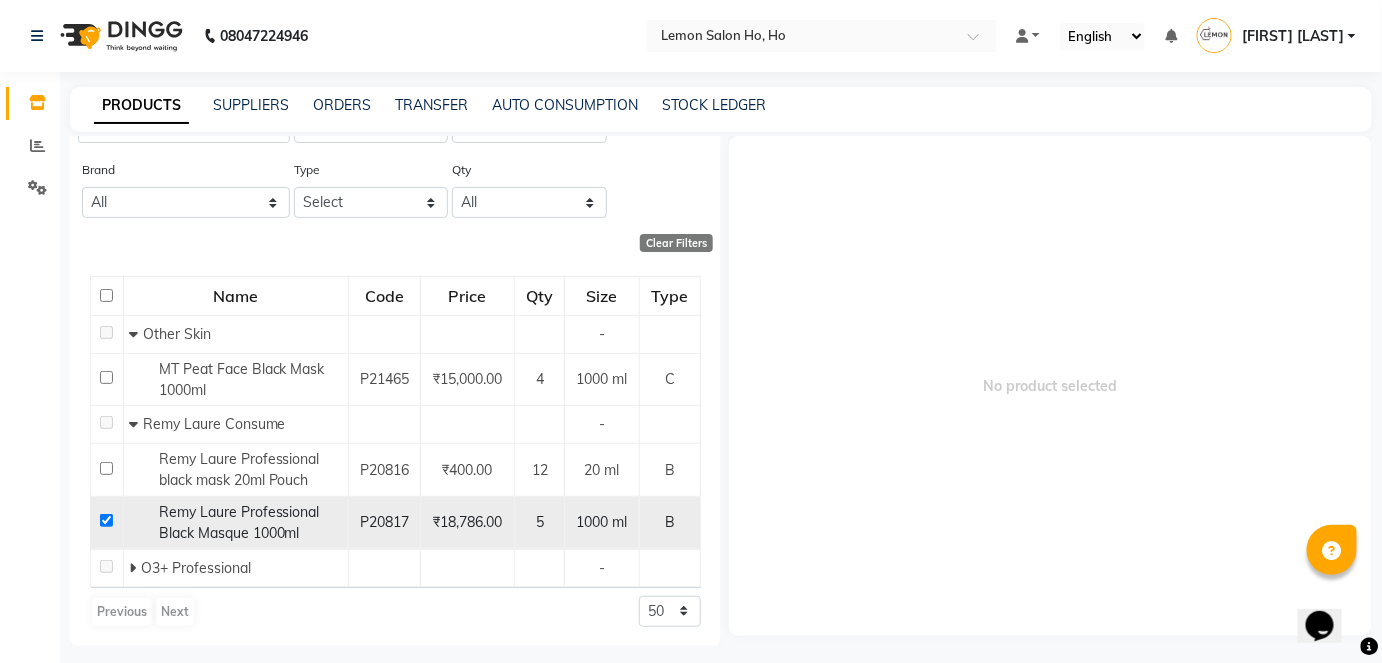 checkbox on "true" 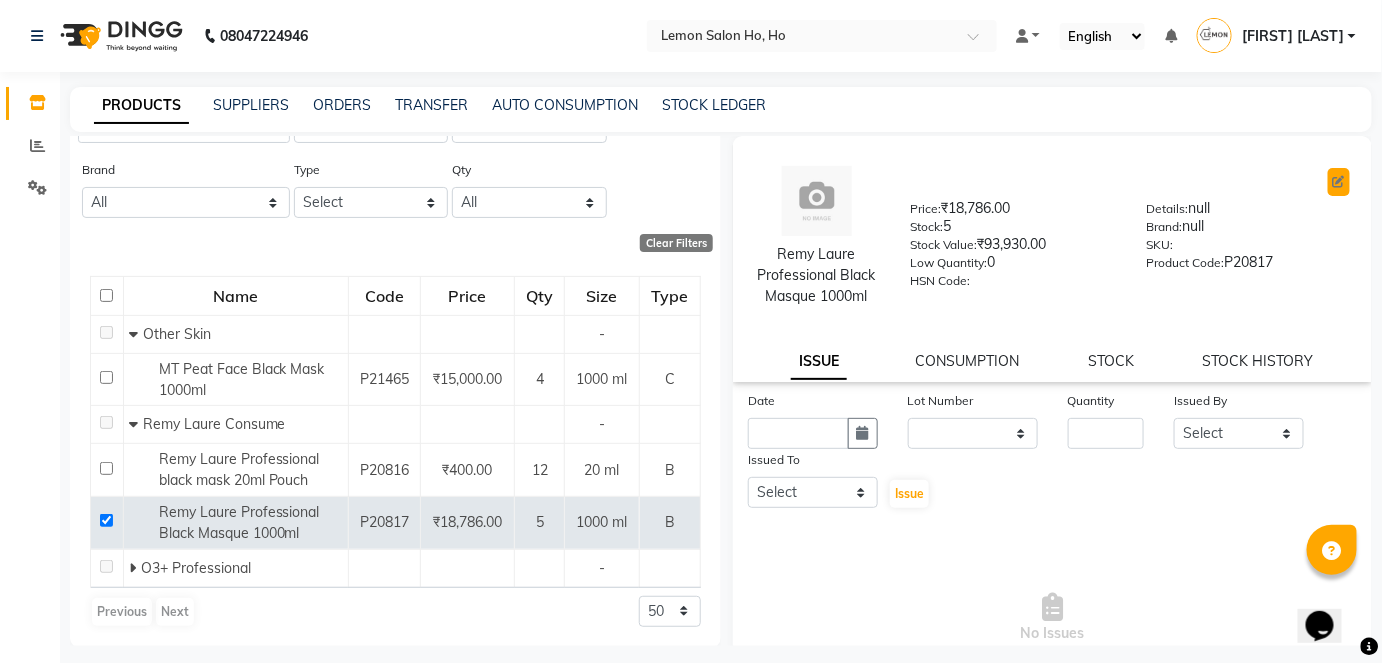 click 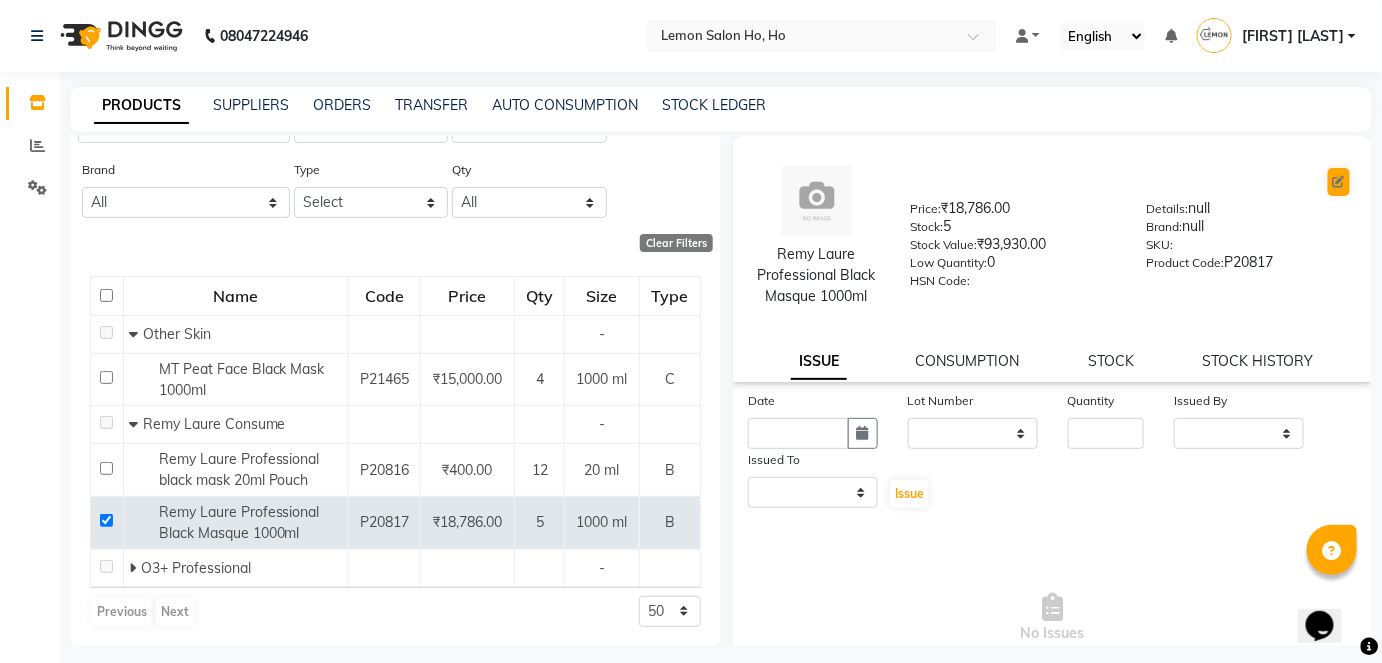 select on "true" 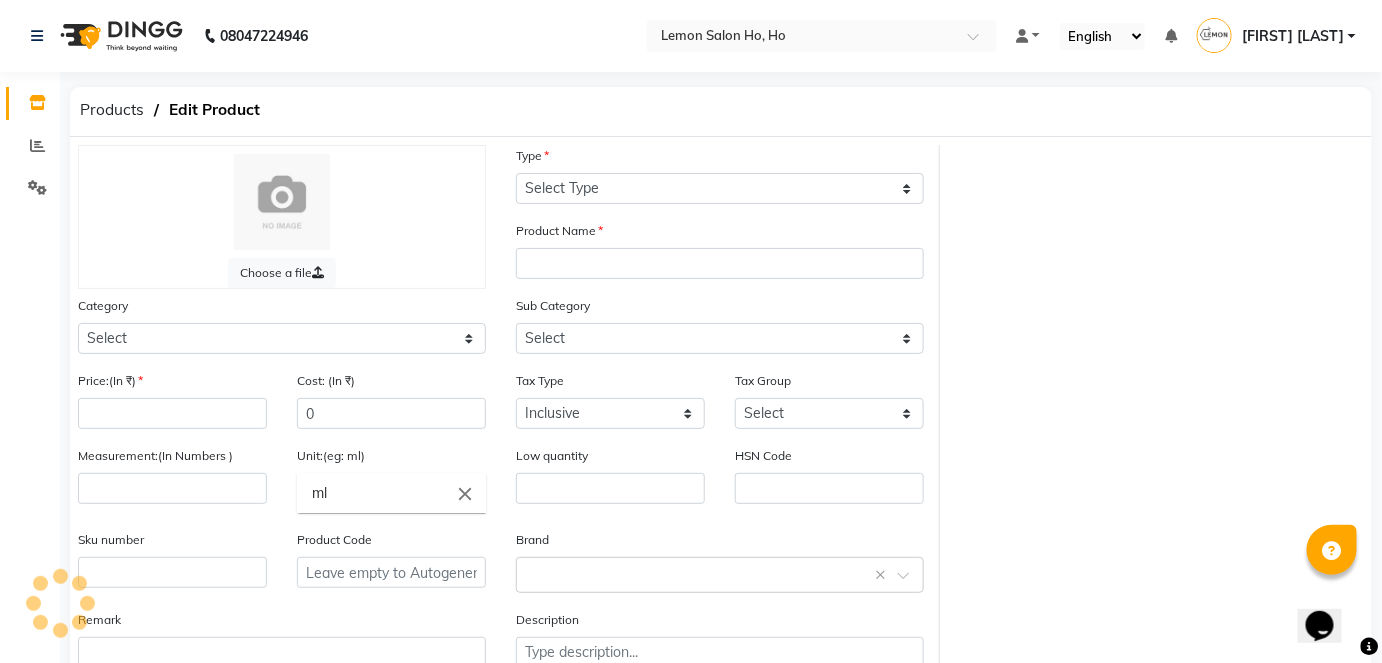 select on "B" 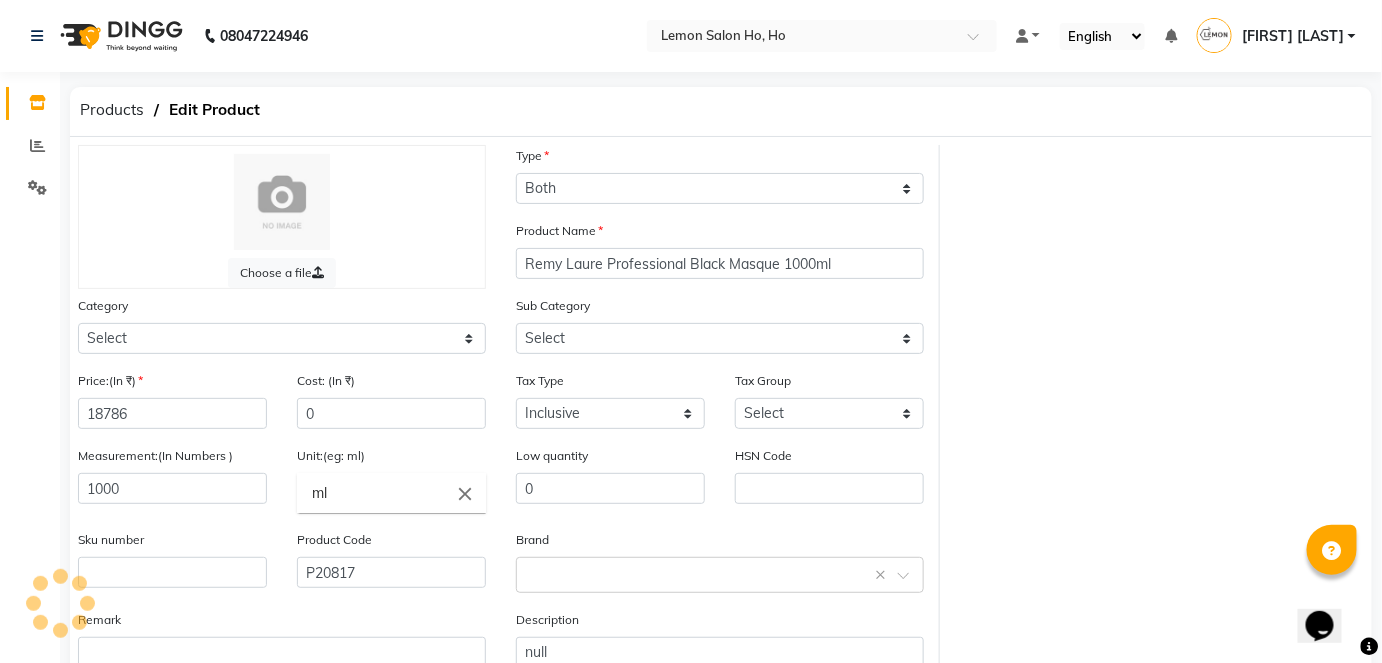 select on "[NUMBER]" 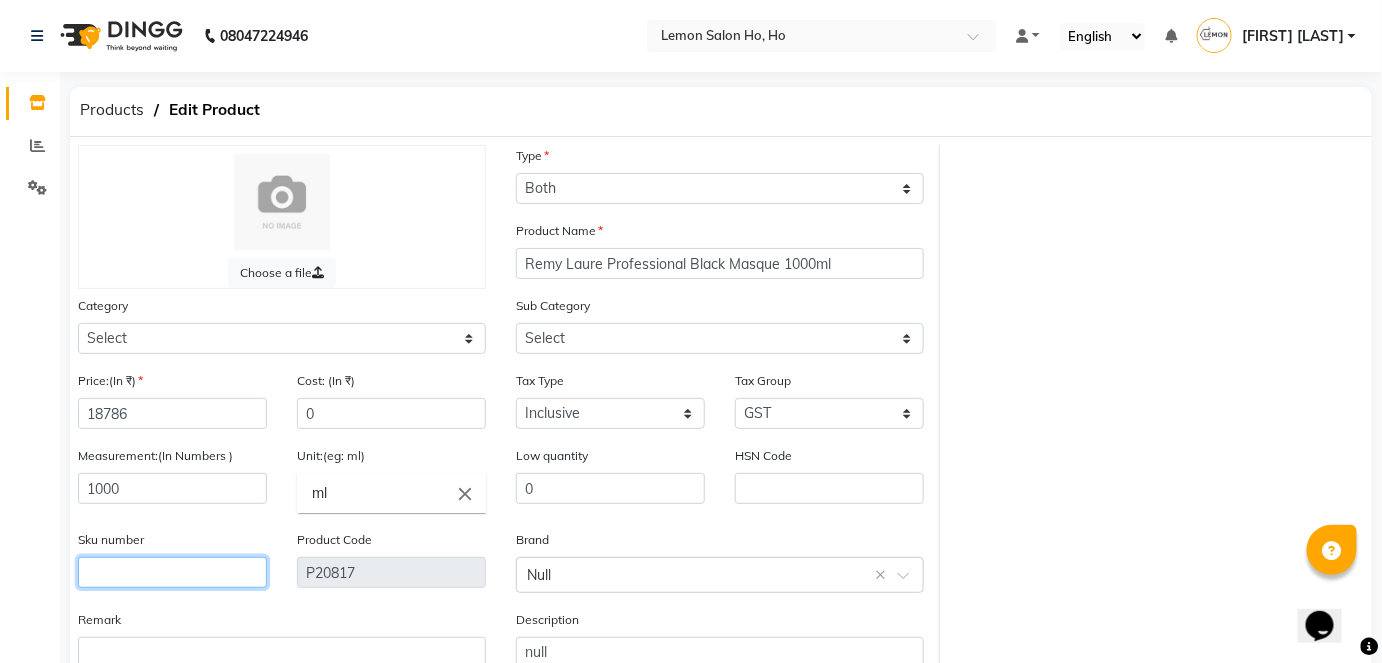 click 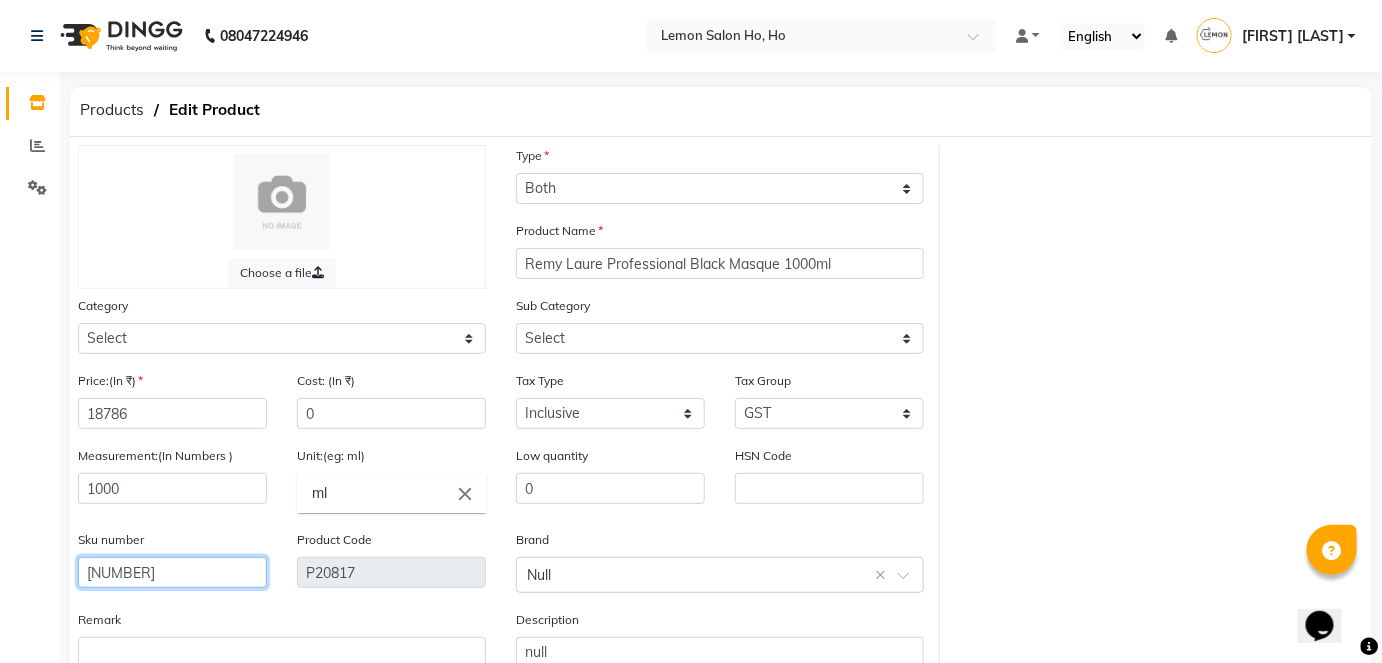 type on "[NUMBER]" 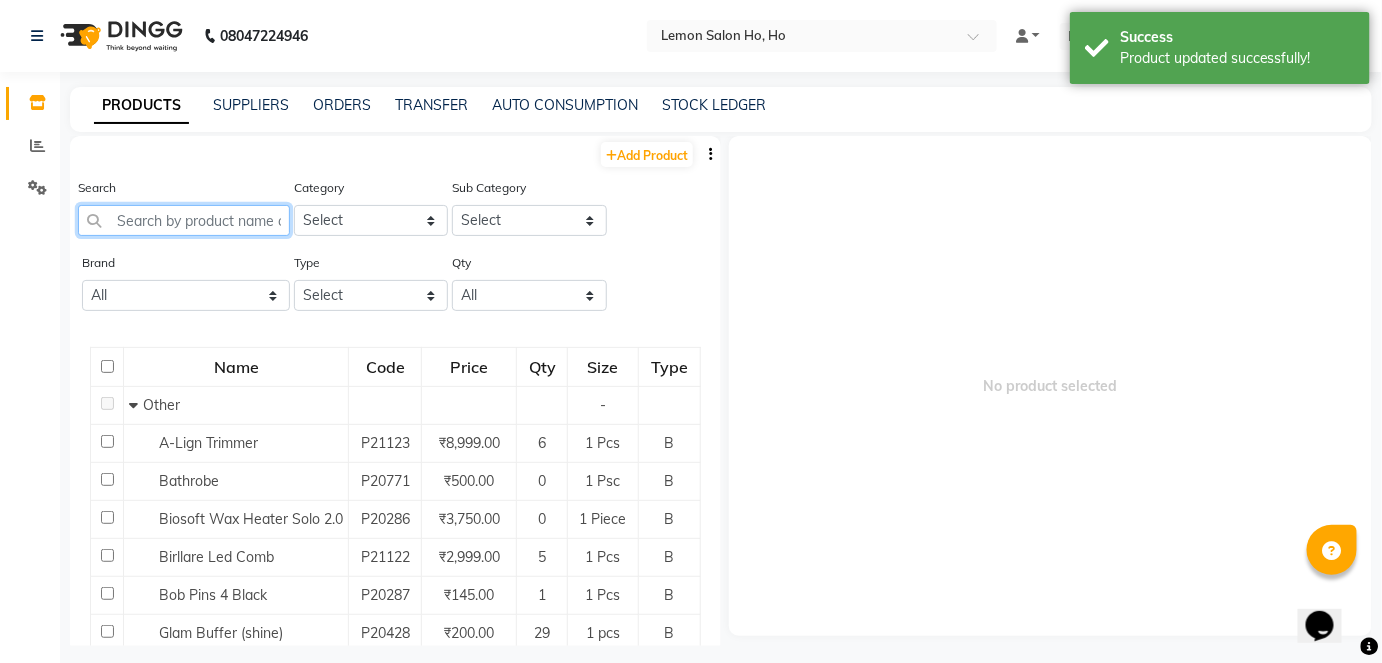 click 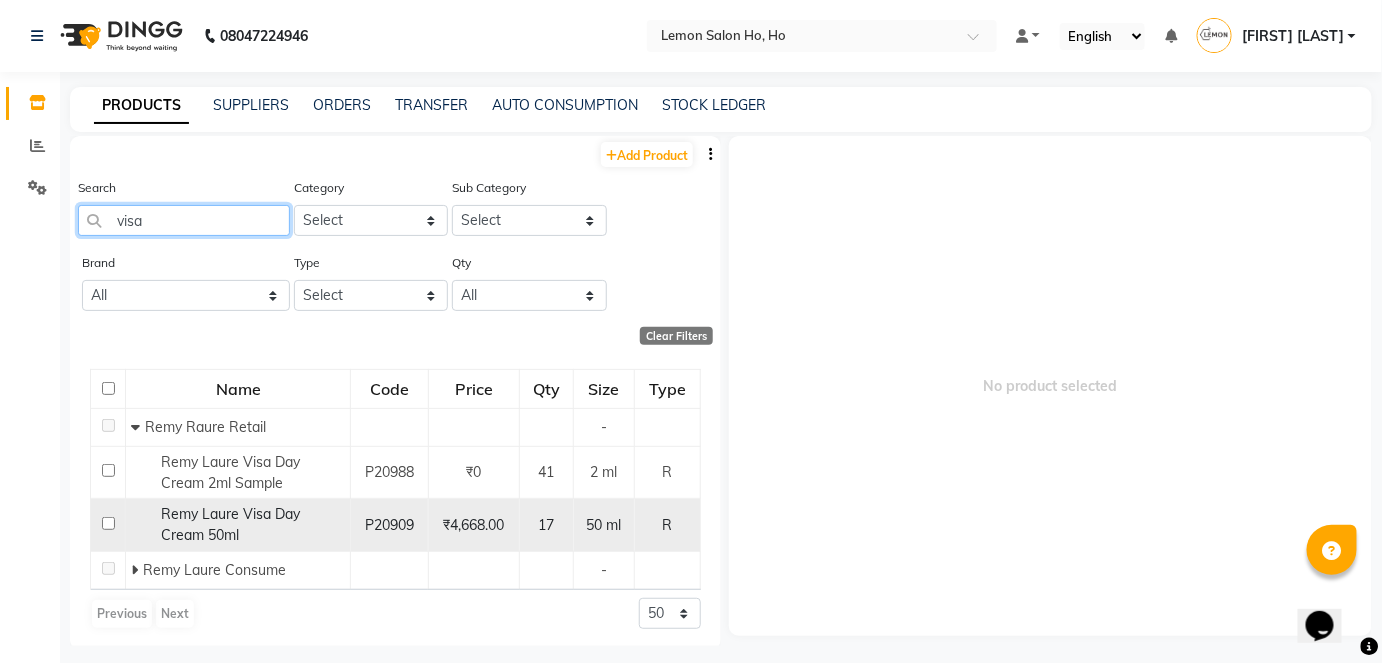 type on "visa" 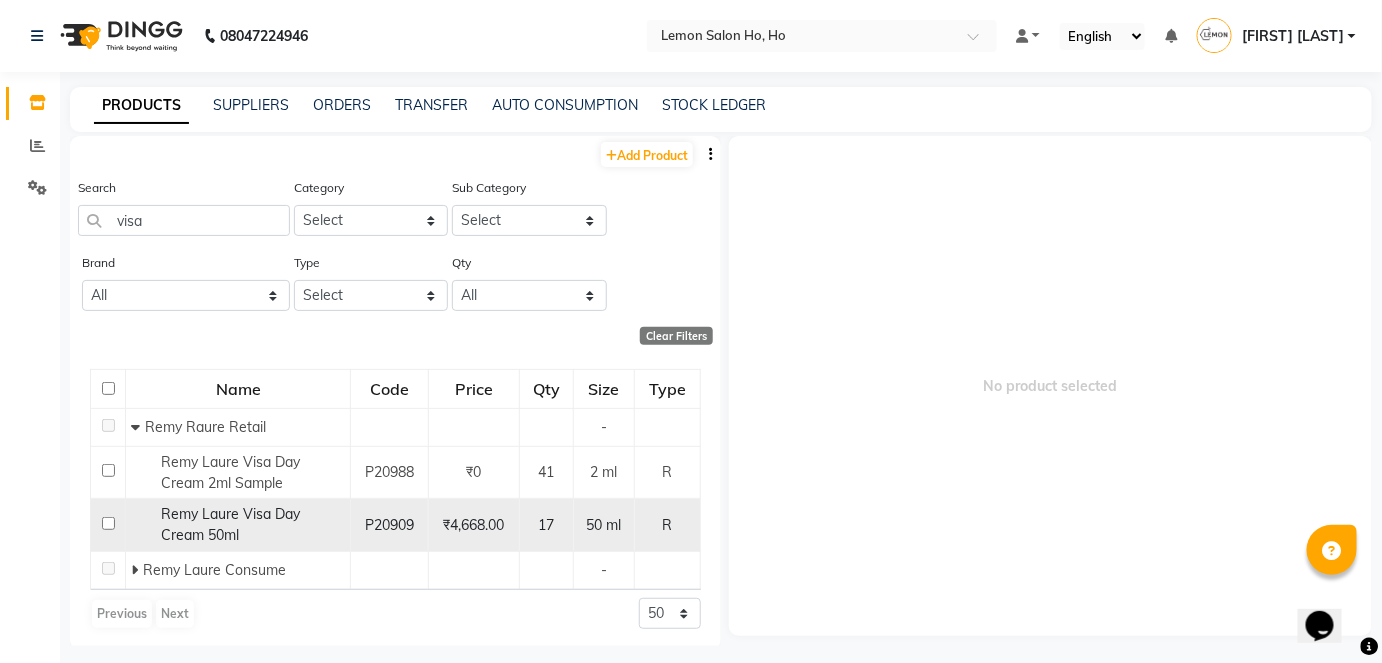 click 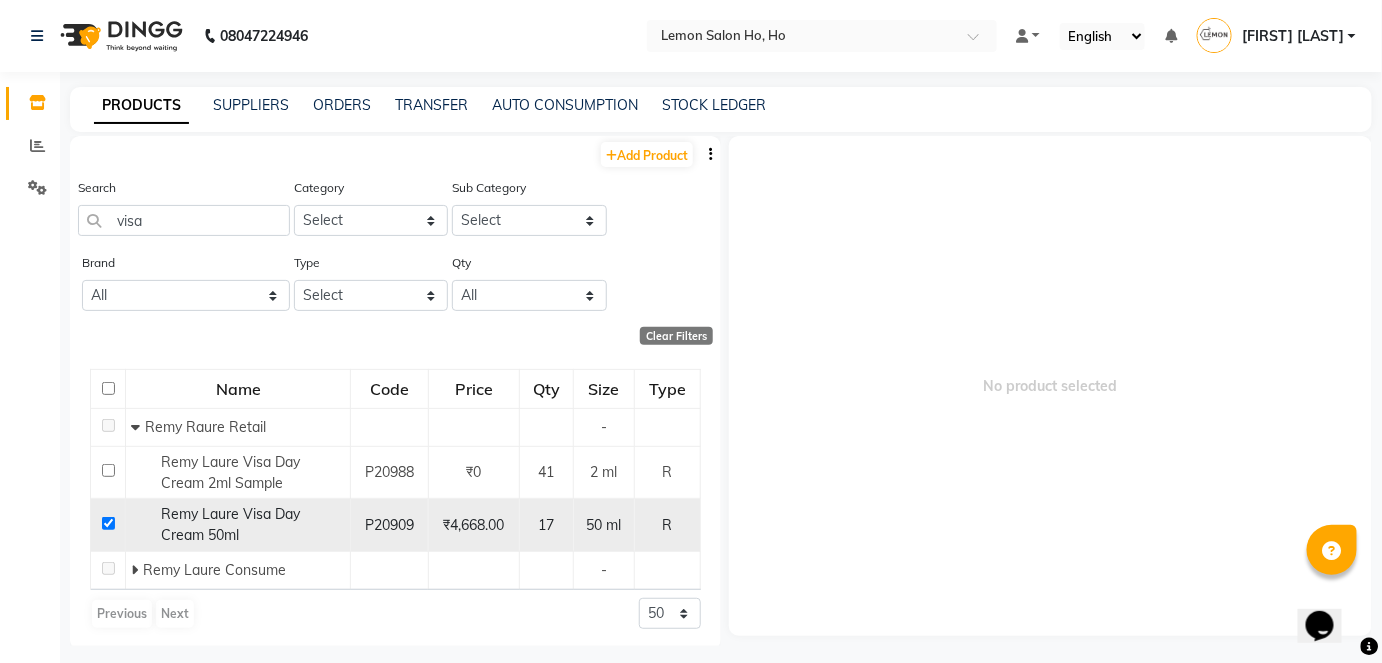 checkbox on "true" 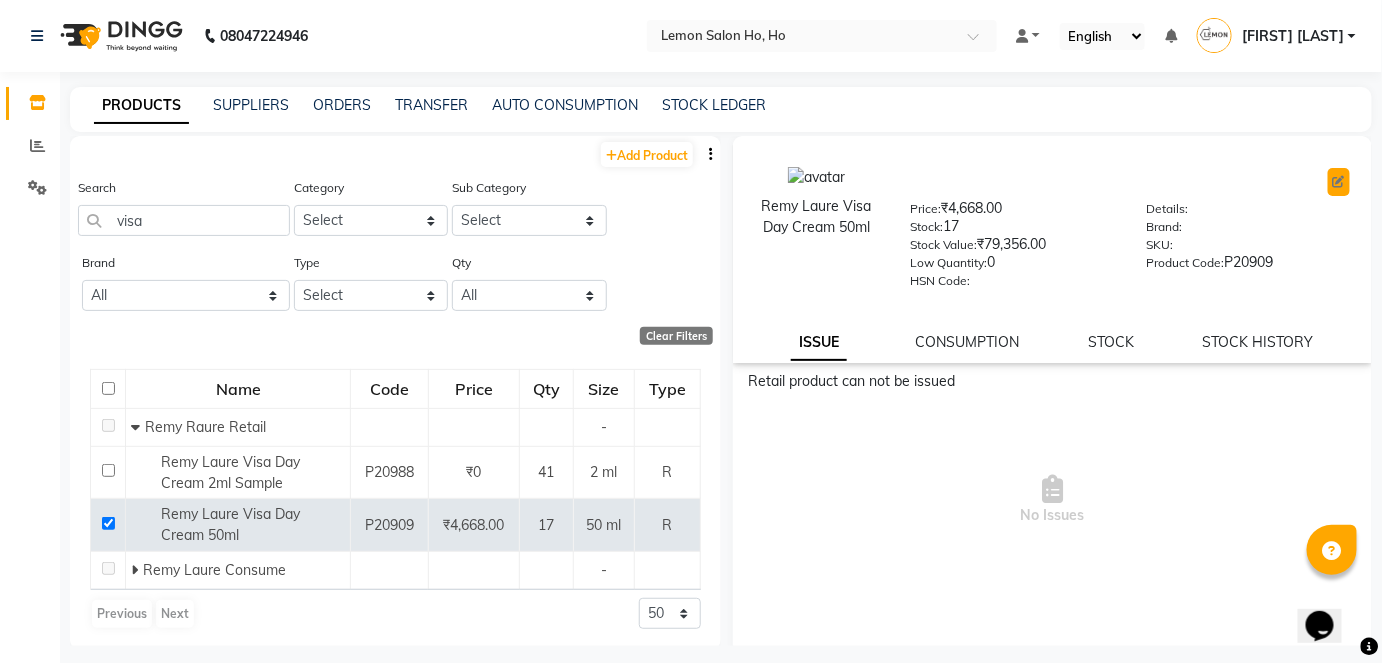click 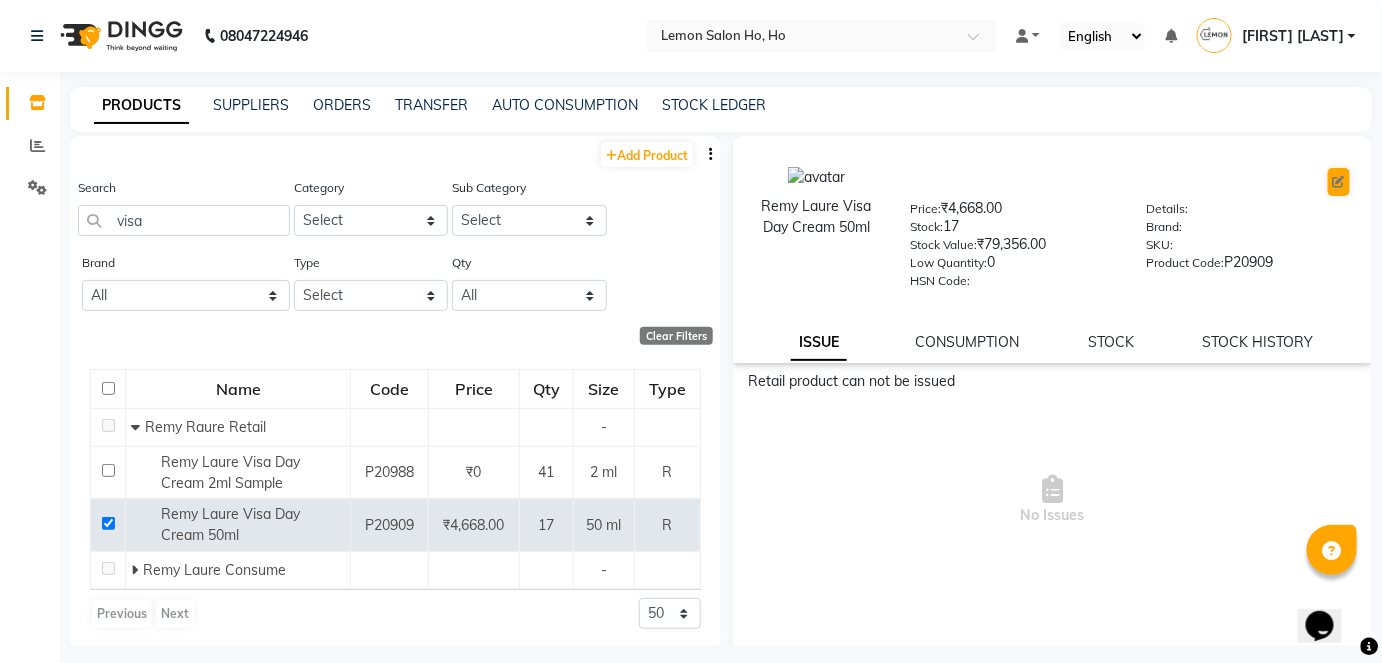 select on "true" 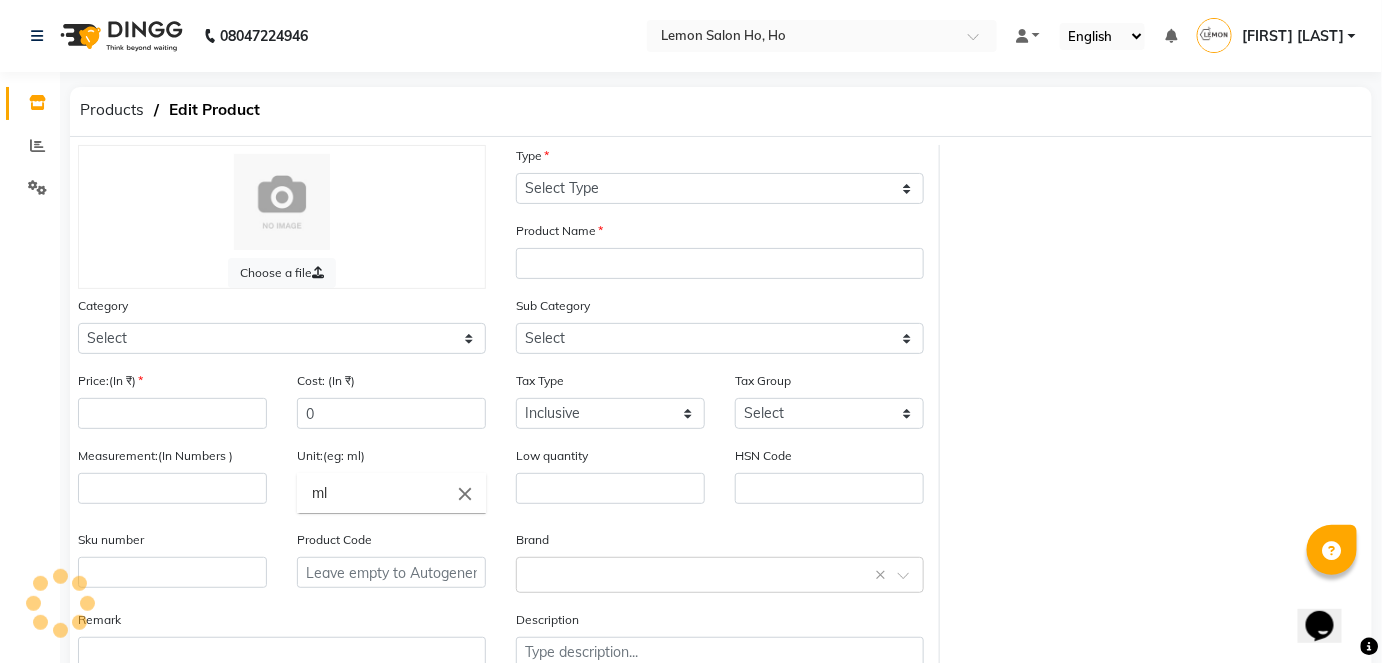 select on "R" 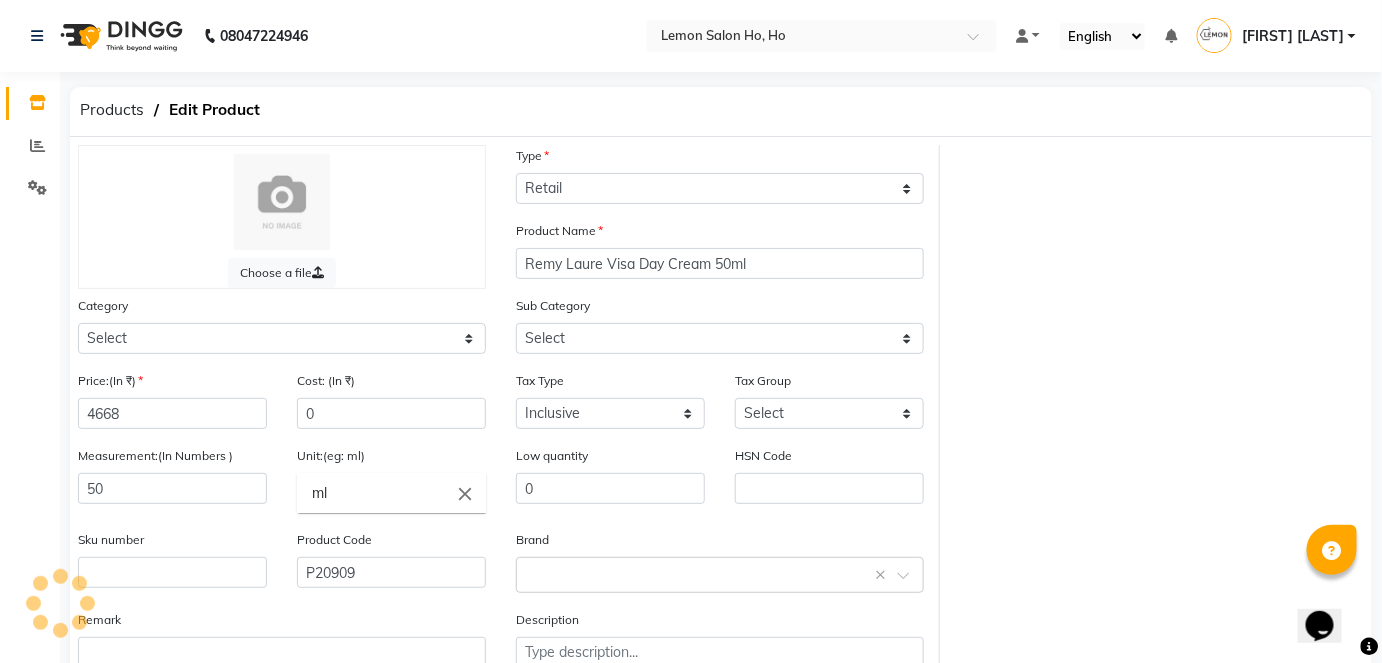 select on "[NUMBER]" 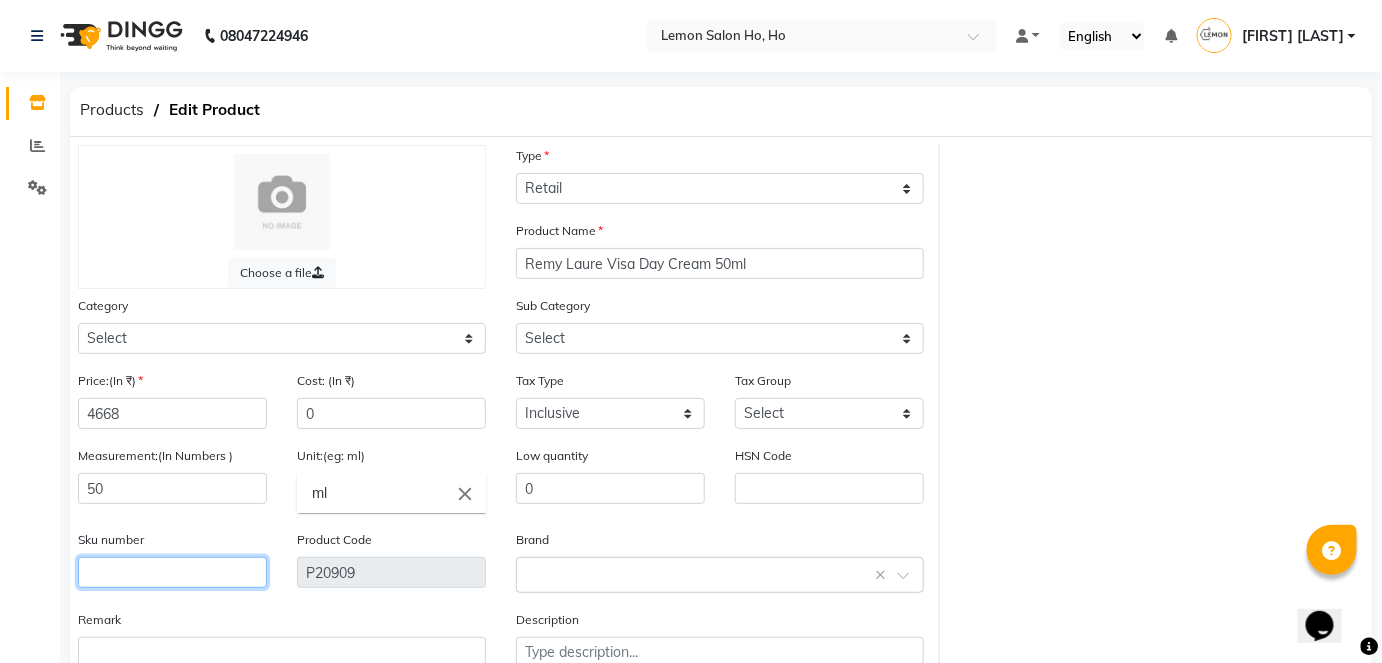 click 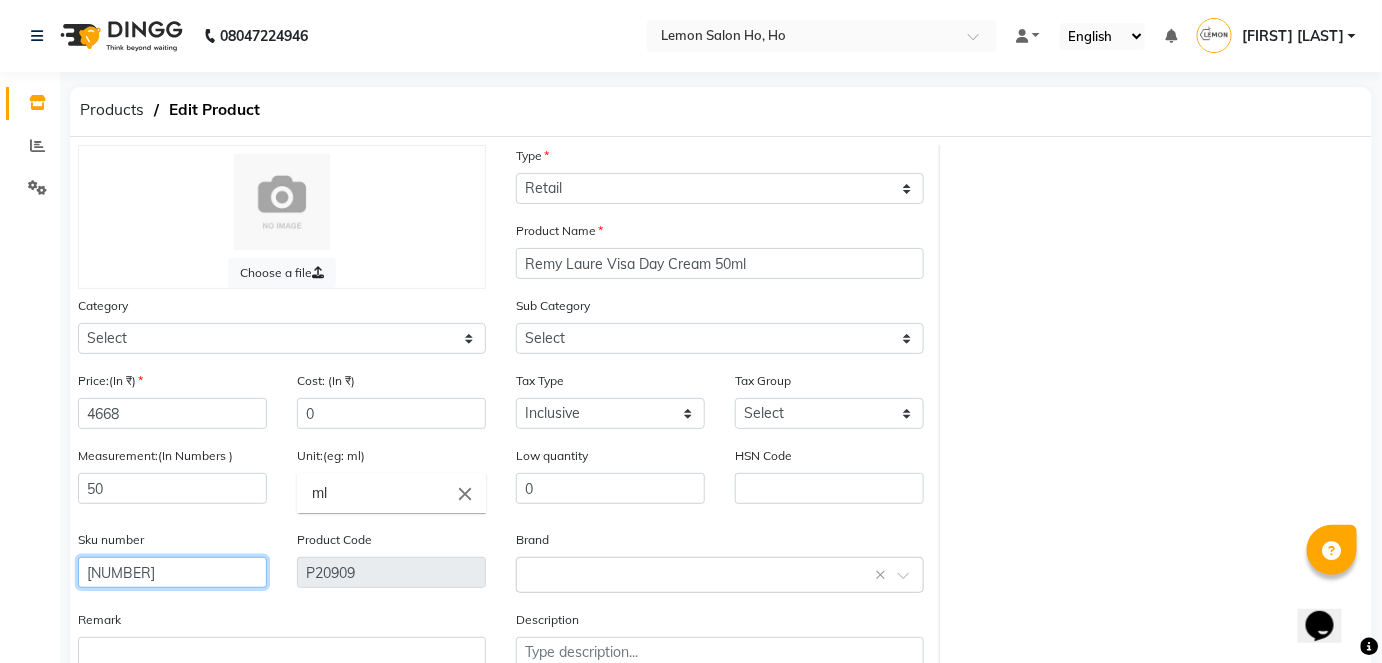 type on "[NUMBER]" 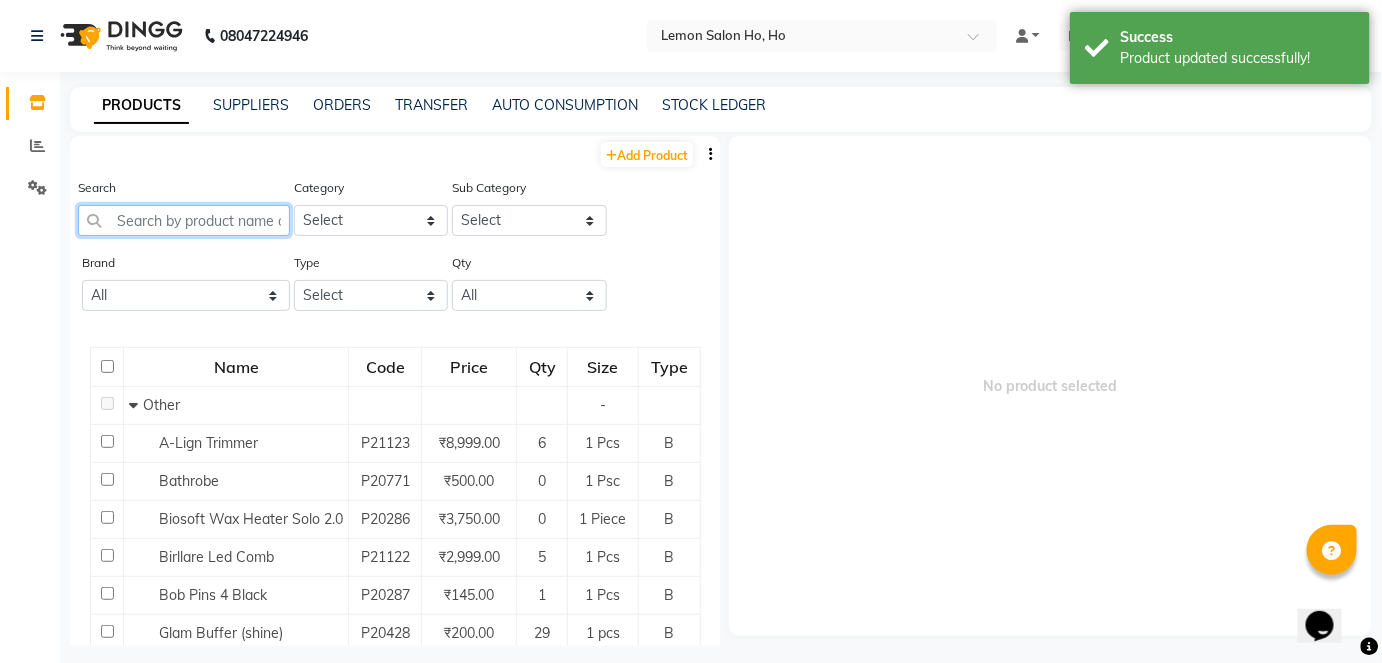 click 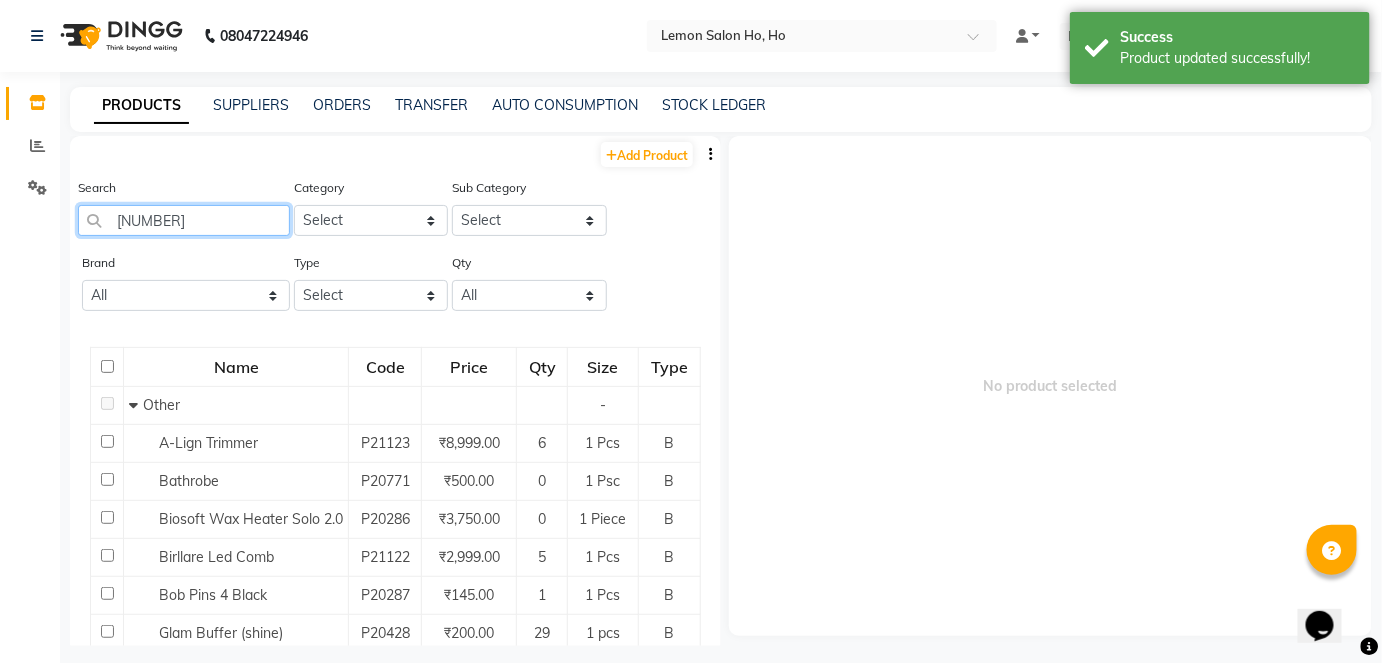 type on "[NUMBER]" 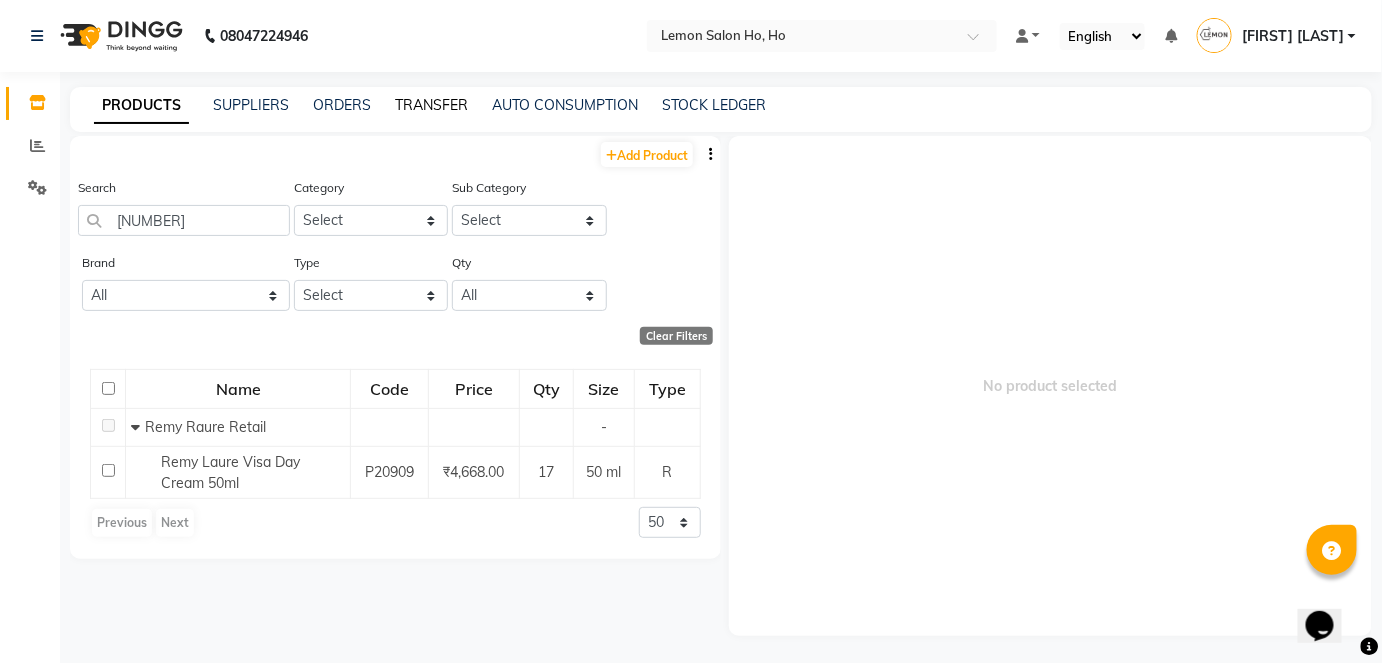 click on "TRANSFER" 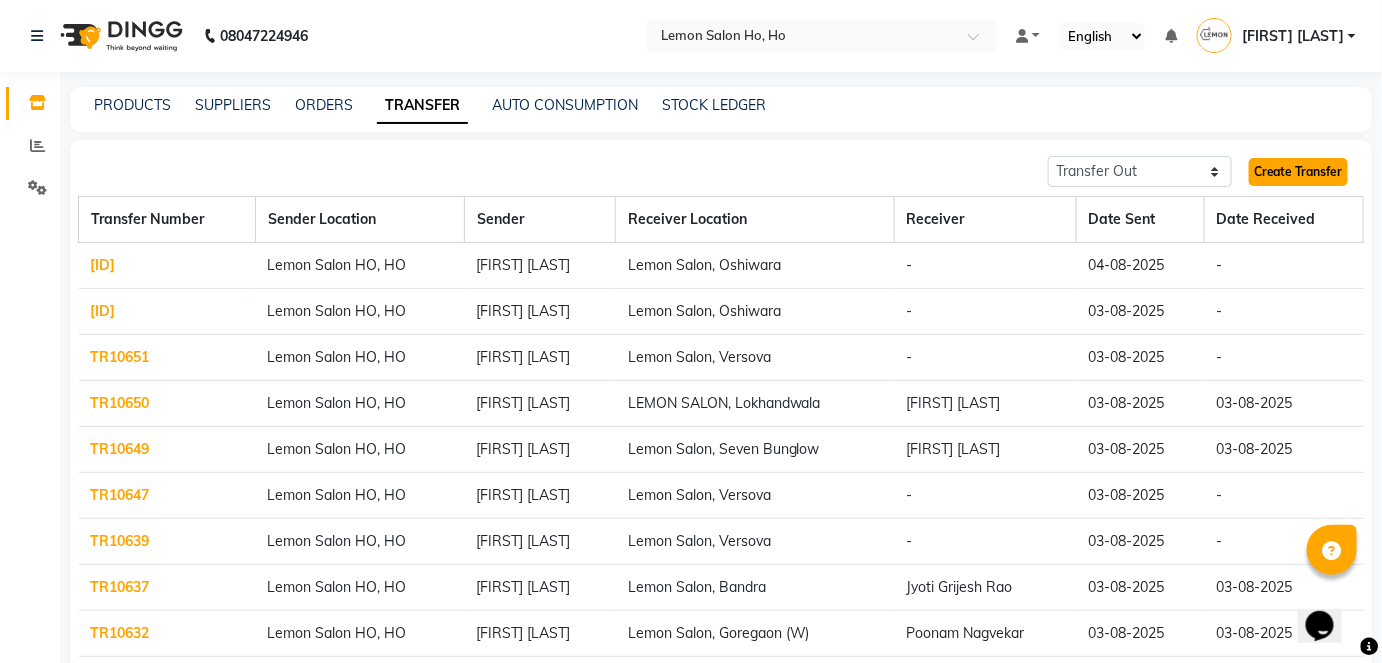 click on "Create Transfer" 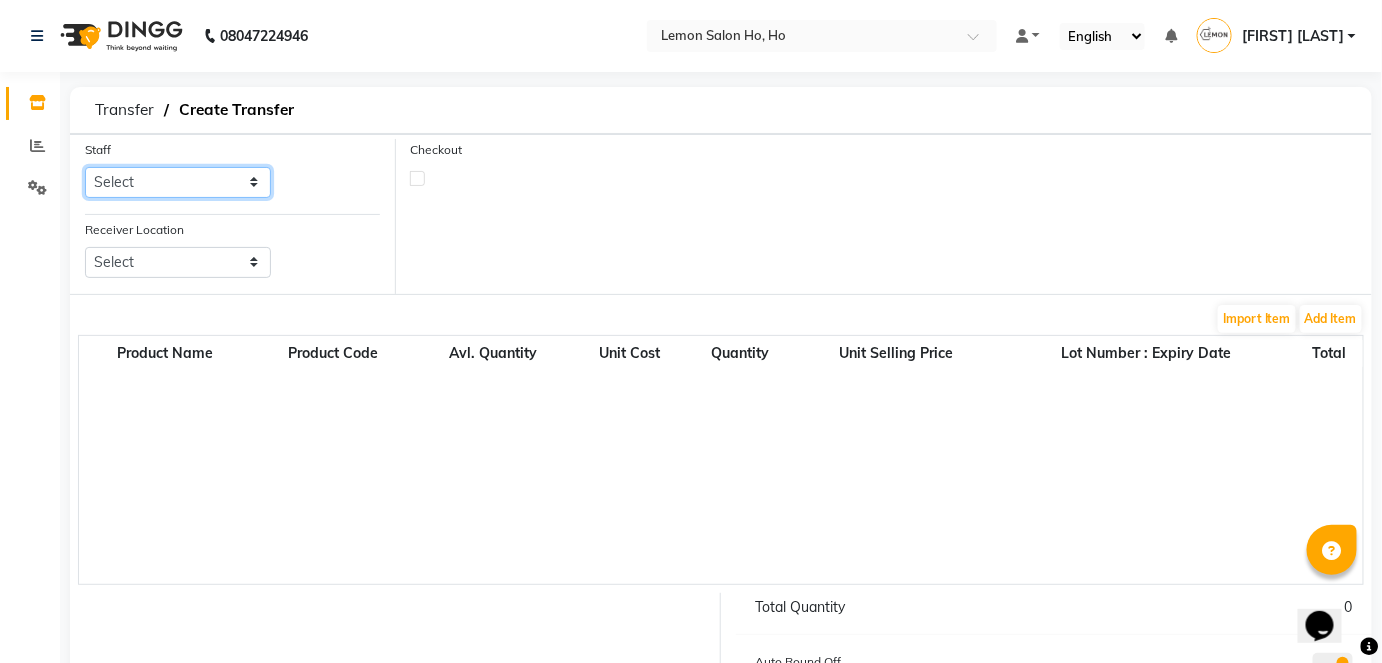 click on "Select Annie DC DINGG Support Farheen Ansari Kalpesh Kumavat  Mohammed Faisal Mukesh  Rohit Bhosle Roselooks Beauty  Runa Farah Das  Shadab" at bounding box center [178, 182] 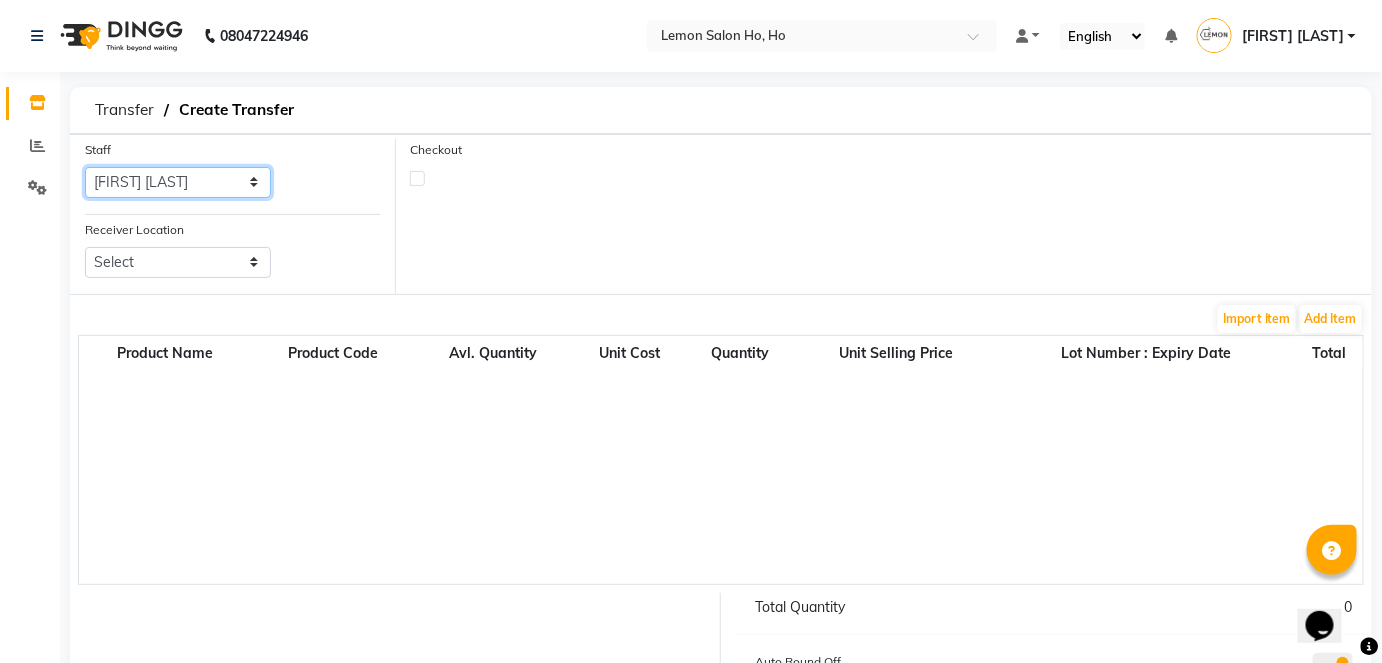 click on "Select Annie DC DINGG Support Farheen Ansari Kalpesh Kumavat  Mohammed Faisal Mukesh  Rohit Bhosle Roselooks Beauty  Runa Farah Das  Shadab" at bounding box center (178, 182) 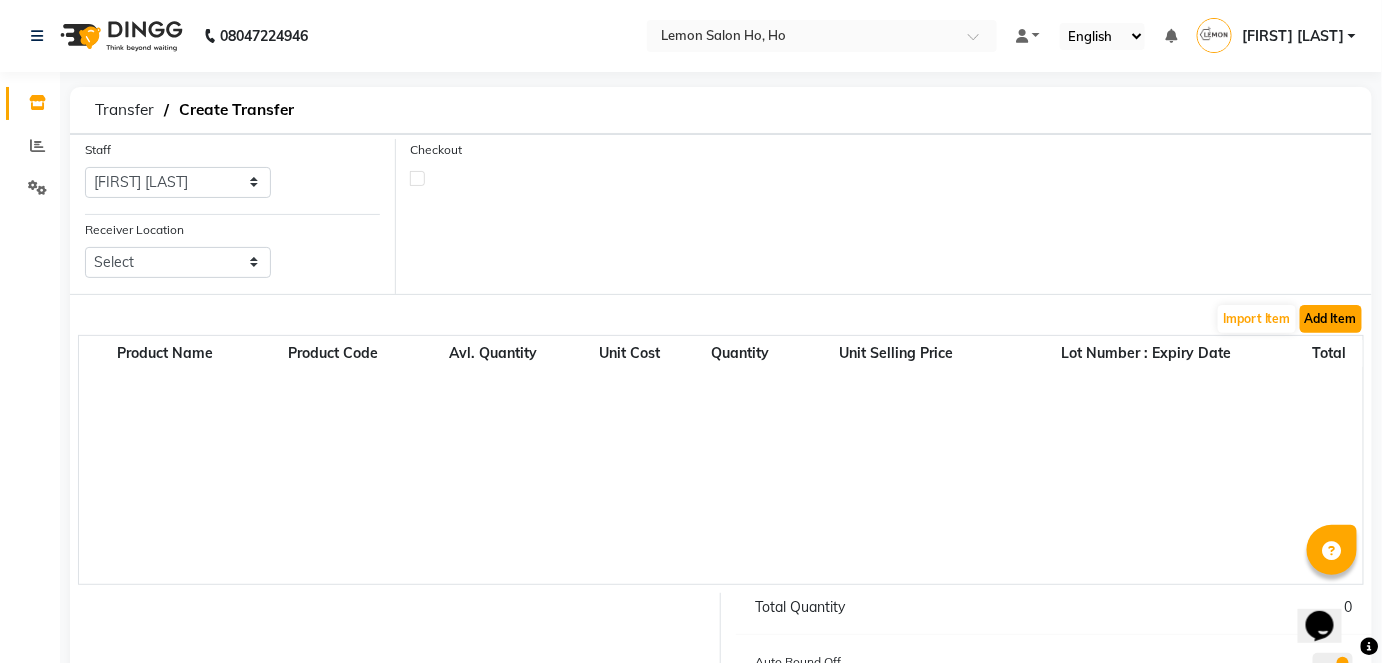 click on "Add Item" 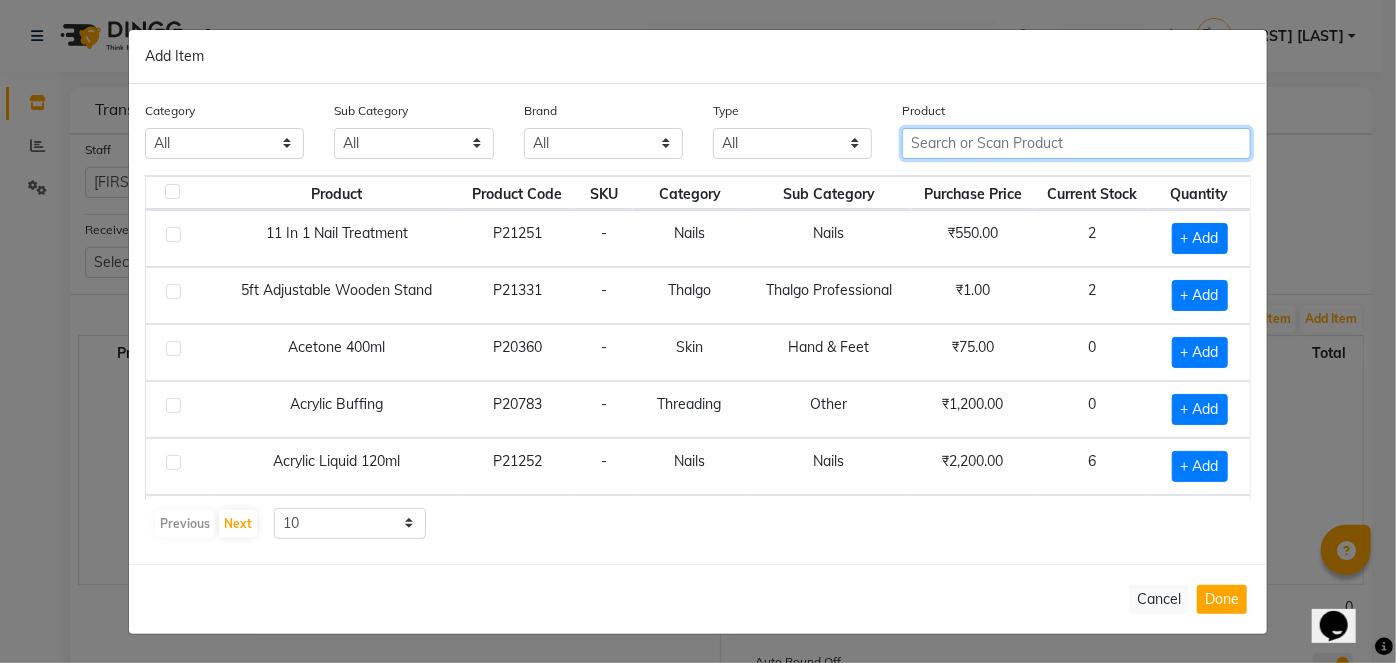 click 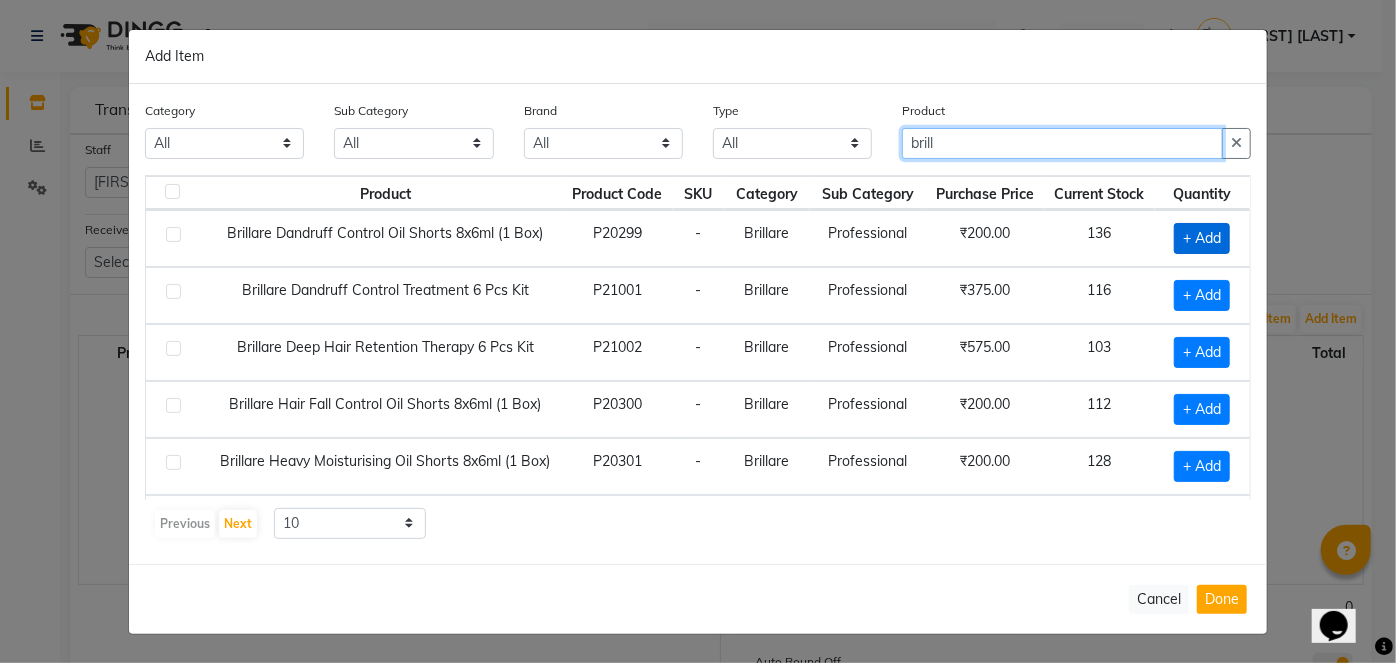 type on "brill" 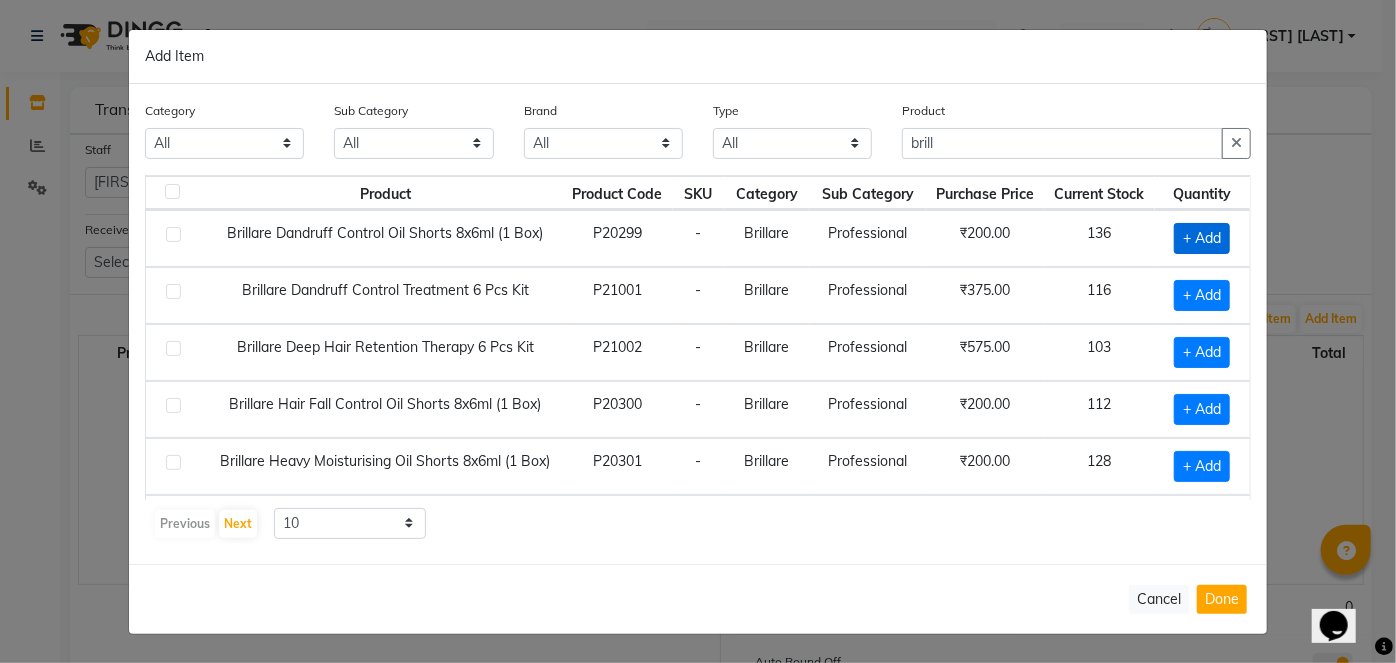 click on "+ Add" 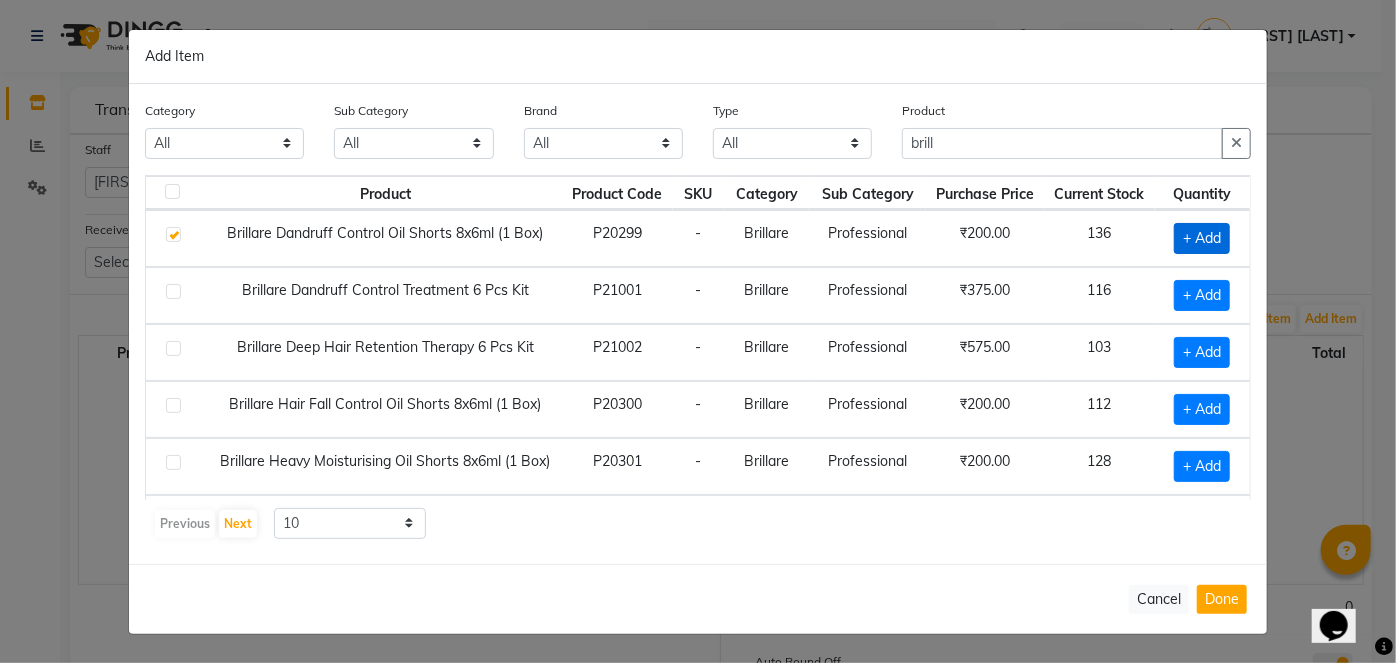checkbox on "true" 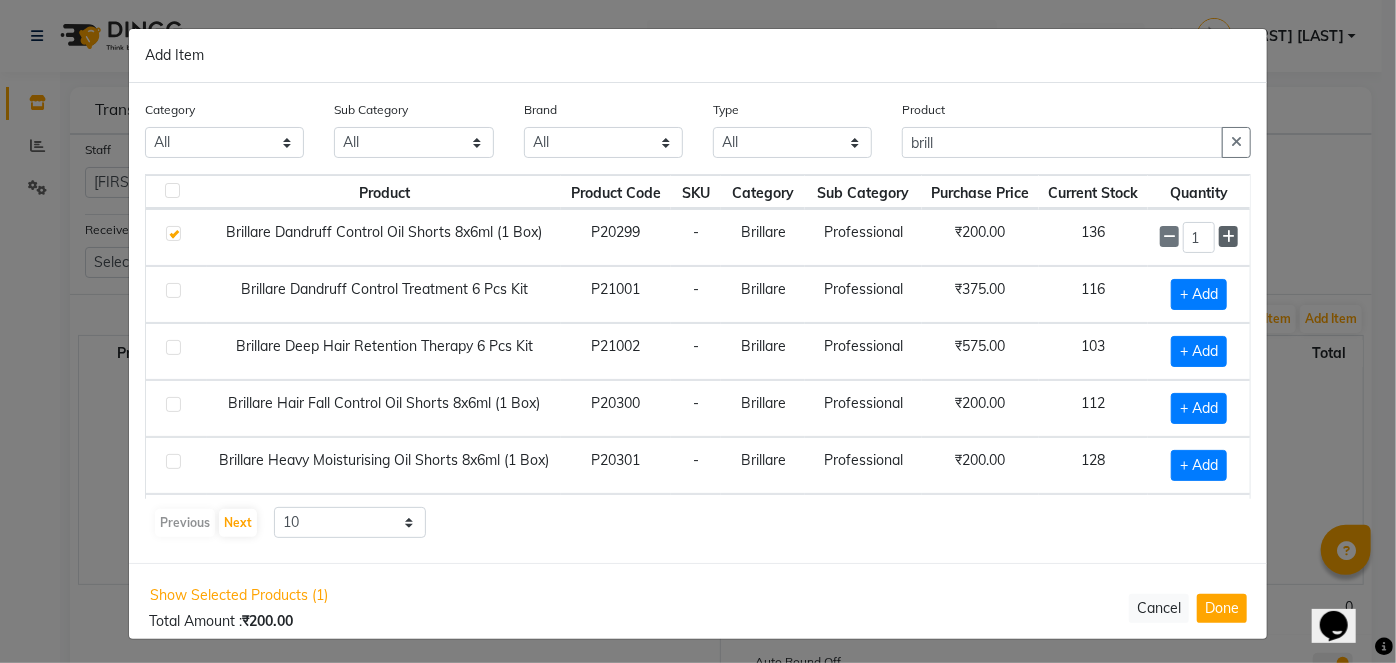 click 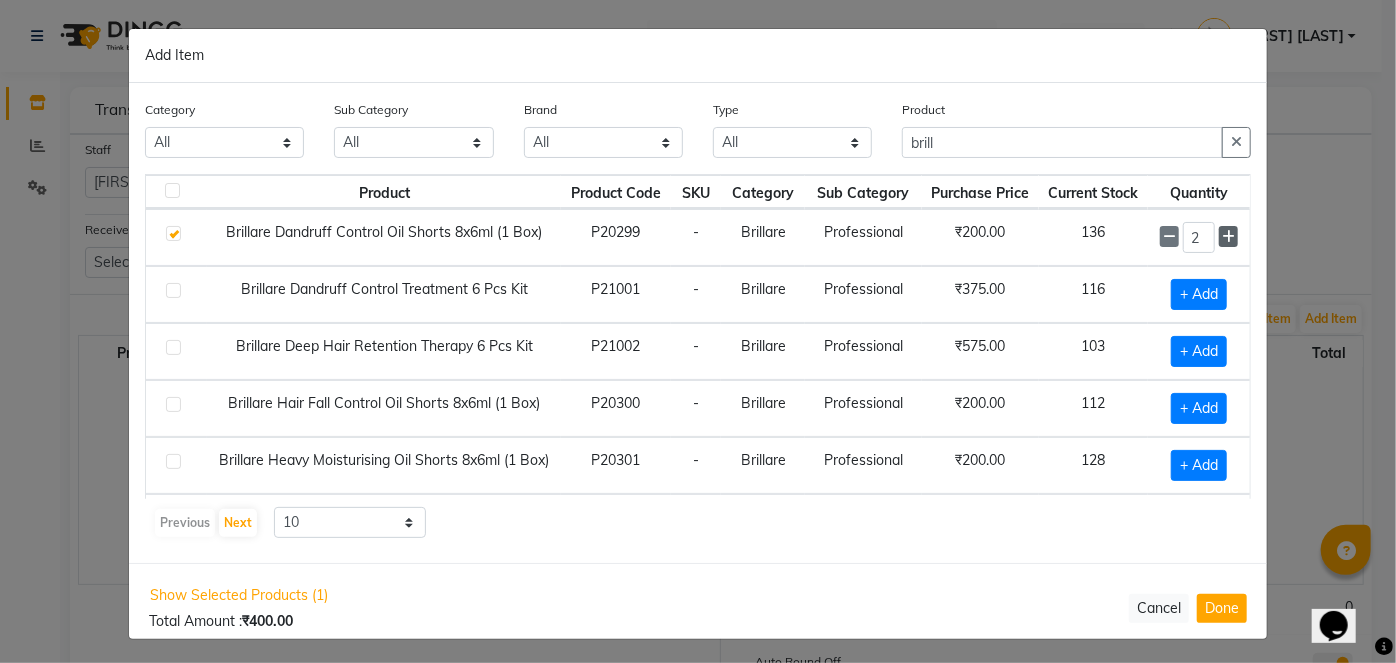 drag, startPoint x: 1216, startPoint y: 231, endPoint x: 1206, endPoint y: 235, distance: 10.770329 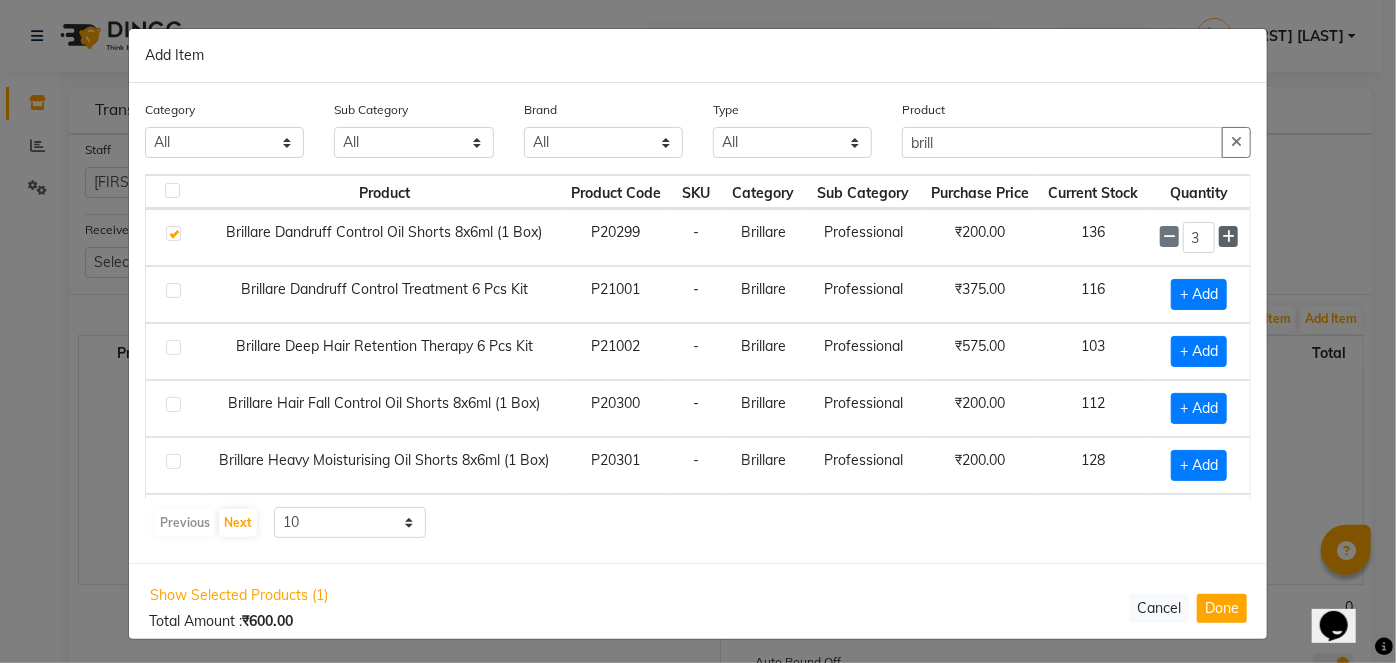 click 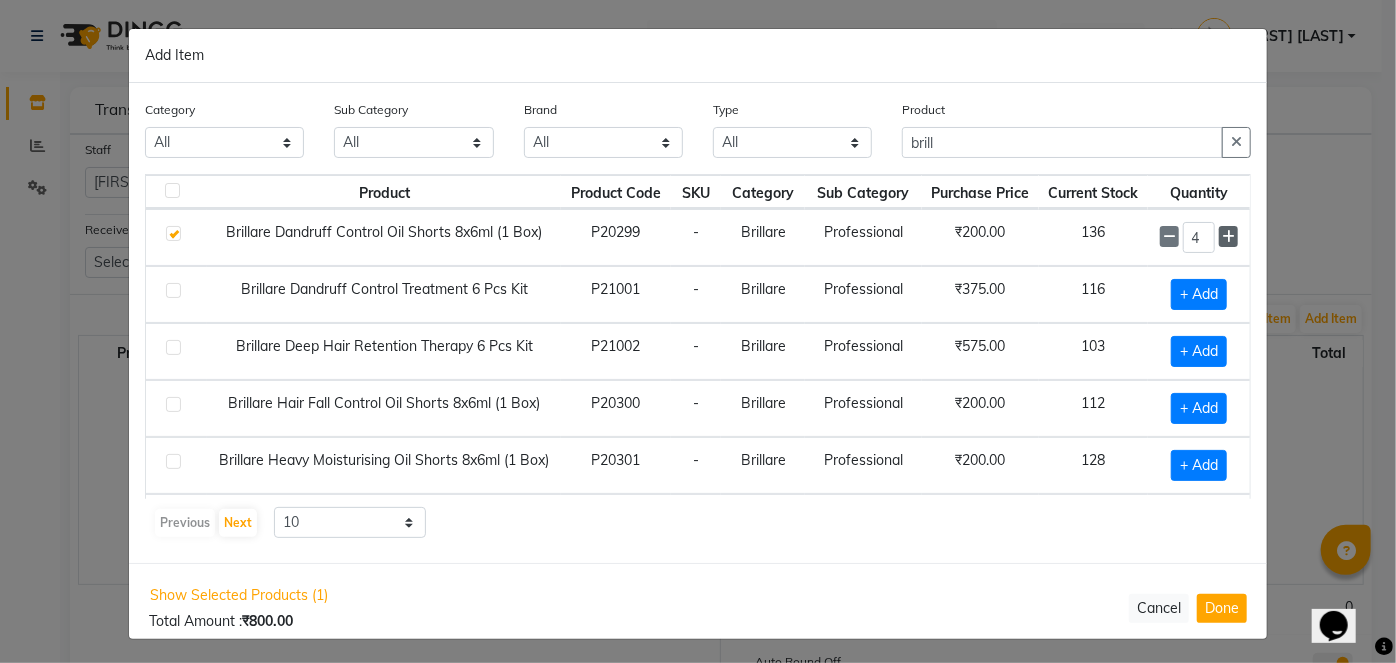 click 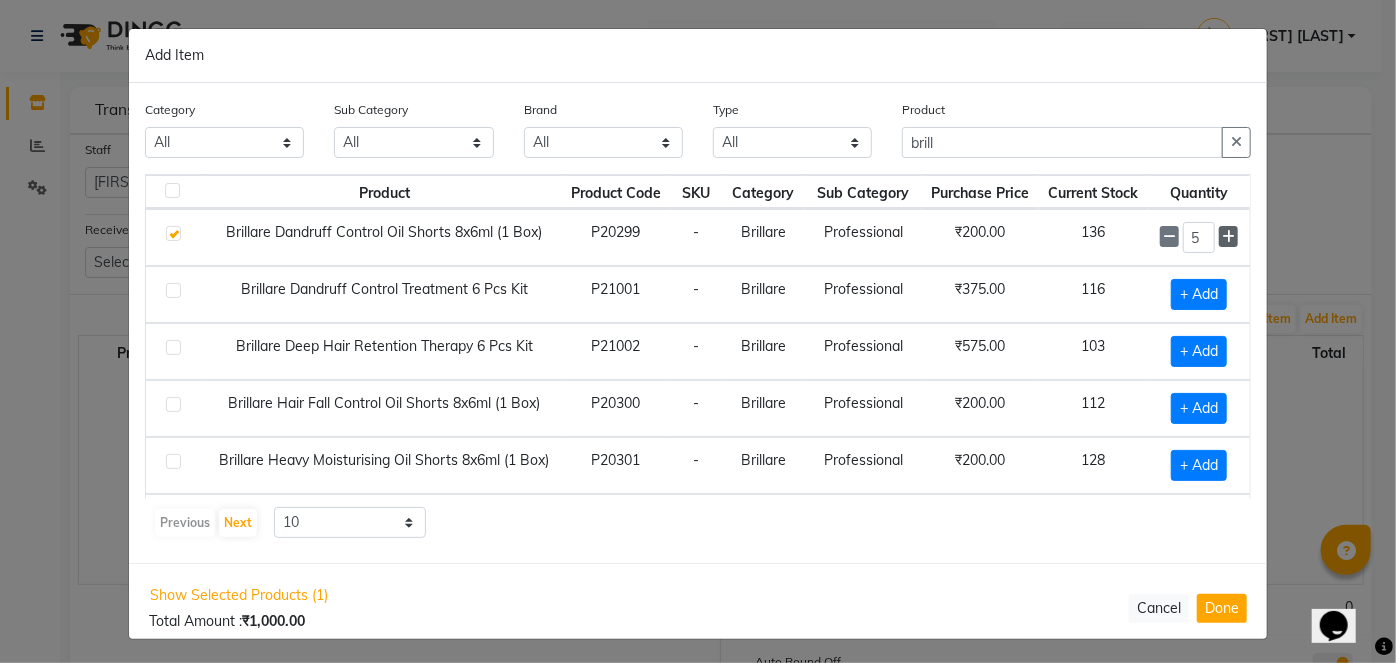 click 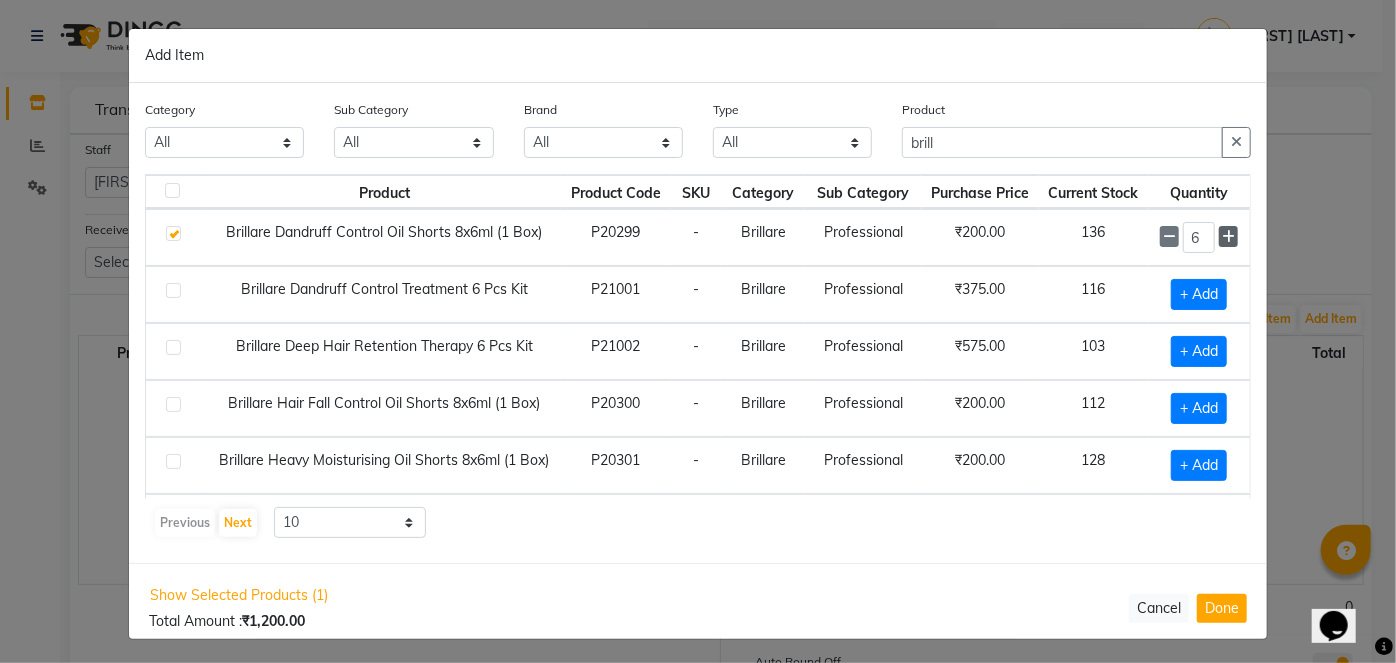 click 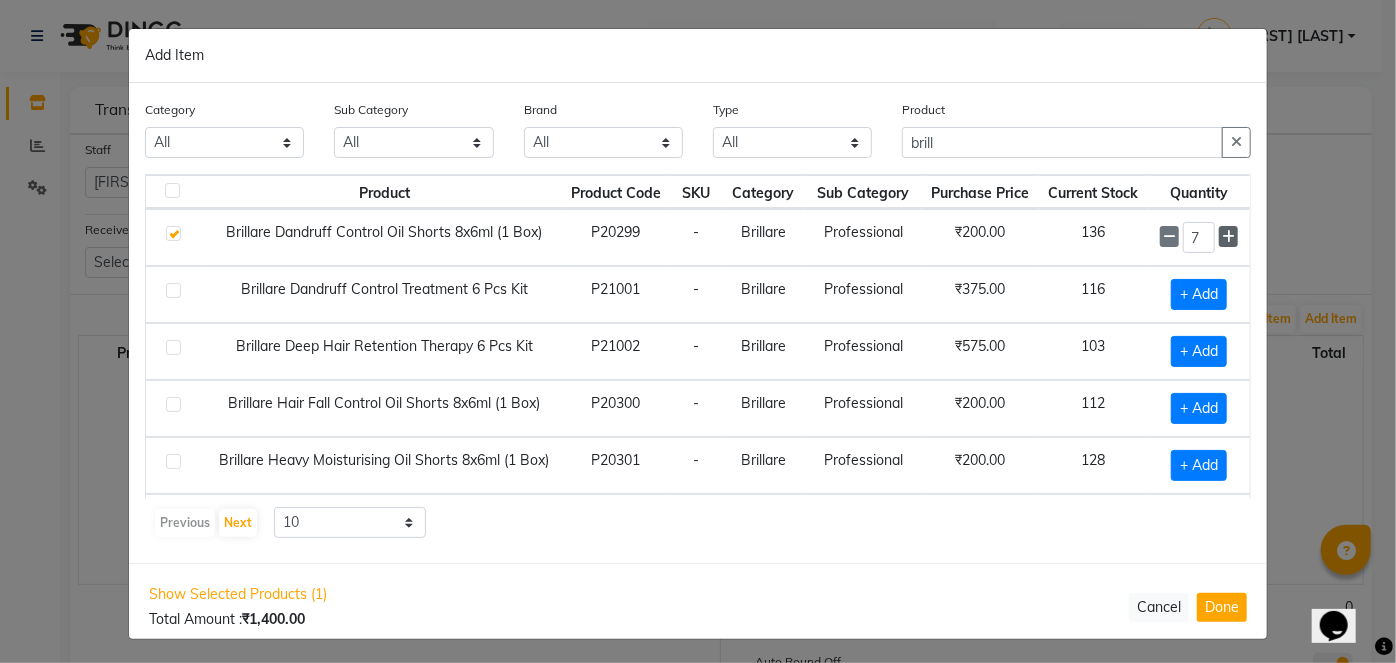 click 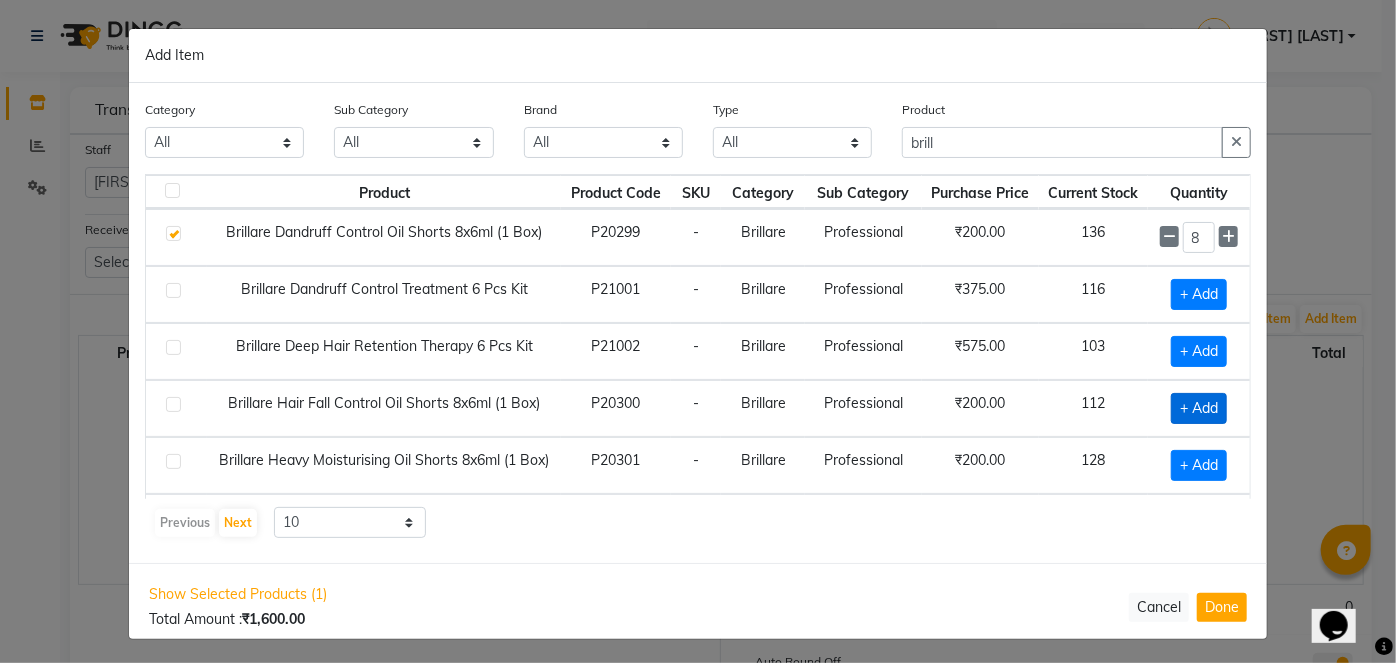 click on "+ Add" 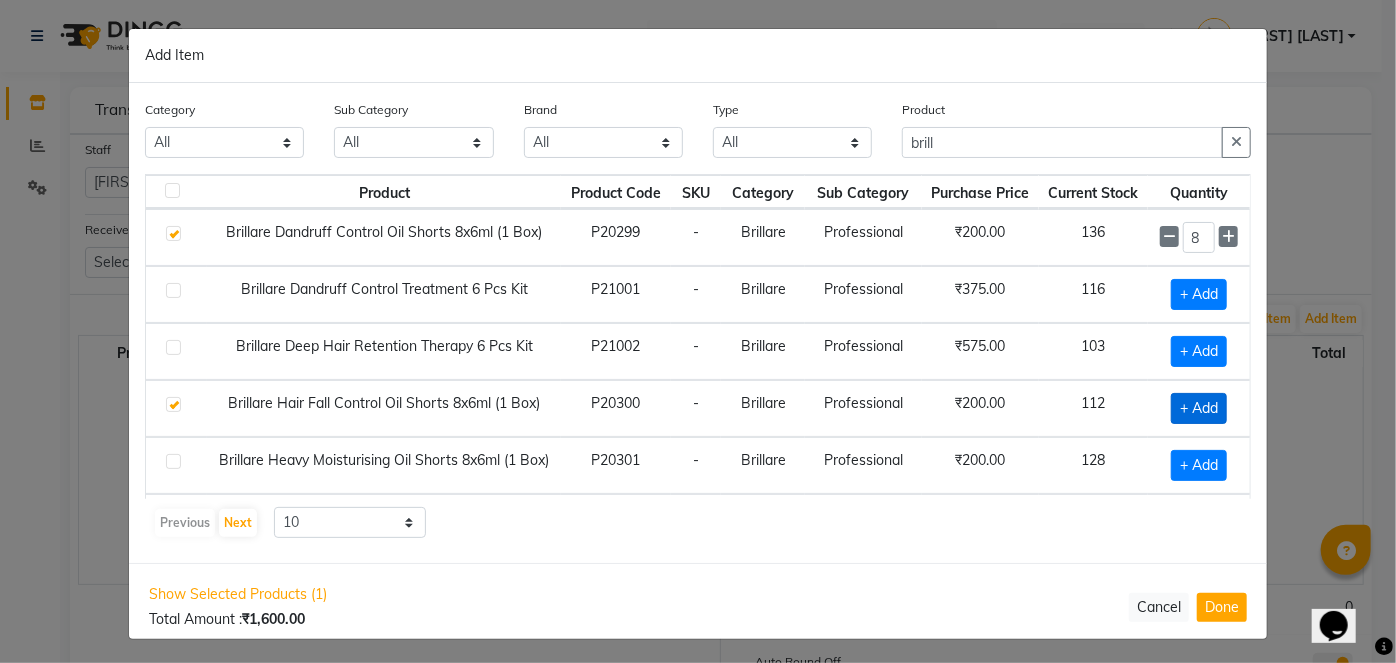 checkbox on "true" 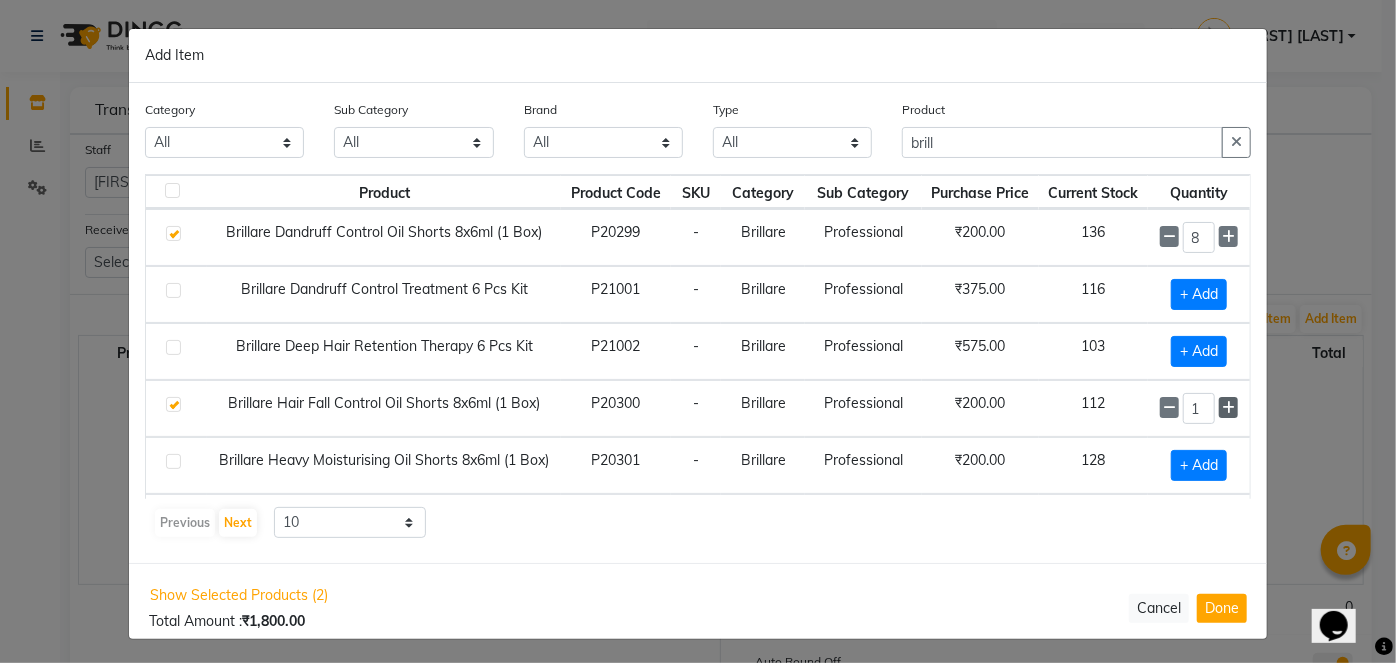click 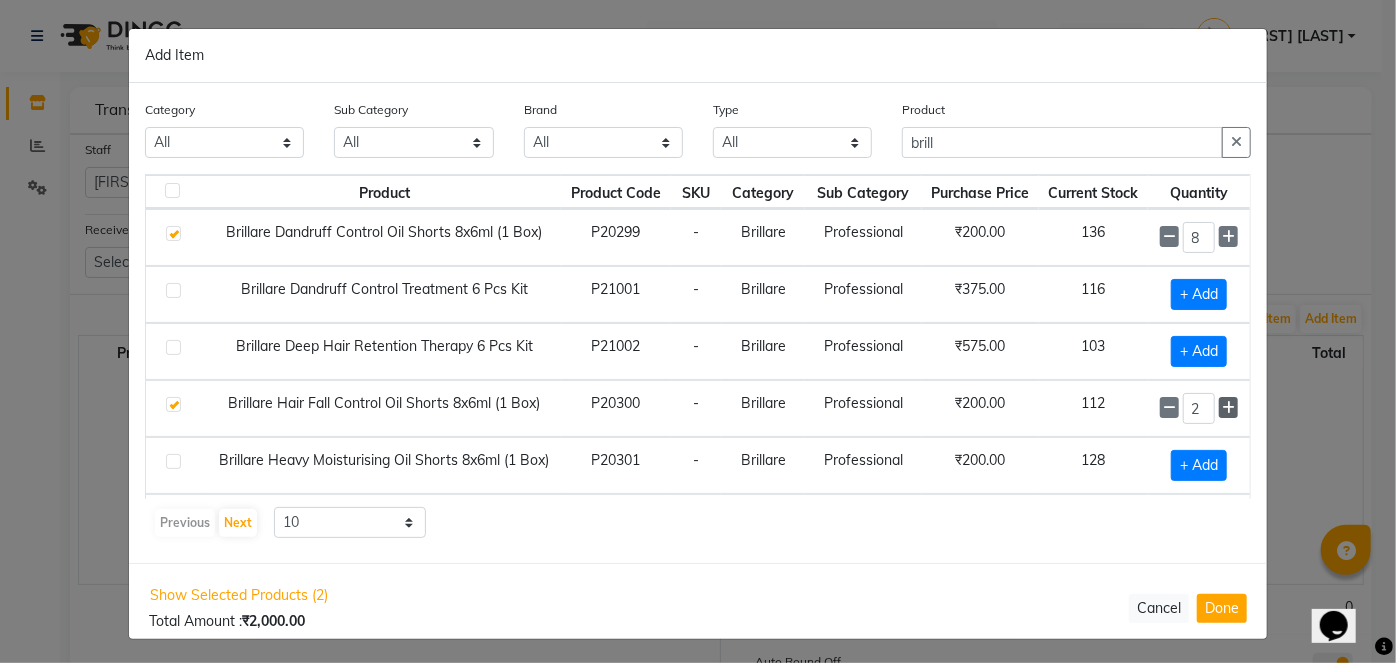 click 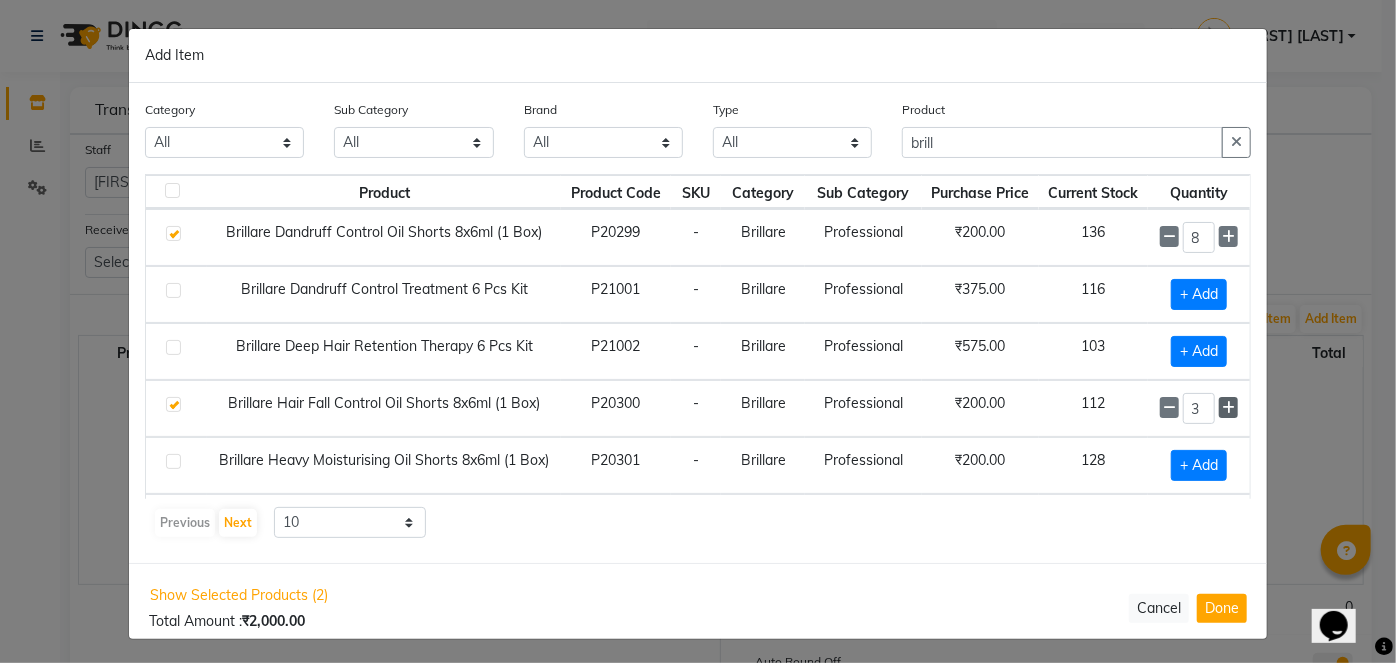 click 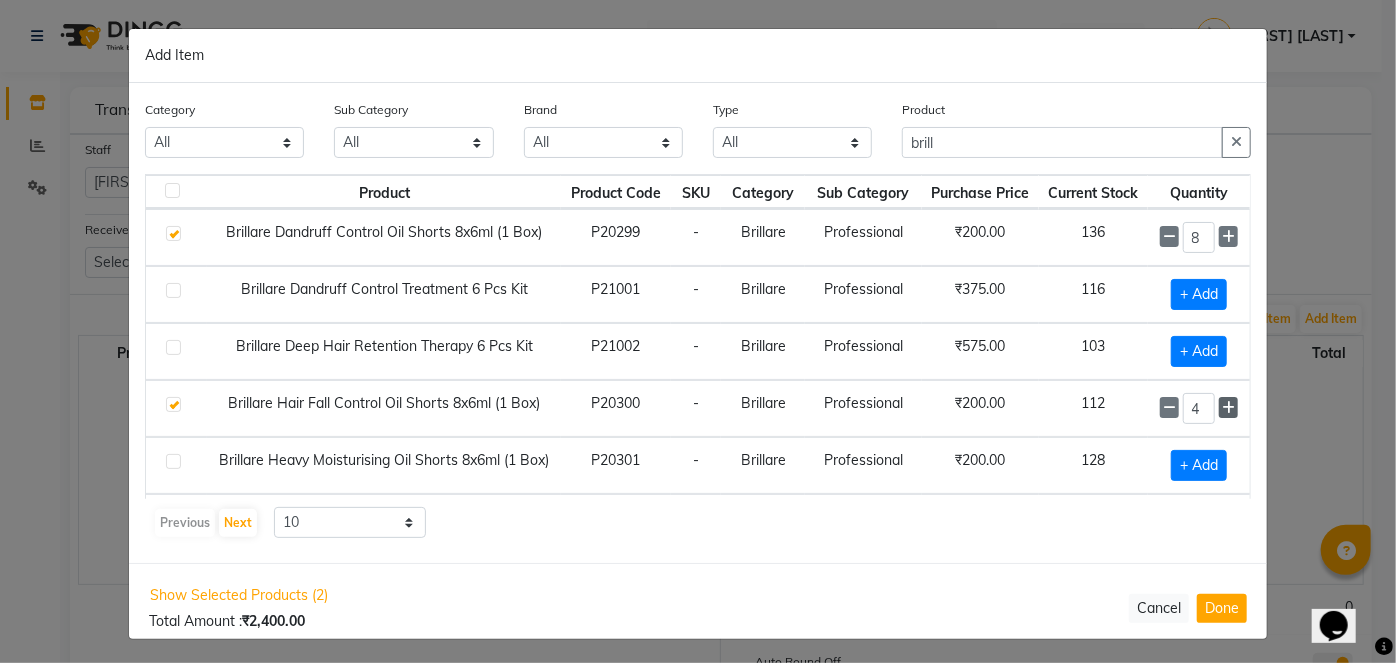 click 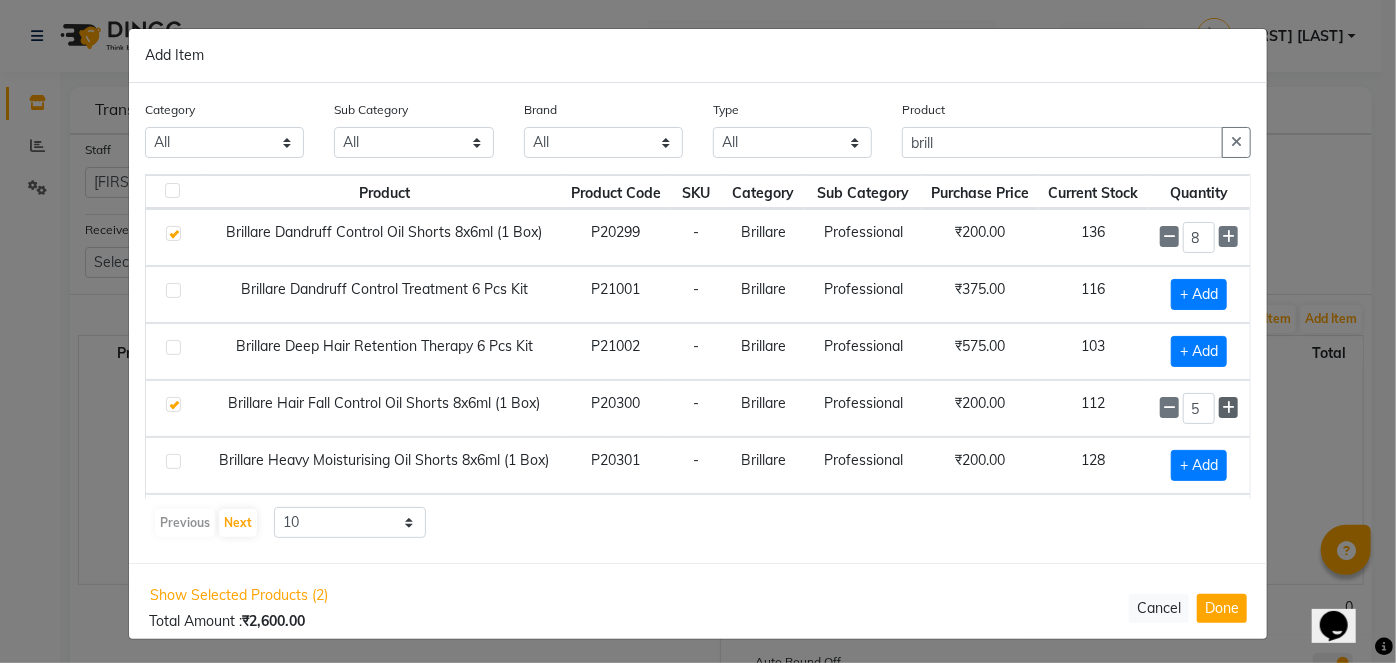 click 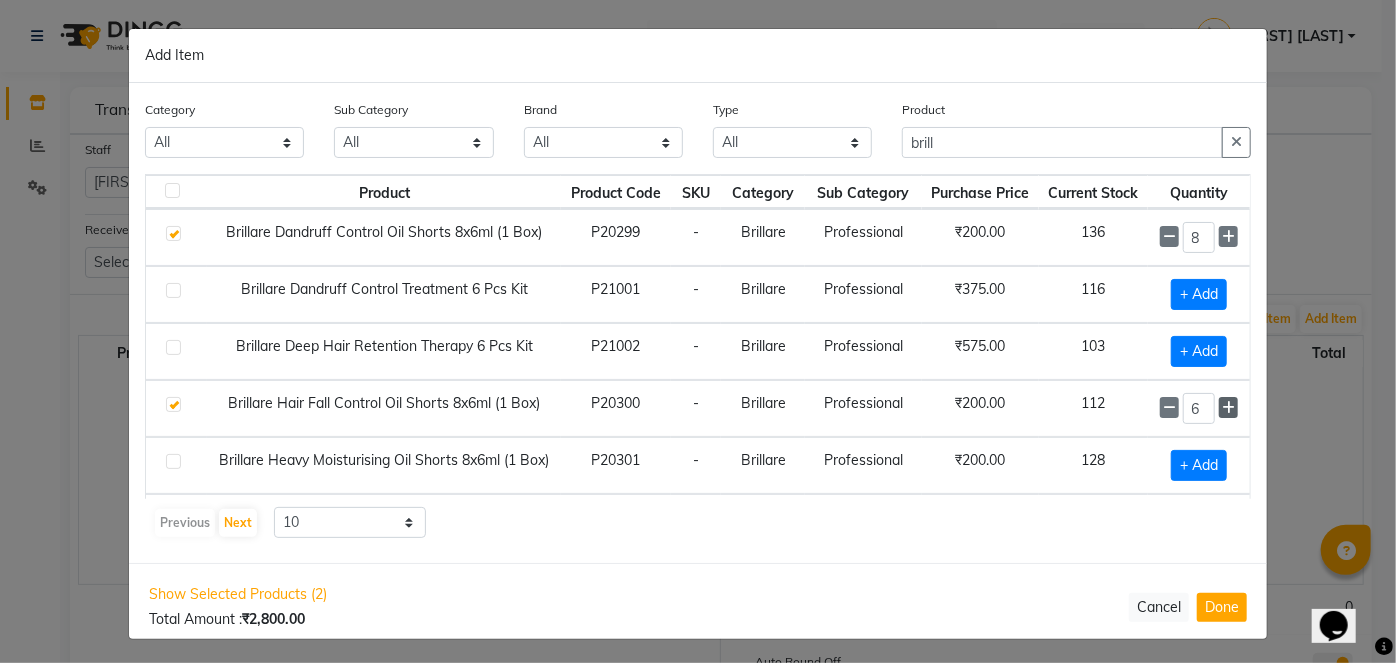 click 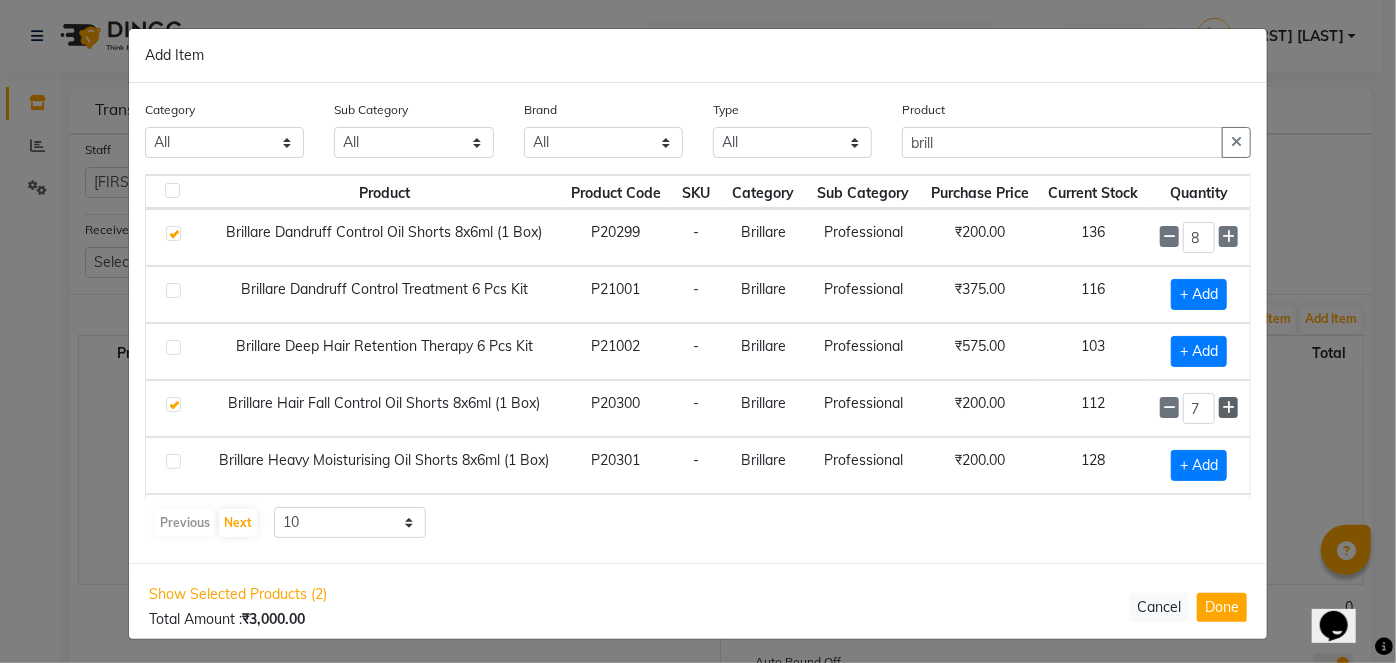 click 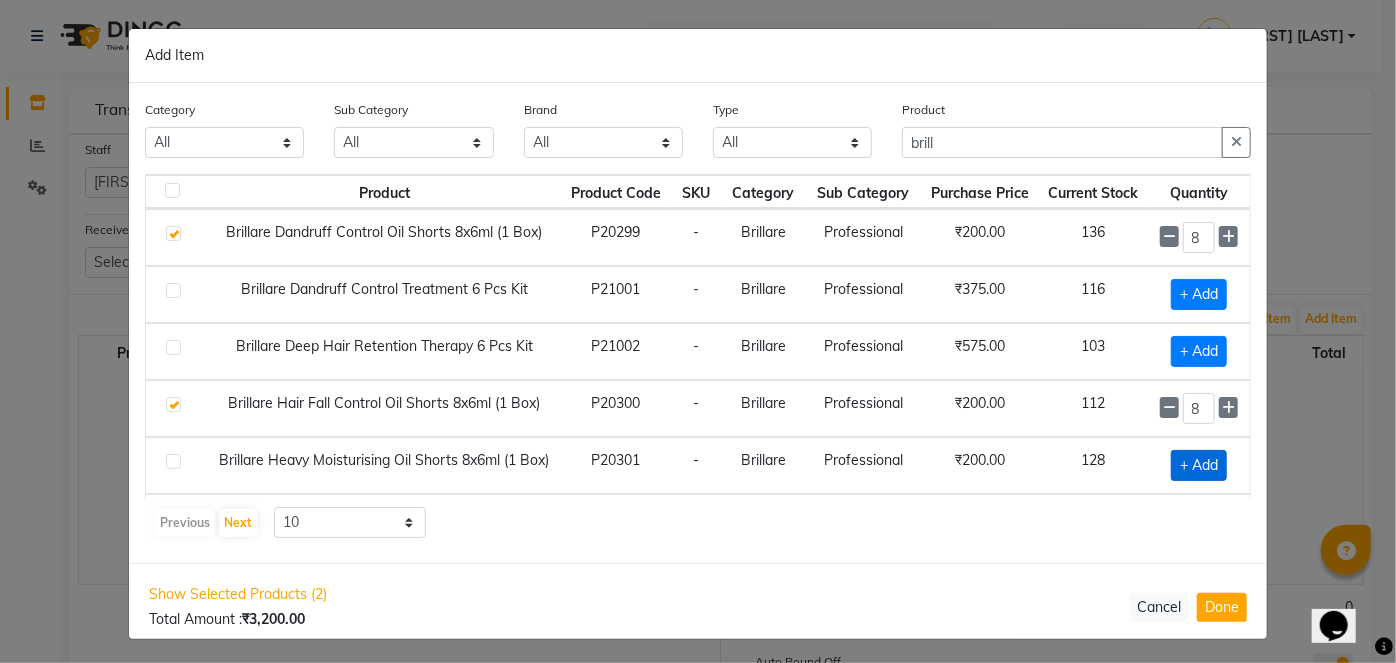 click on "+ Add" 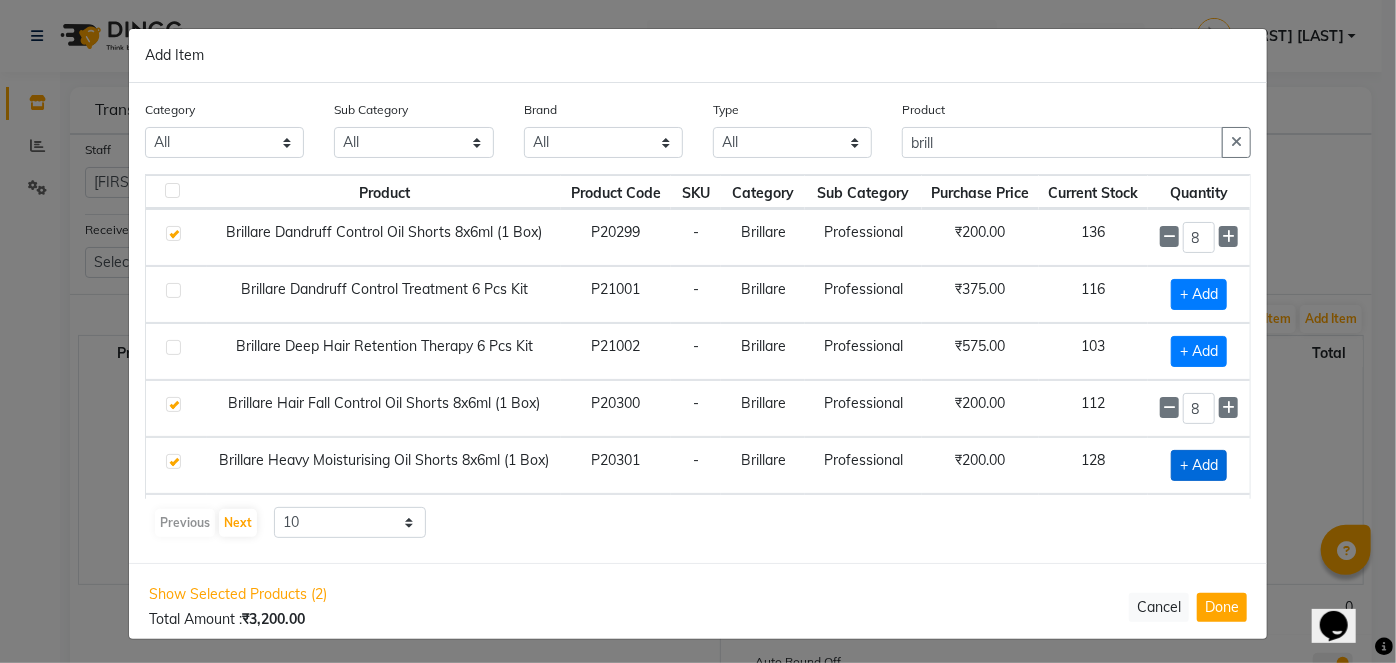 checkbox on "true" 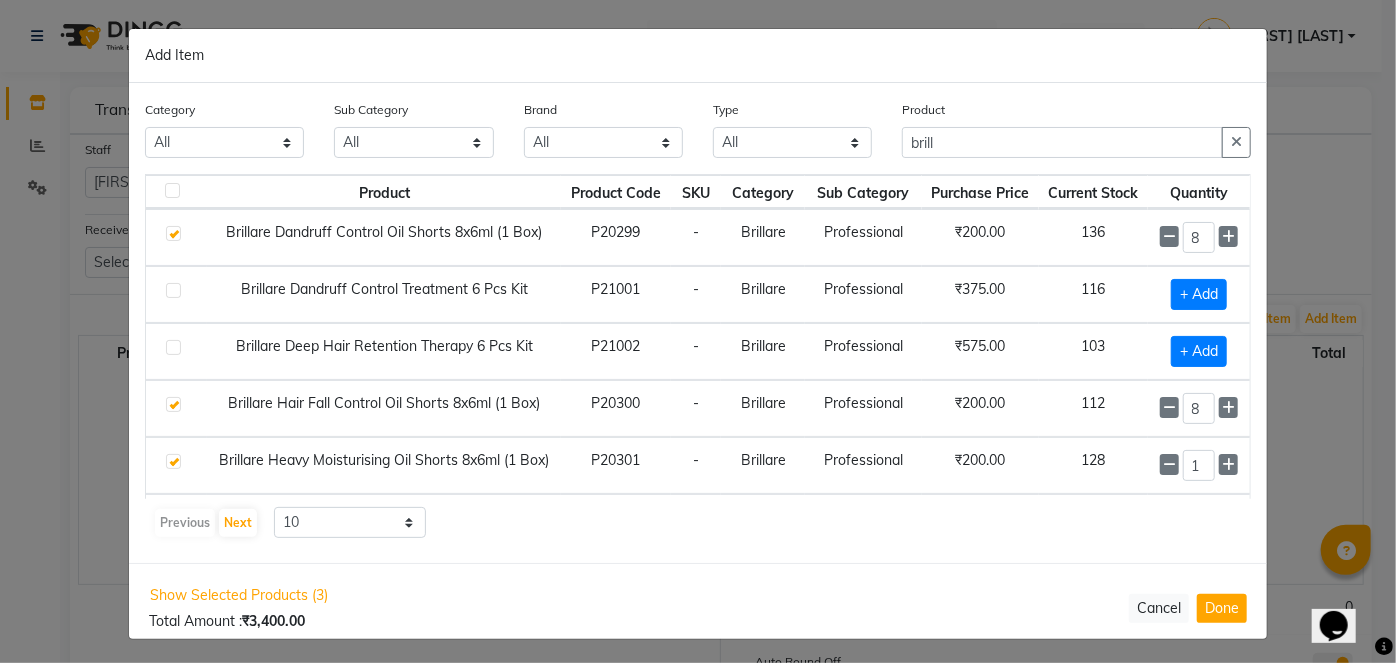 click 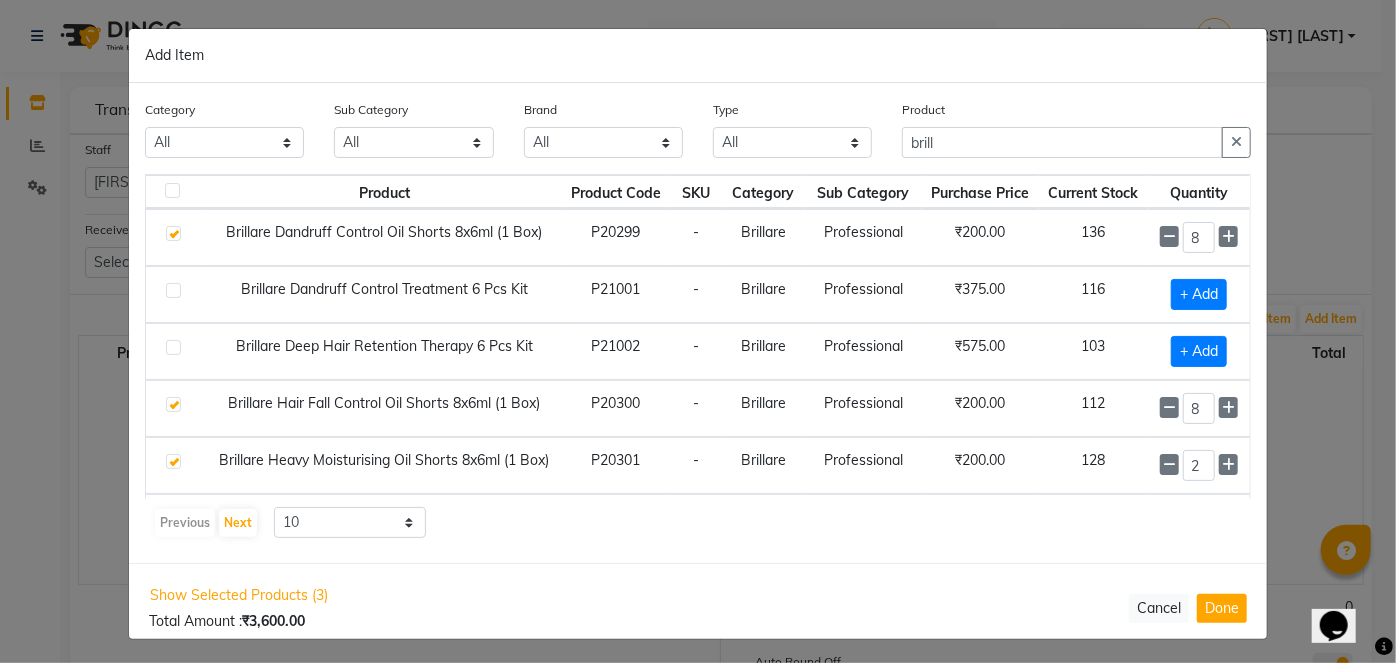 click 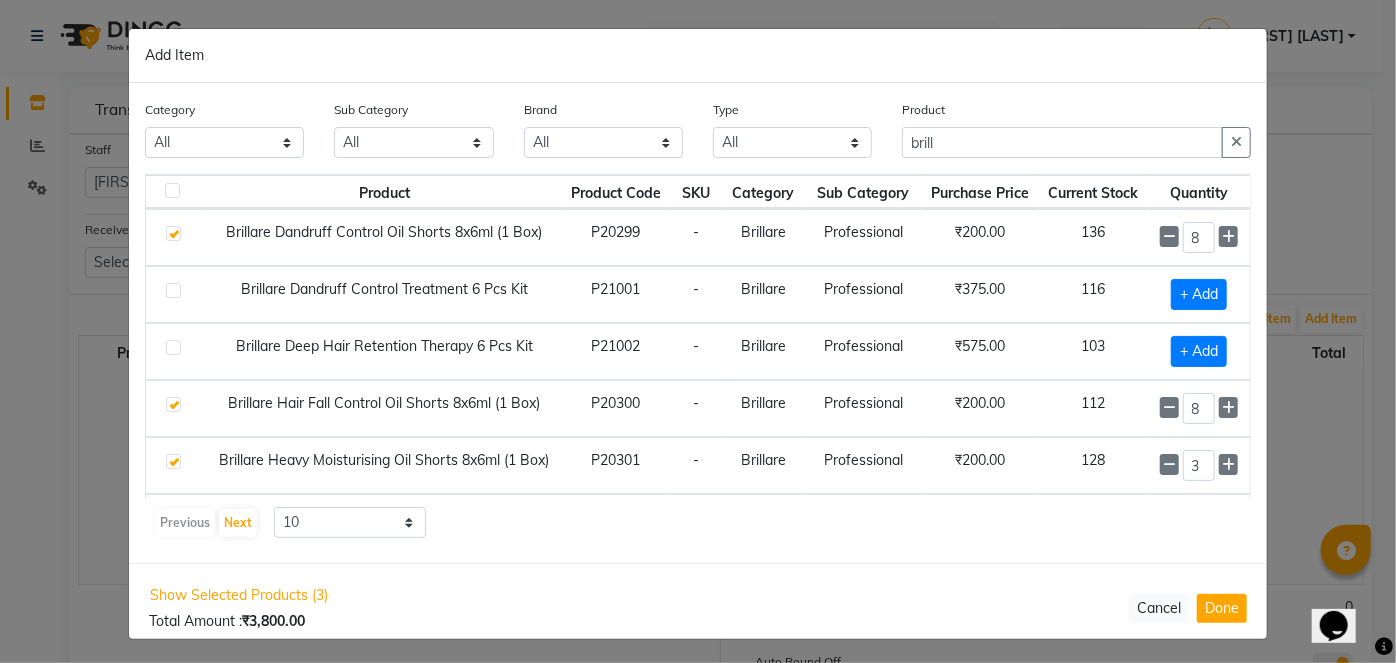 click 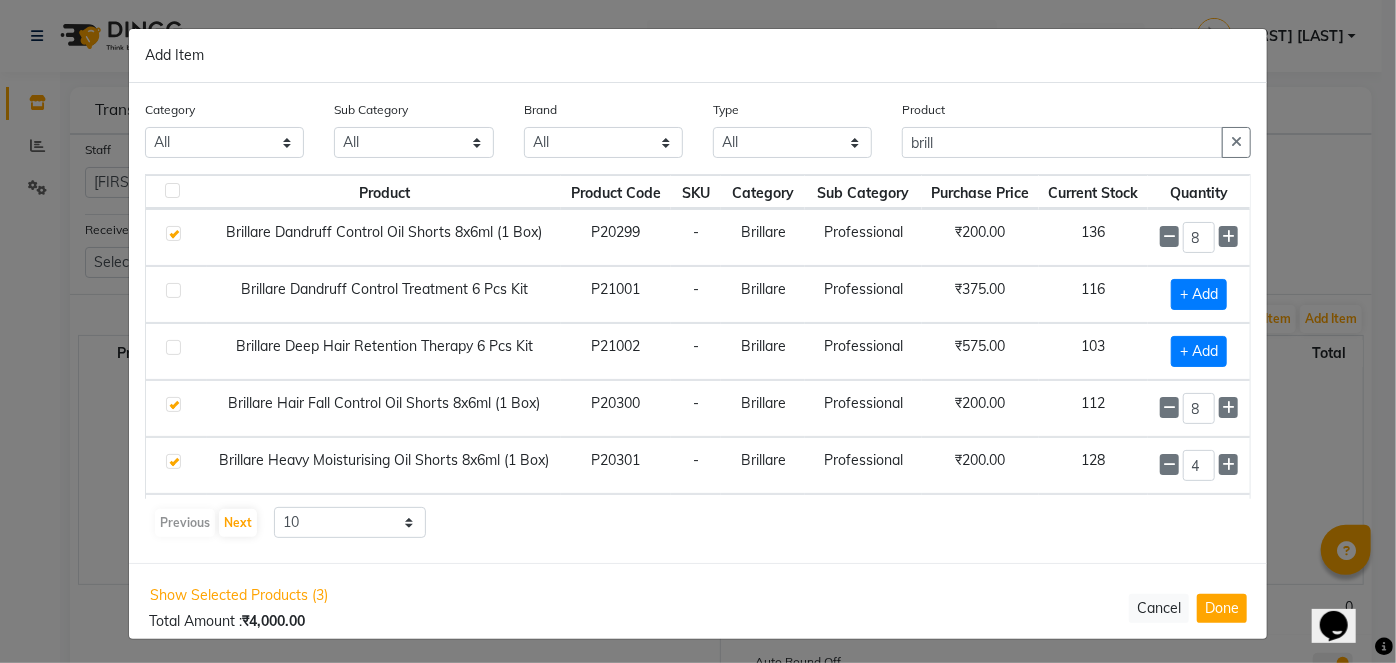 click 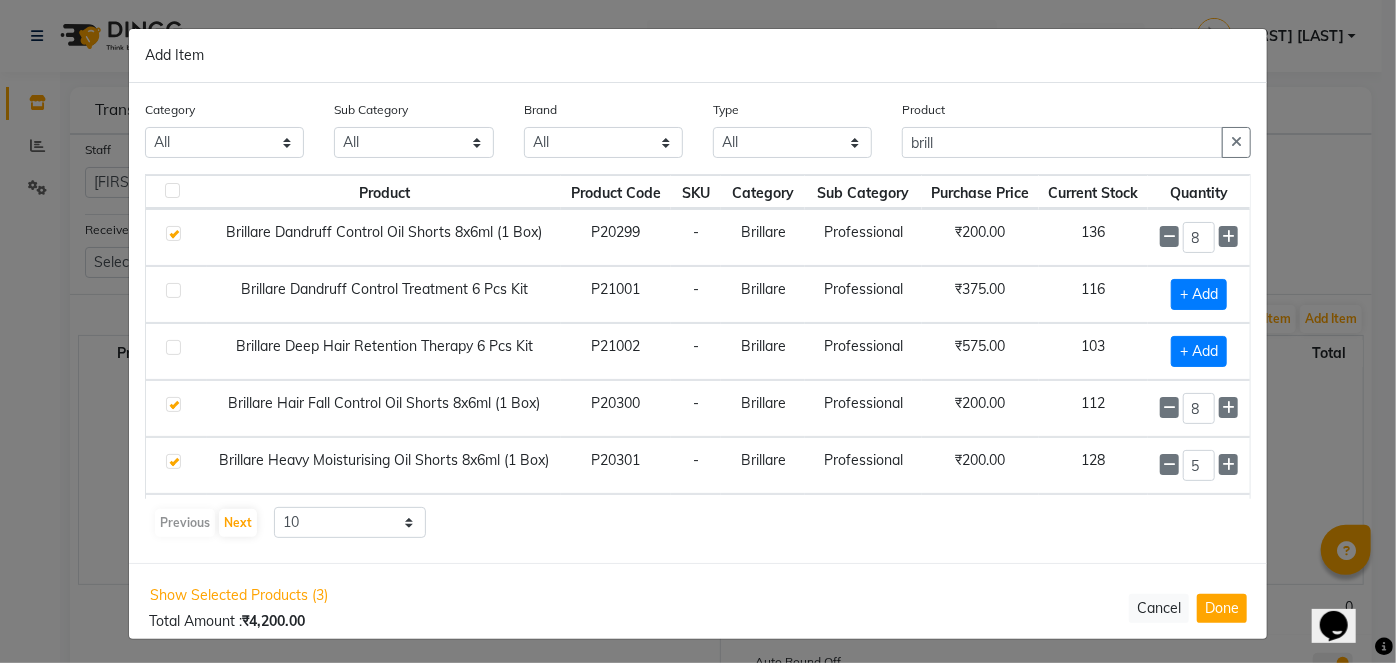 click 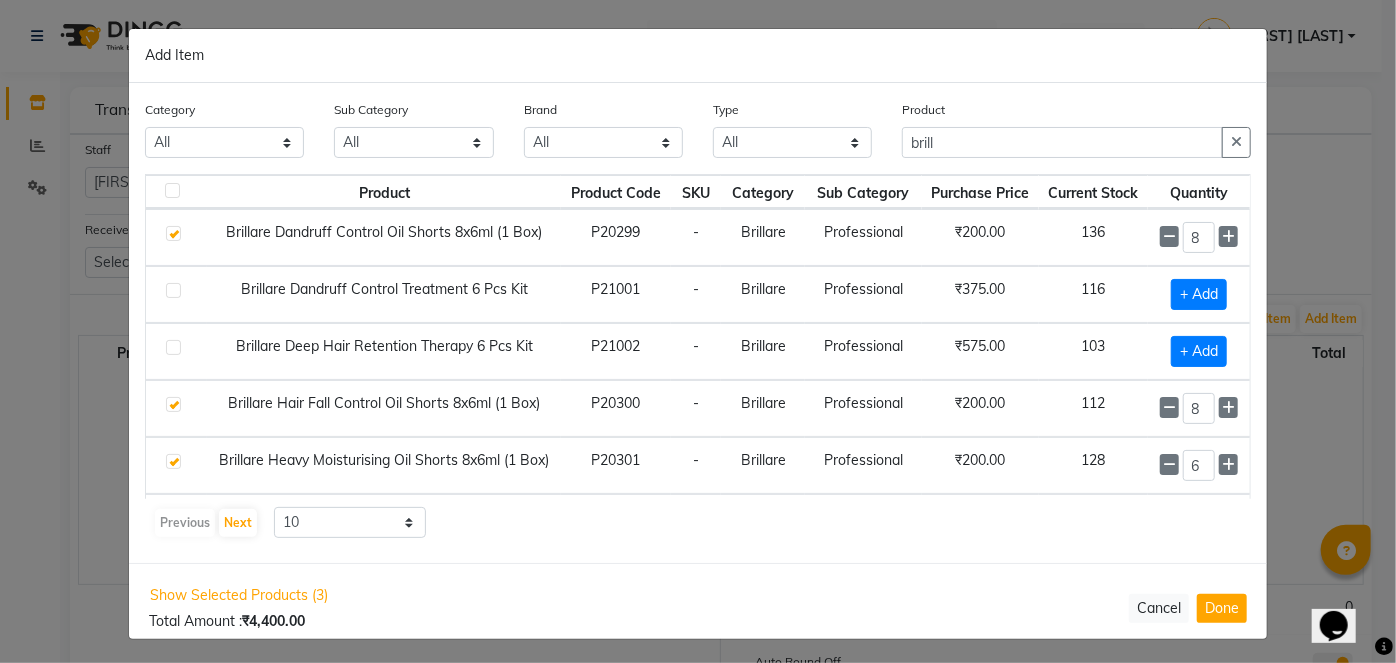 click 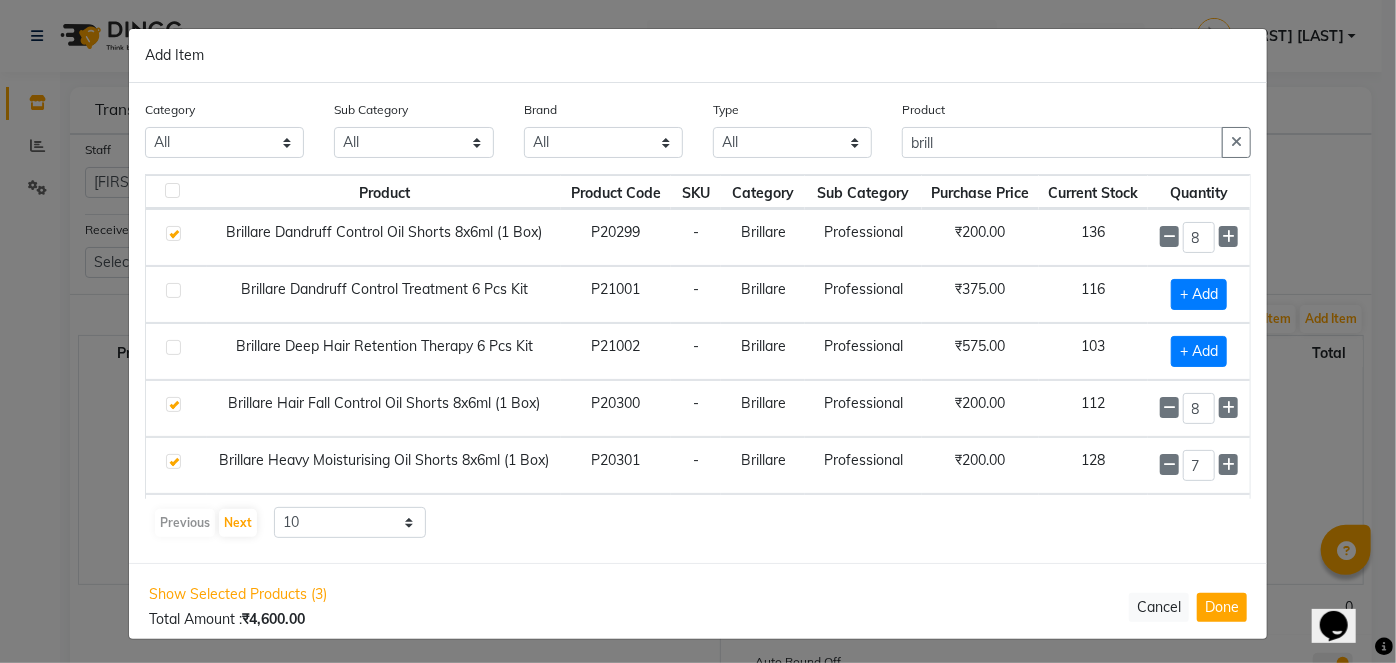 click 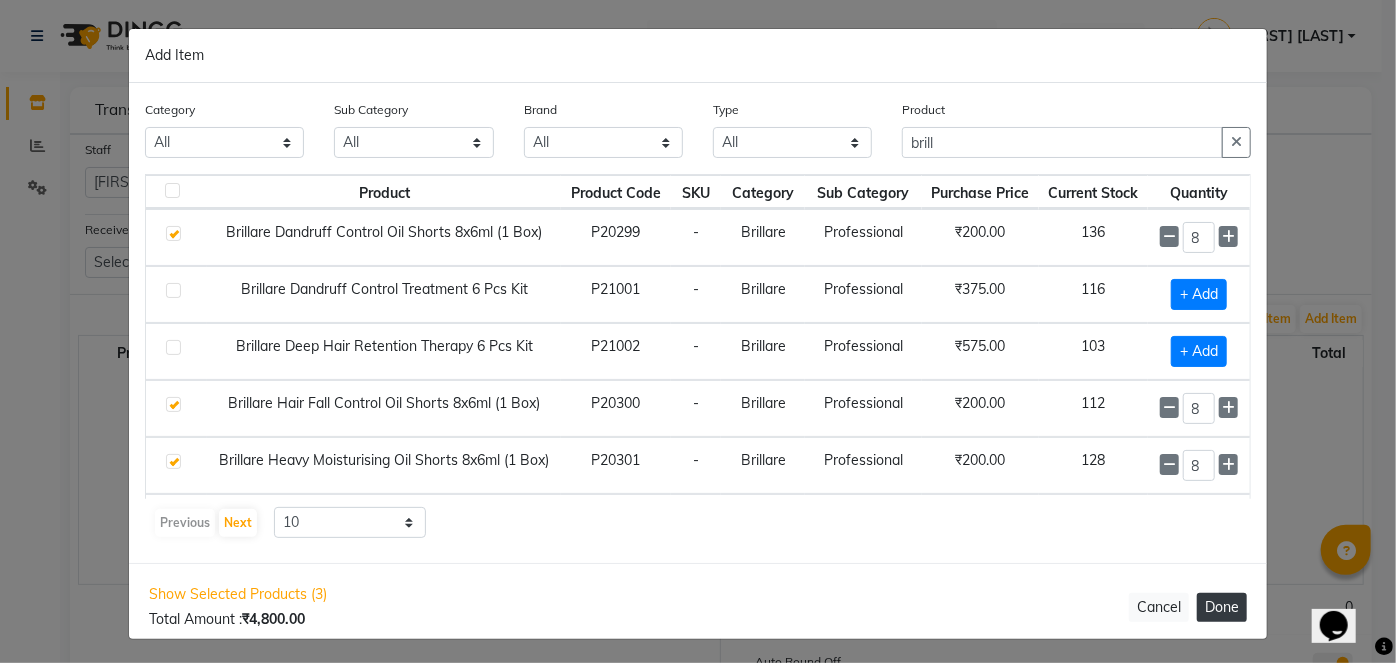 click on "Done" 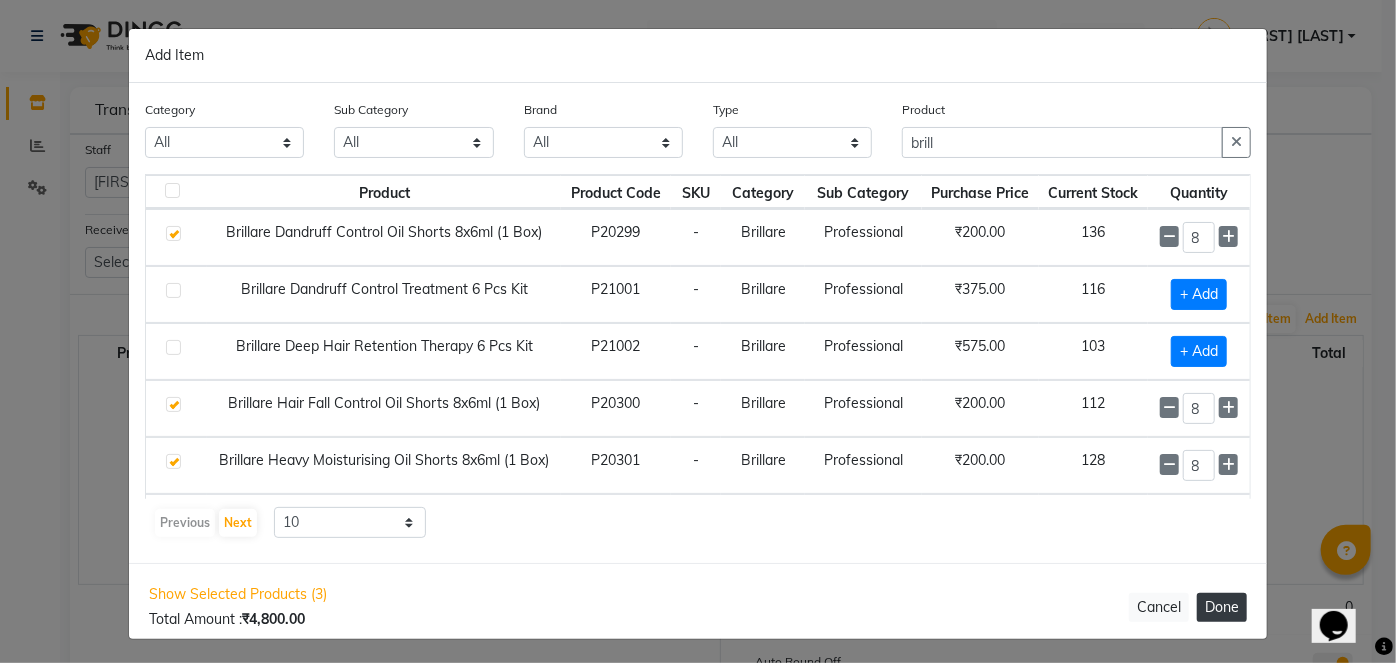 type 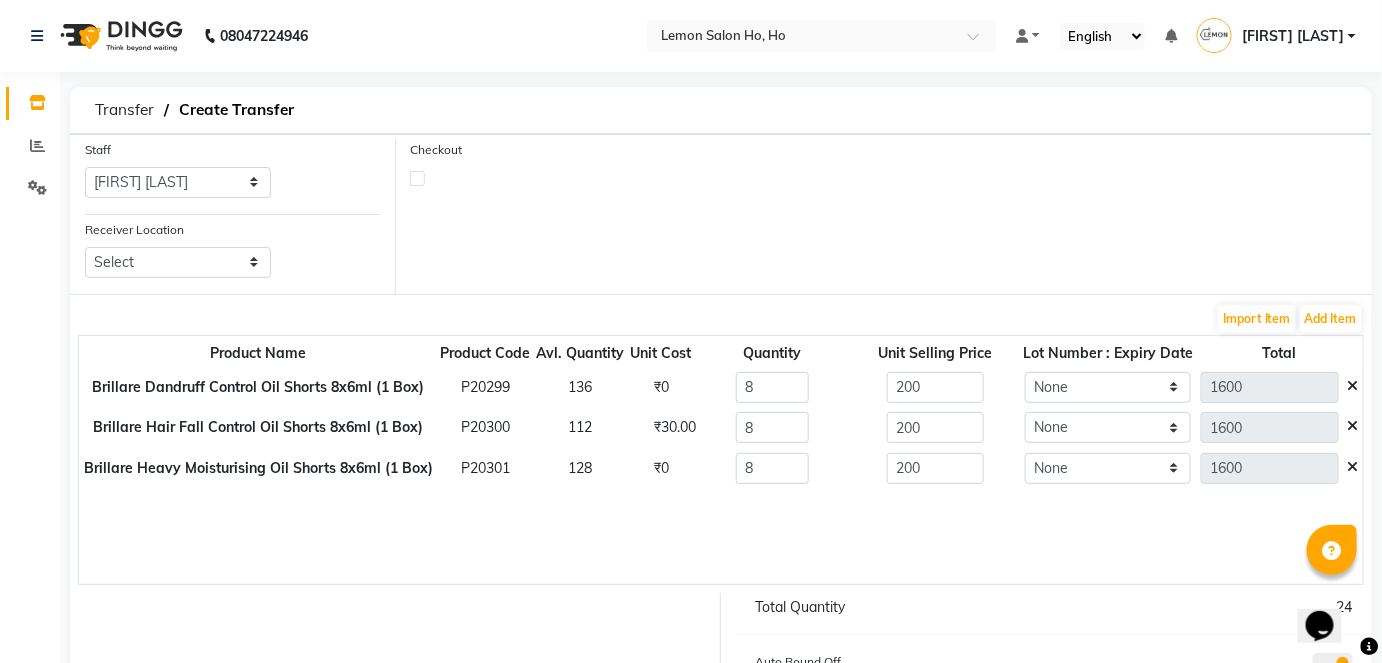 click 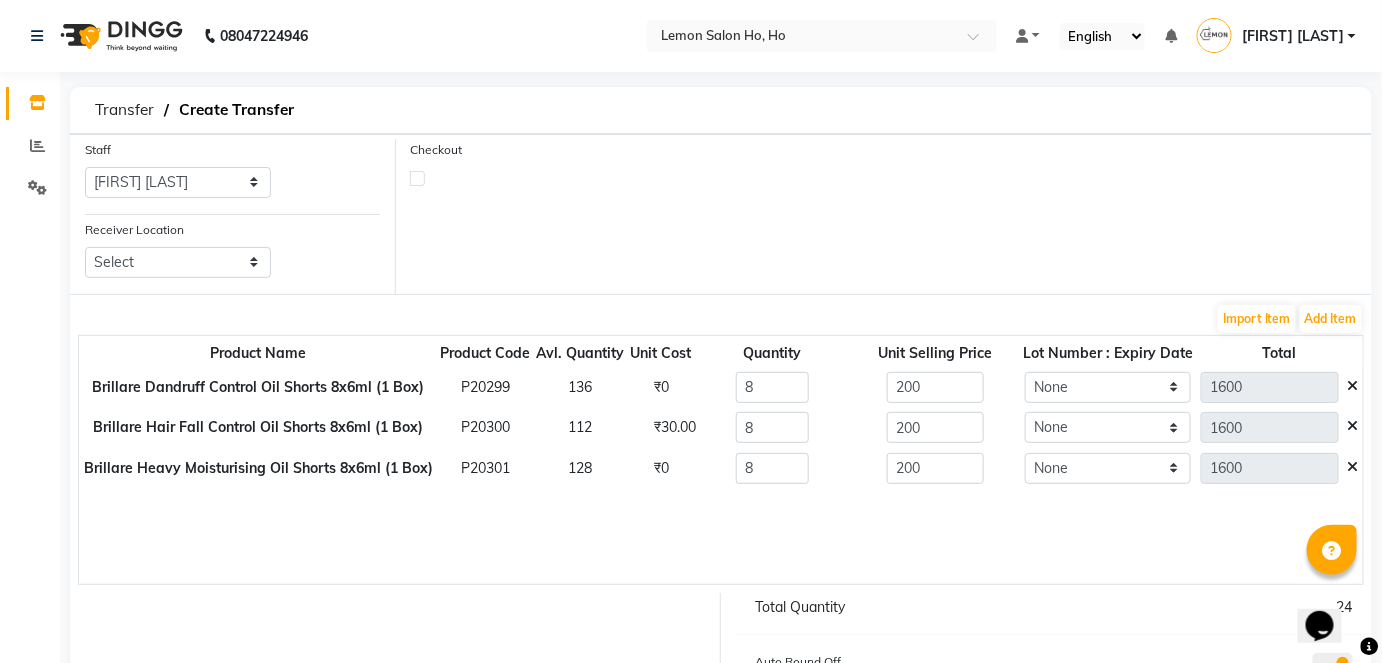 click at bounding box center [417, 177] 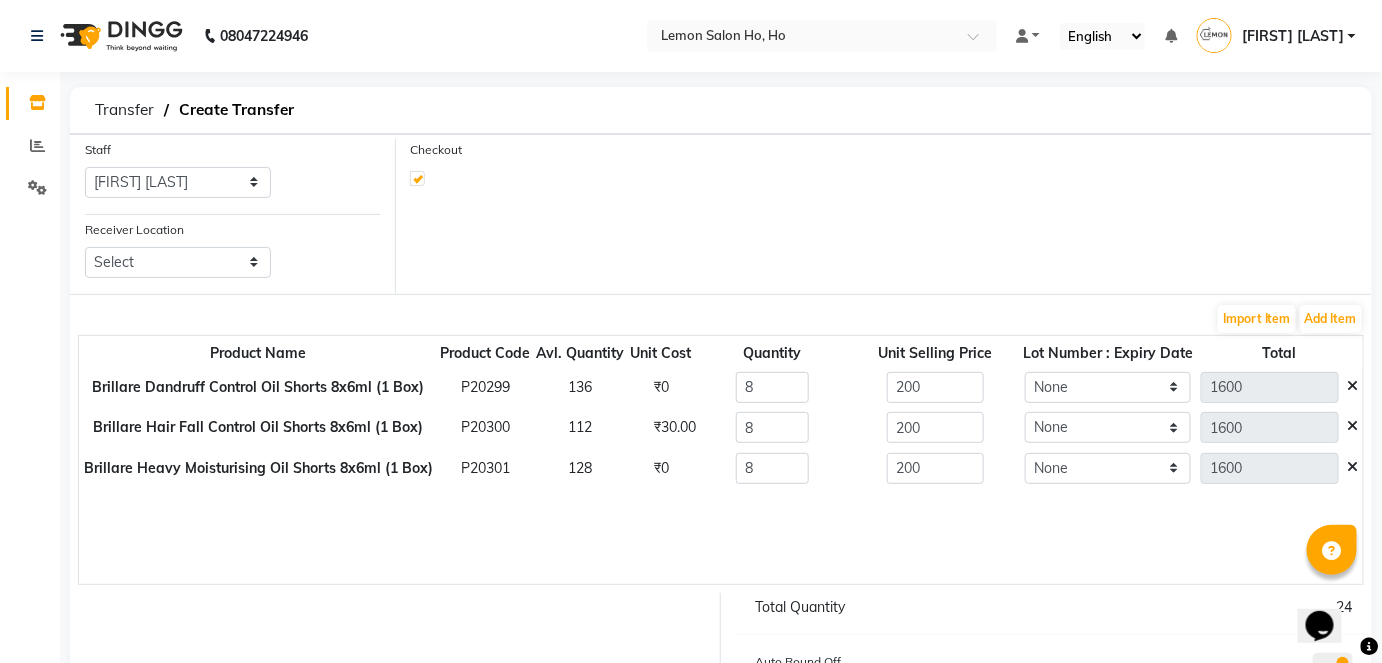 select on "true" 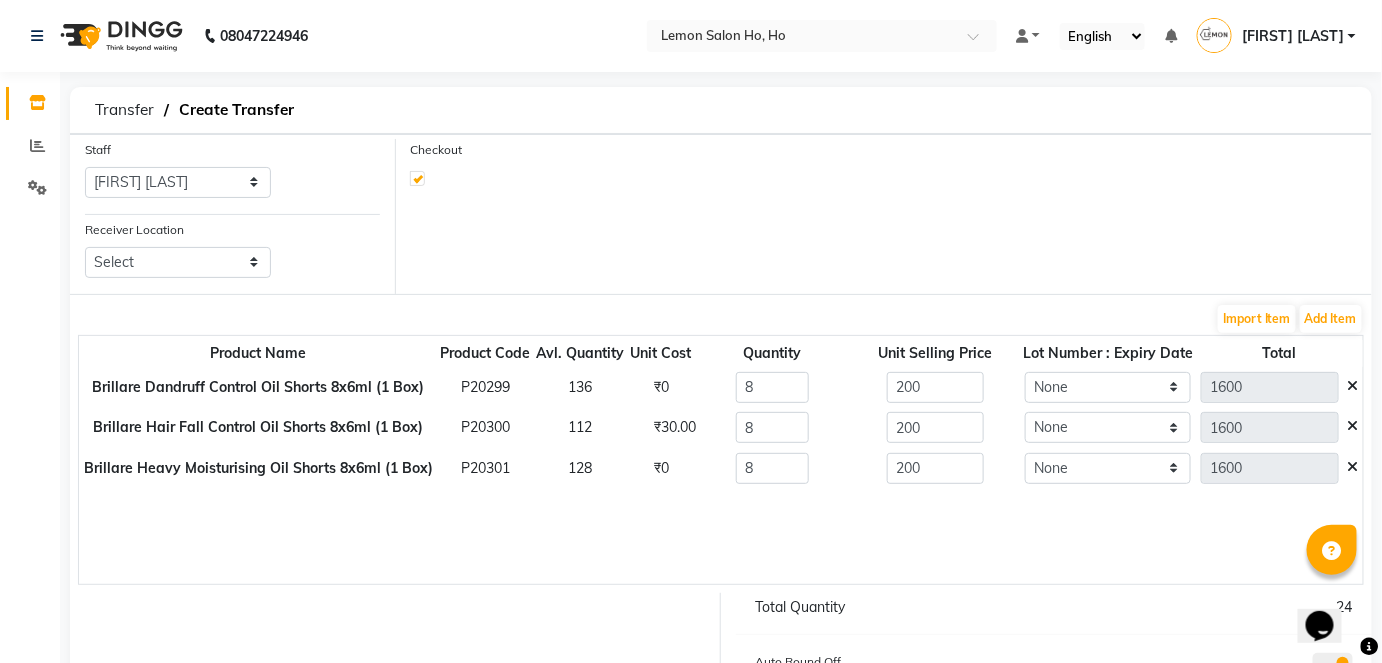 select on "2069" 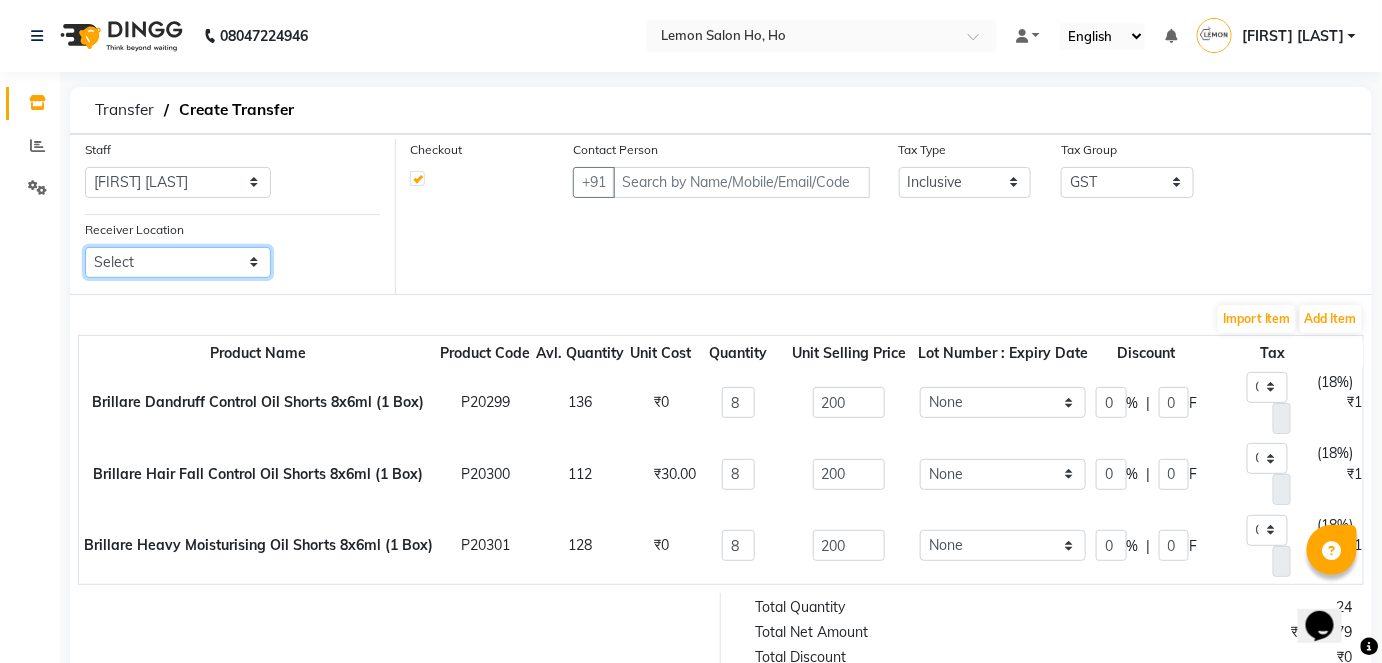 click on "Select Lemon Salon, Lokhandwala  Lemon Salon, Malad Lemon Salon, Seven Bunglow Lemon Salon, Bandra Lemon Salon, Versova Lemon Salon, Goregaon Lemon Salon, Oshiwara Lemon Salon, Borivali Lemon Salon, Mira Road Lemon Salon, Kandivali Lemon Salon, Goregaon (W)" at bounding box center [178, 262] 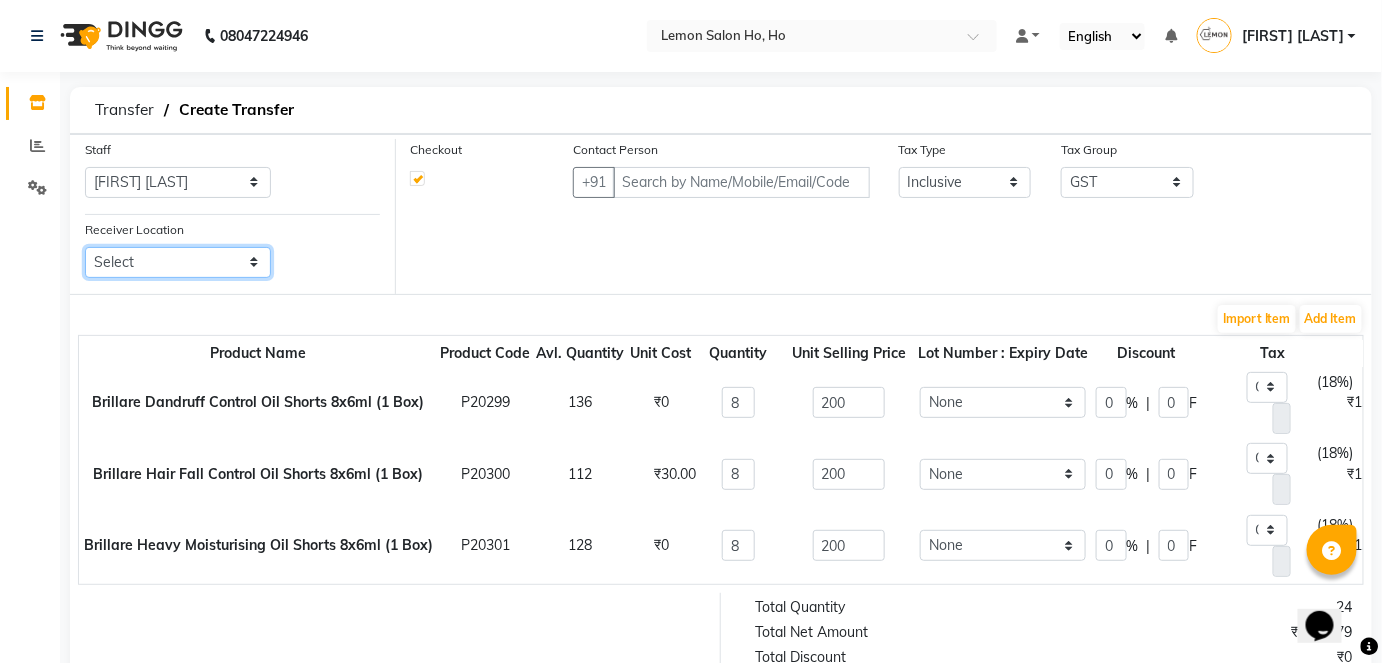 select on "954" 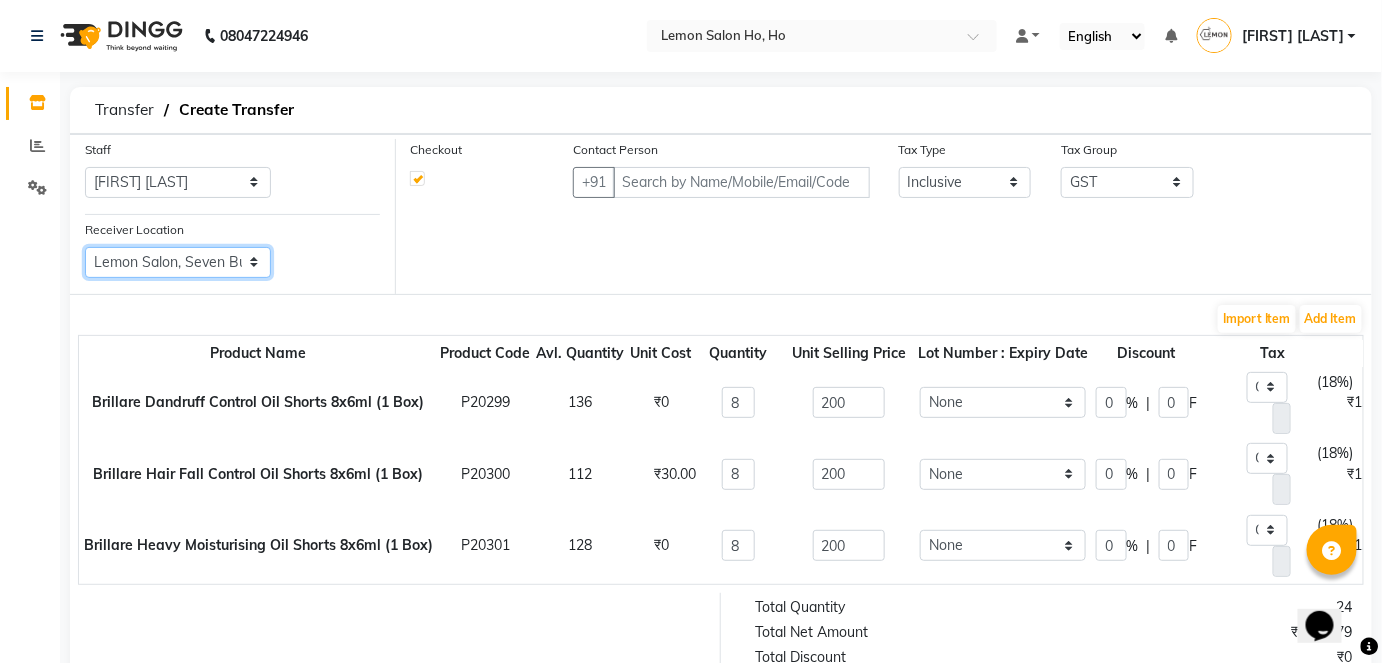 click on "Select Lemon Salon, Lokhandwala  Lemon Salon, Malad Lemon Salon, Seven Bunglow Lemon Salon, Bandra Lemon Salon, Versova Lemon Salon, Goregaon Lemon Salon, Oshiwara Lemon Salon, Borivali Lemon Salon, Mira Road Lemon Salon, Kandivali Lemon Salon, Goregaon (W)" at bounding box center [178, 262] 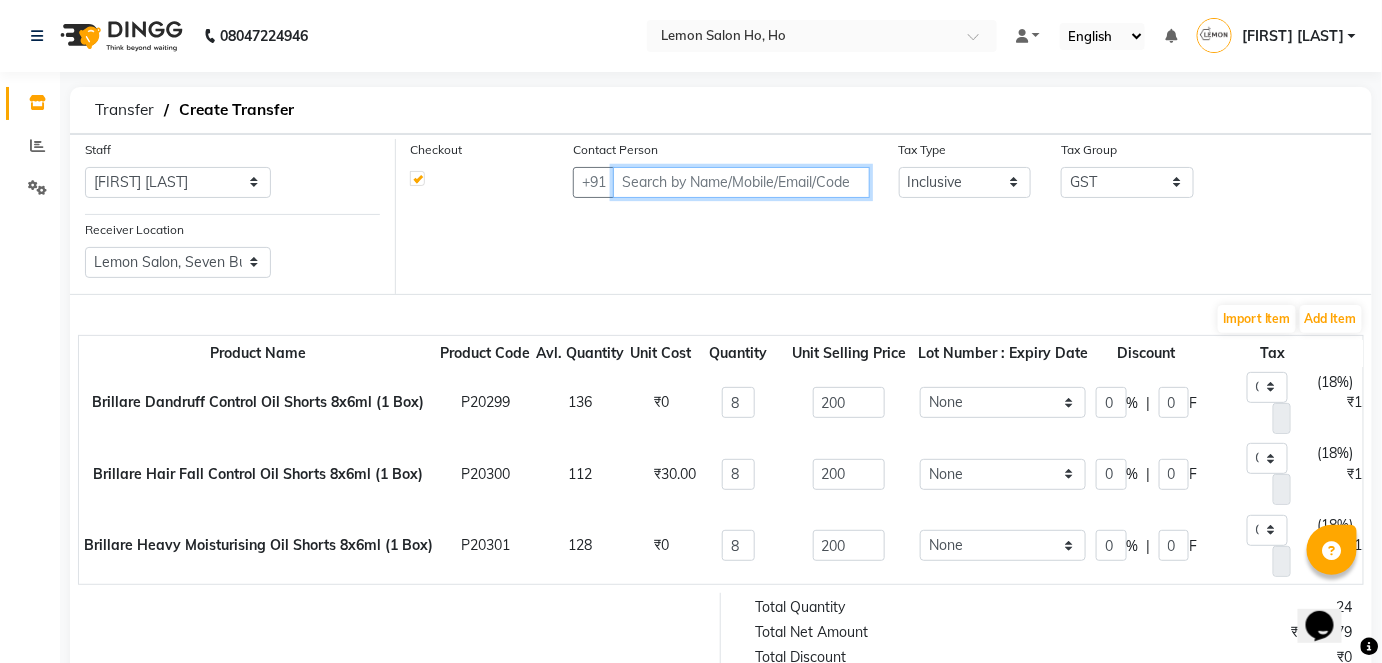 click at bounding box center [741, 182] 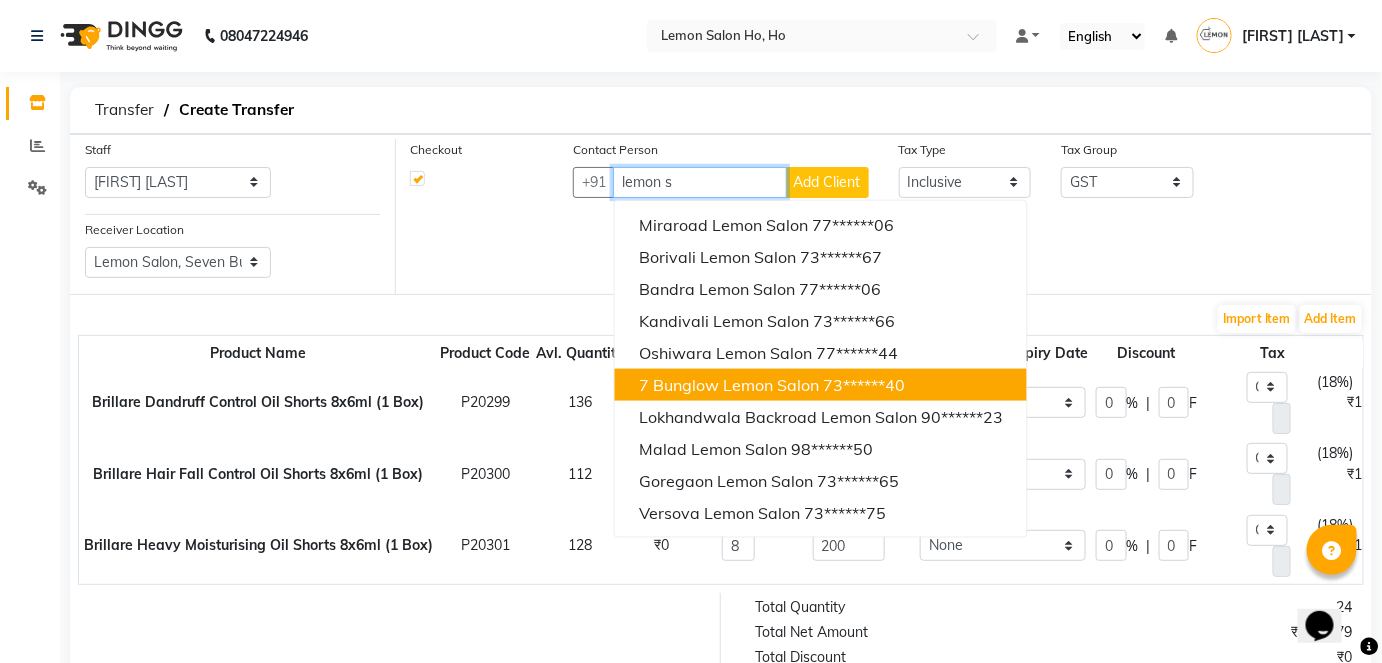 click on "7 Bunglow Lemon Salon" at bounding box center (729, 385) 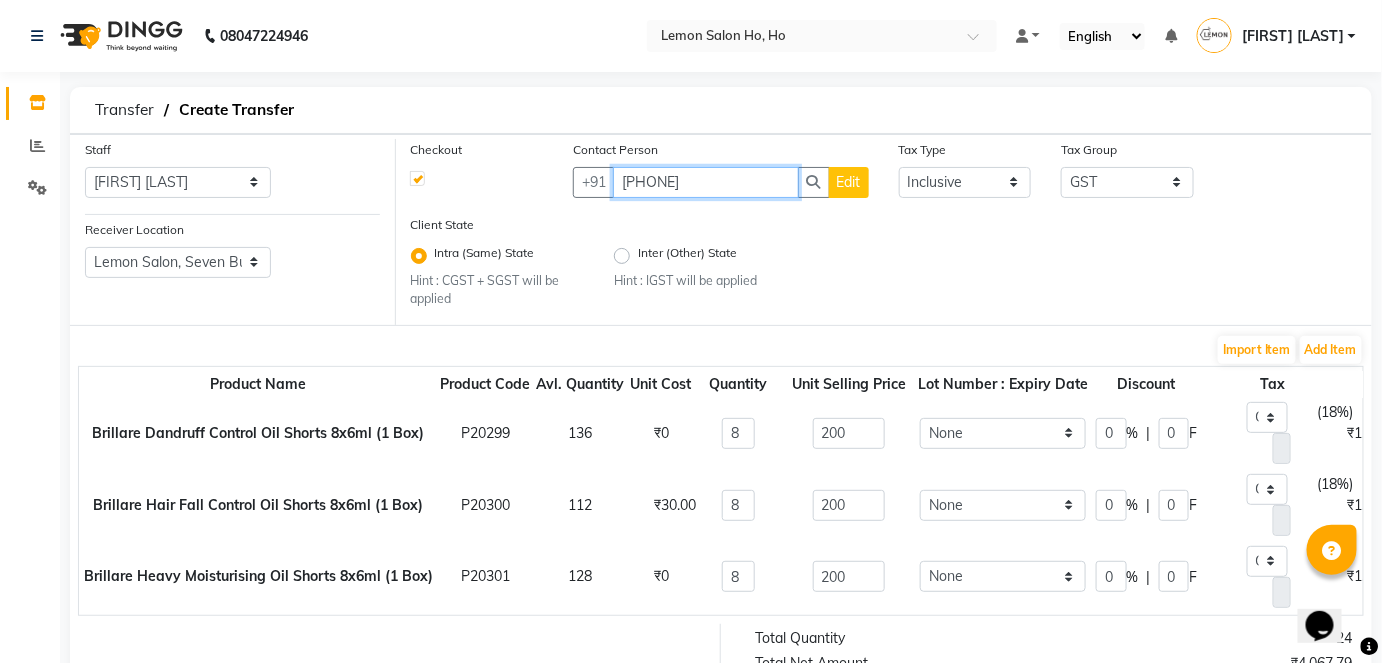 type on "[PHONE]" 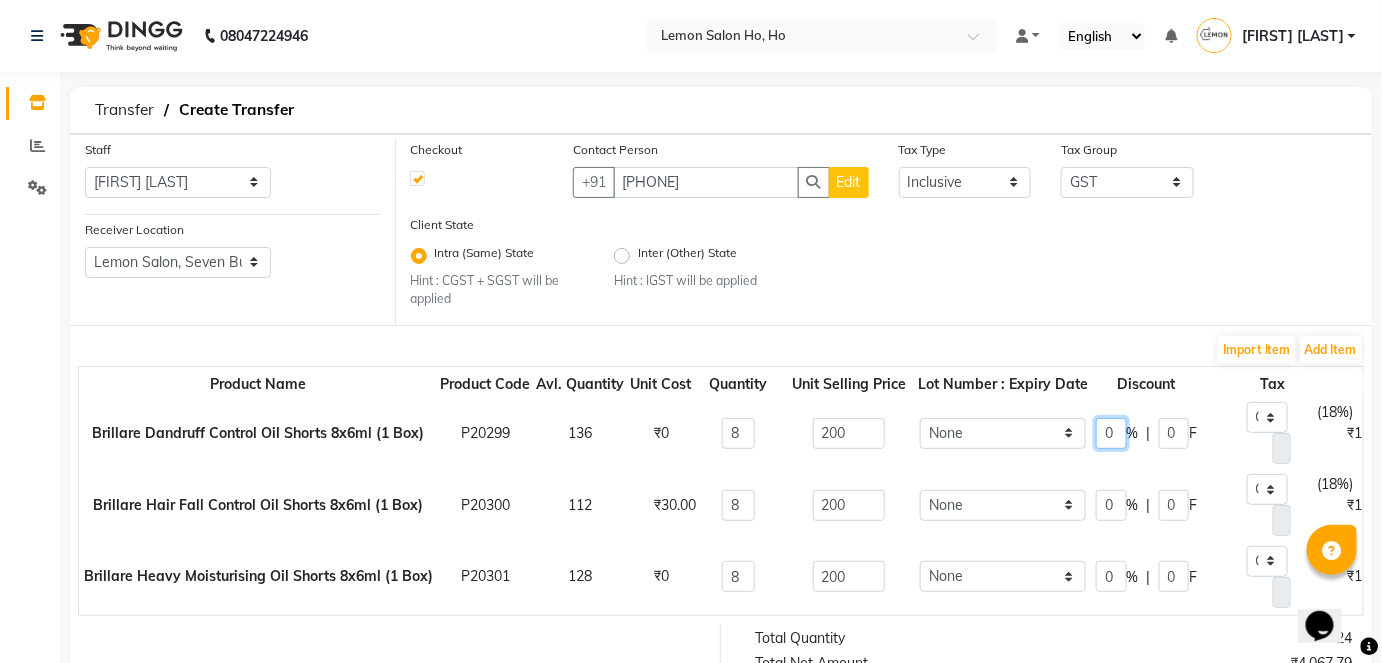 click on "0" 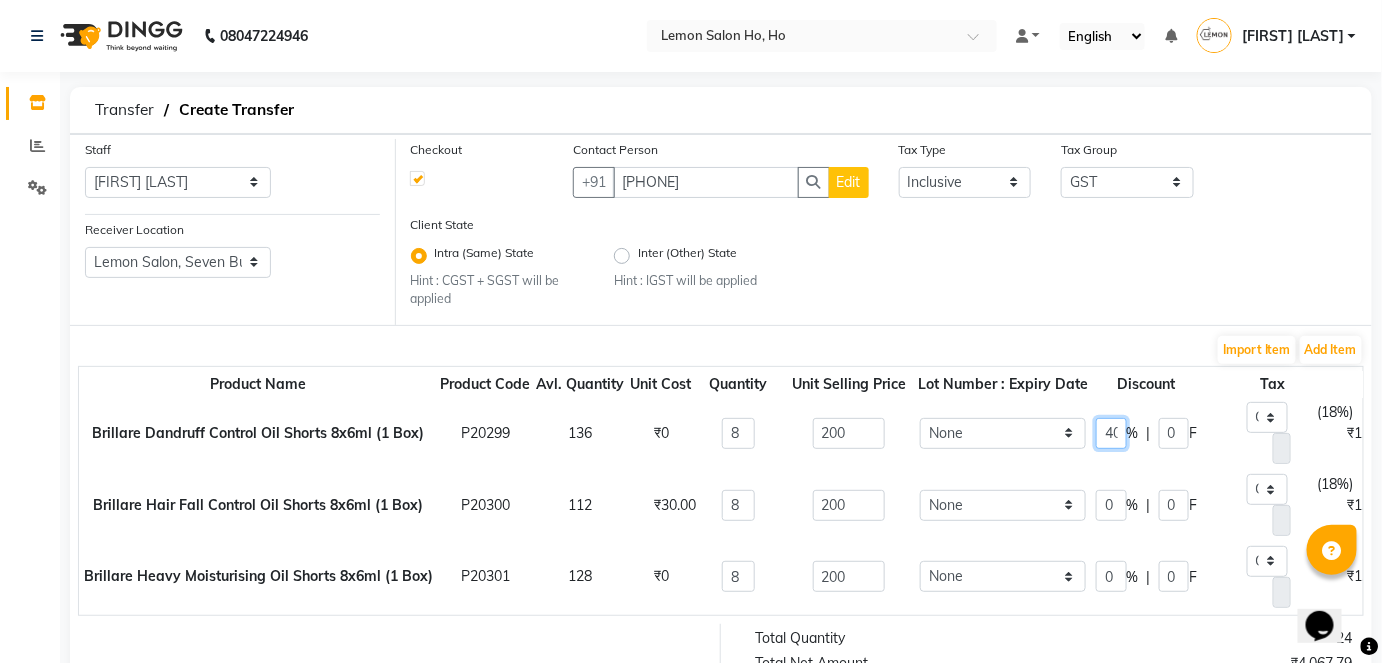 scroll, scrollTop: 0, scrollLeft: 3, axis: horizontal 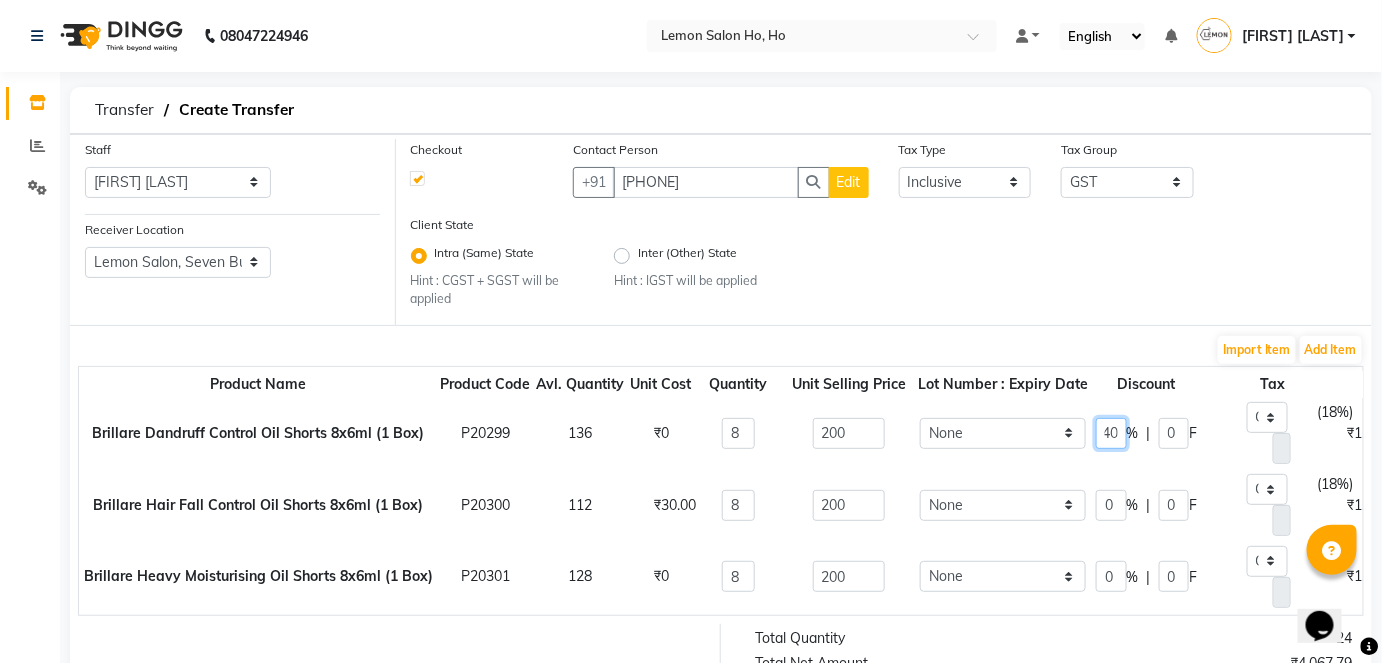 type on "40" 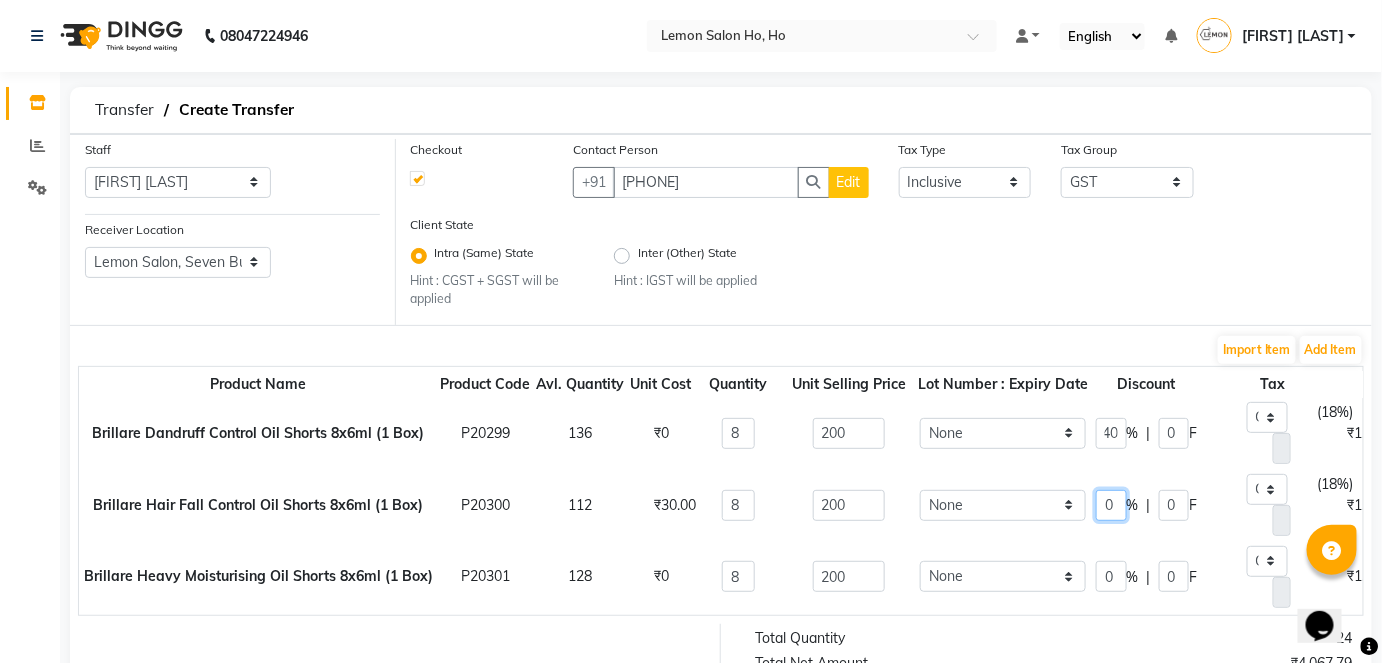 type on "960" 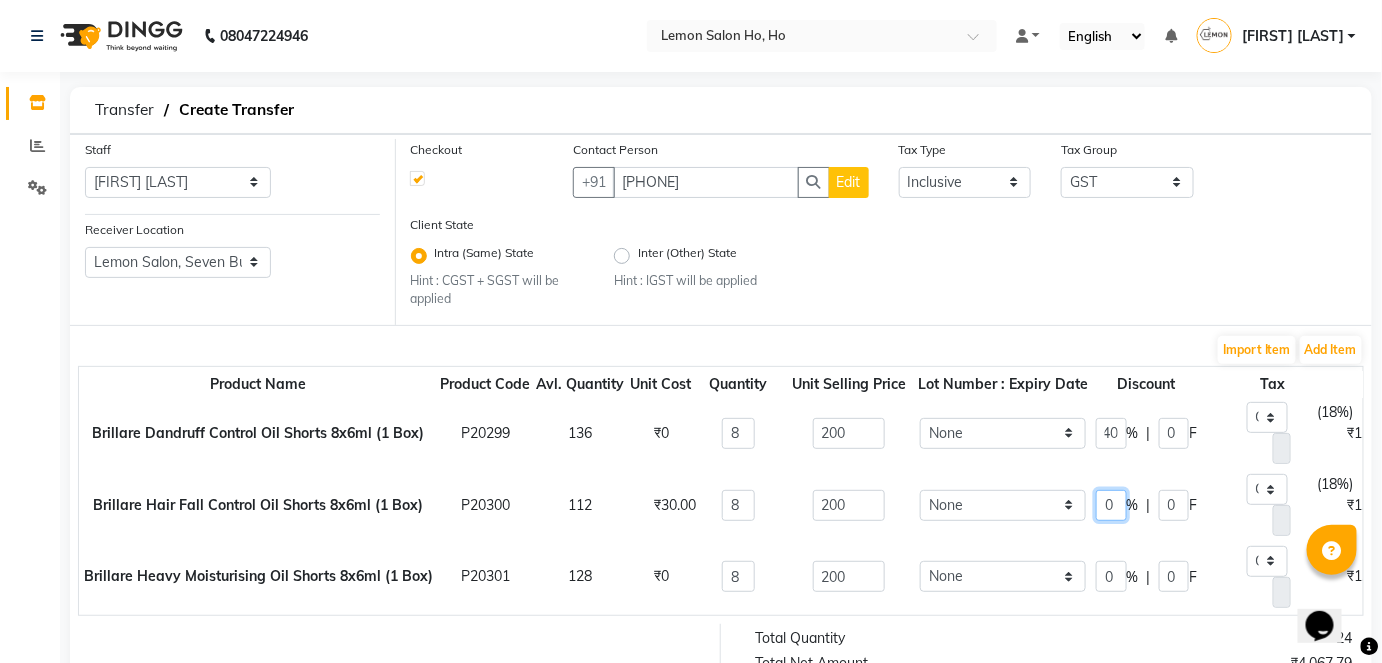 type on "146.44" 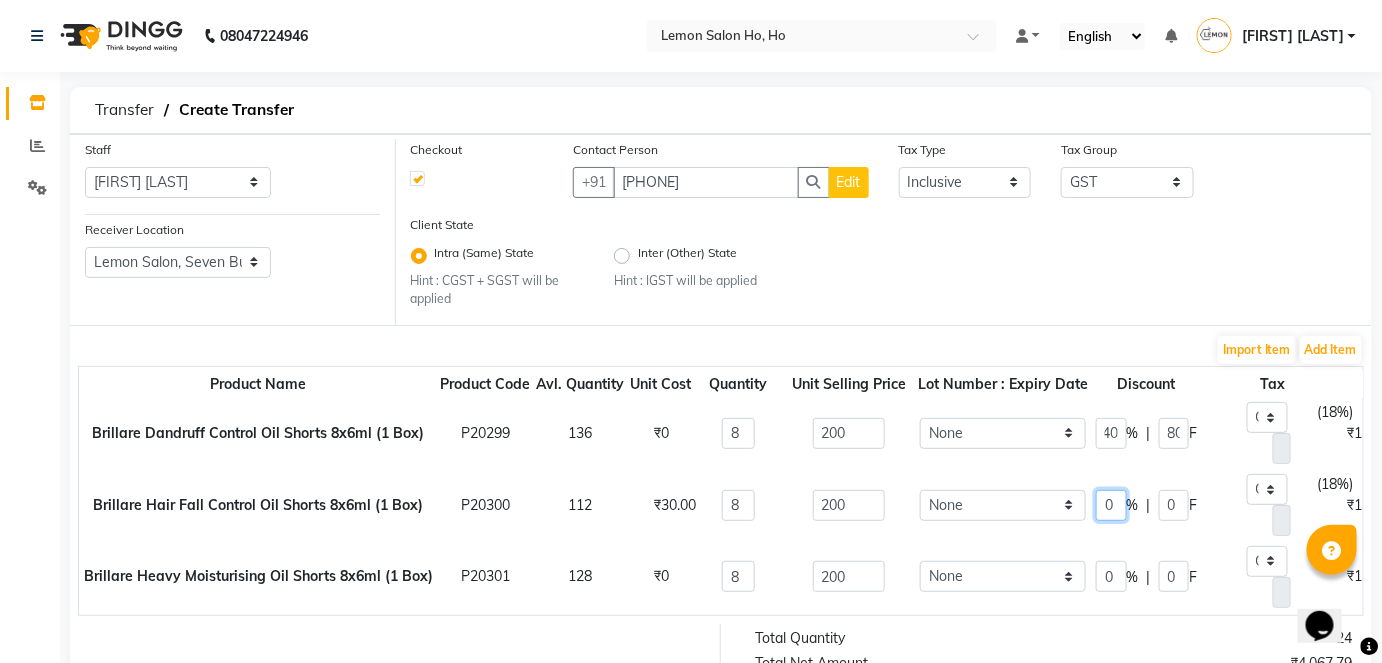 scroll, scrollTop: 0, scrollLeft: 0, axis: both 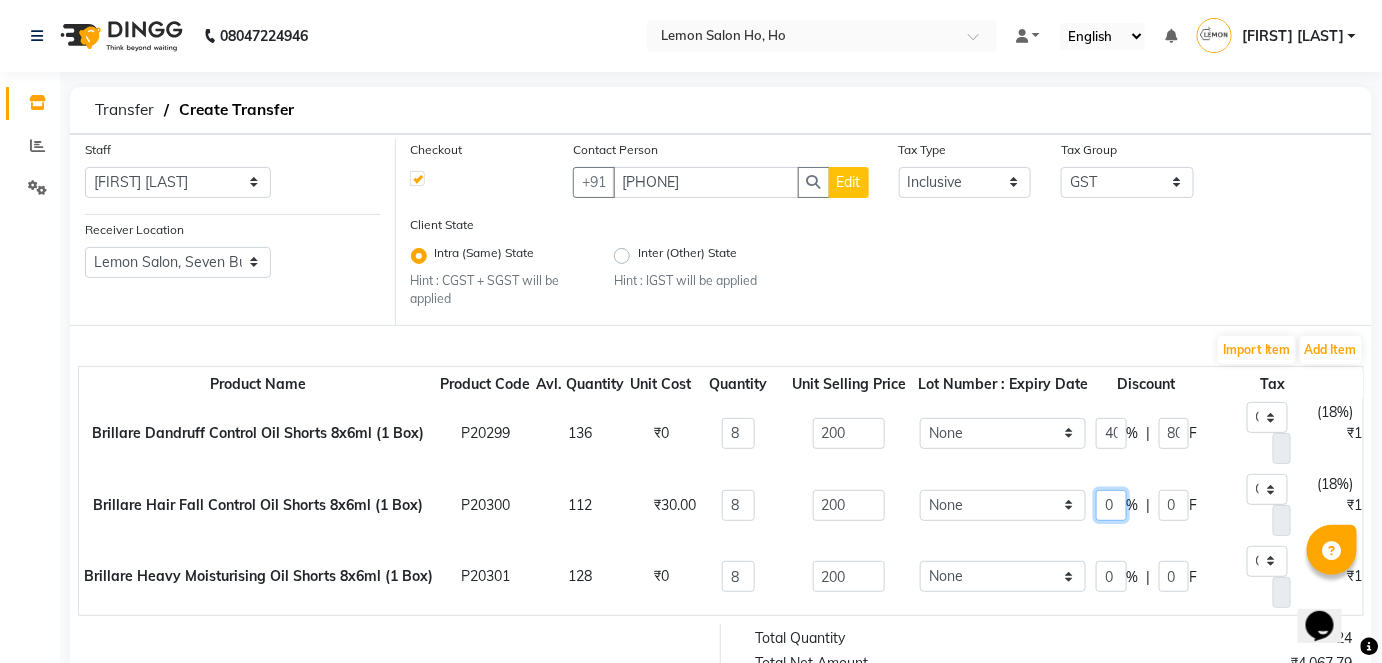 click on "0" 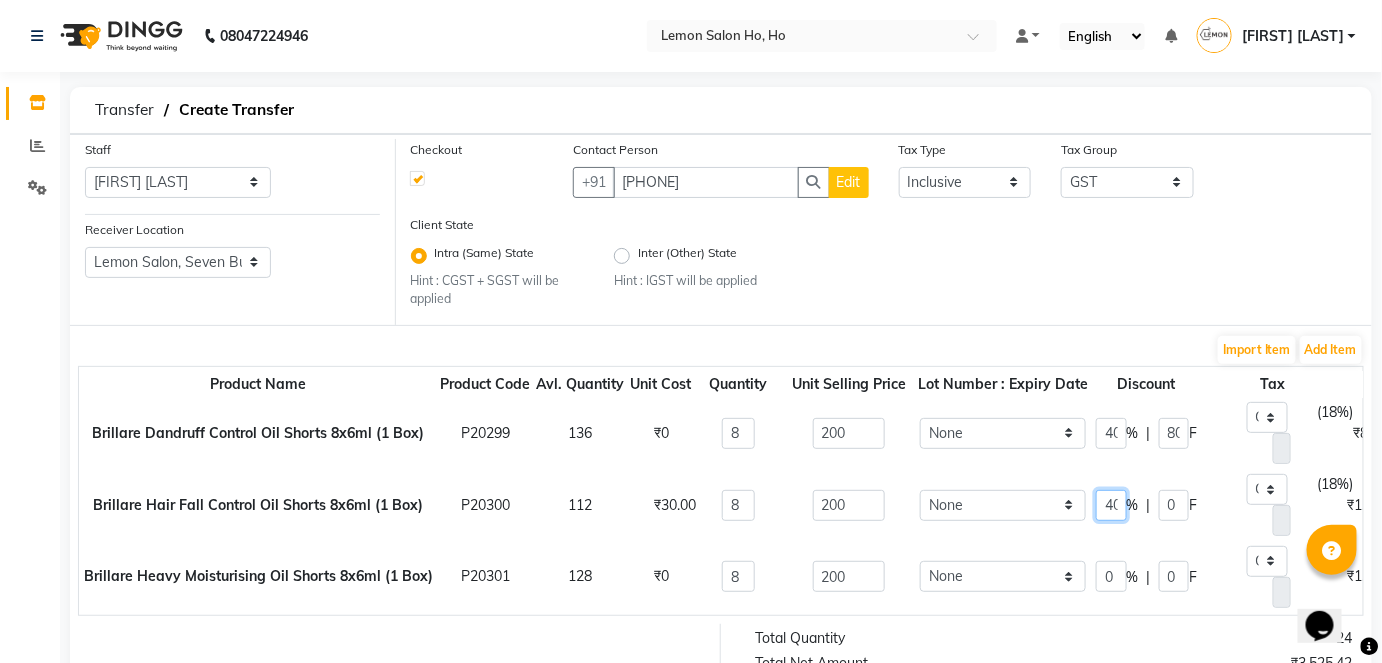 scroll, scrollTop: 0, scrollLeft: 3, axis: horizontal 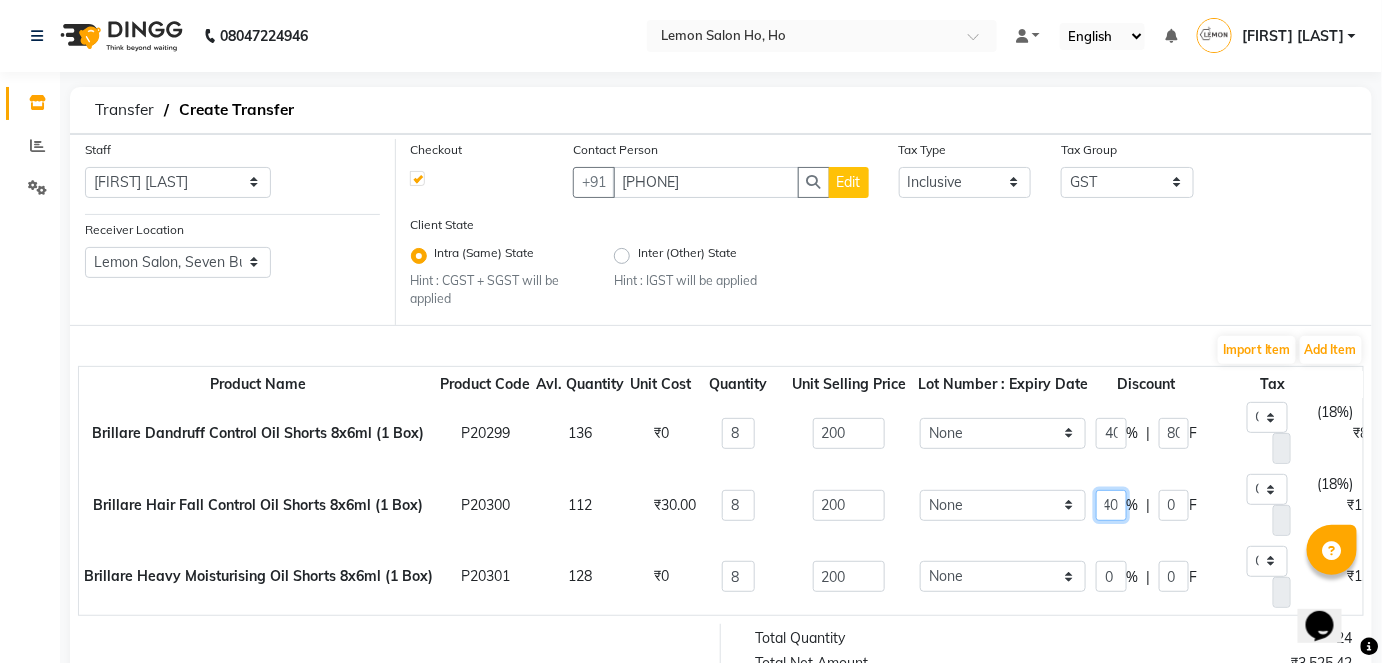 type on "40" 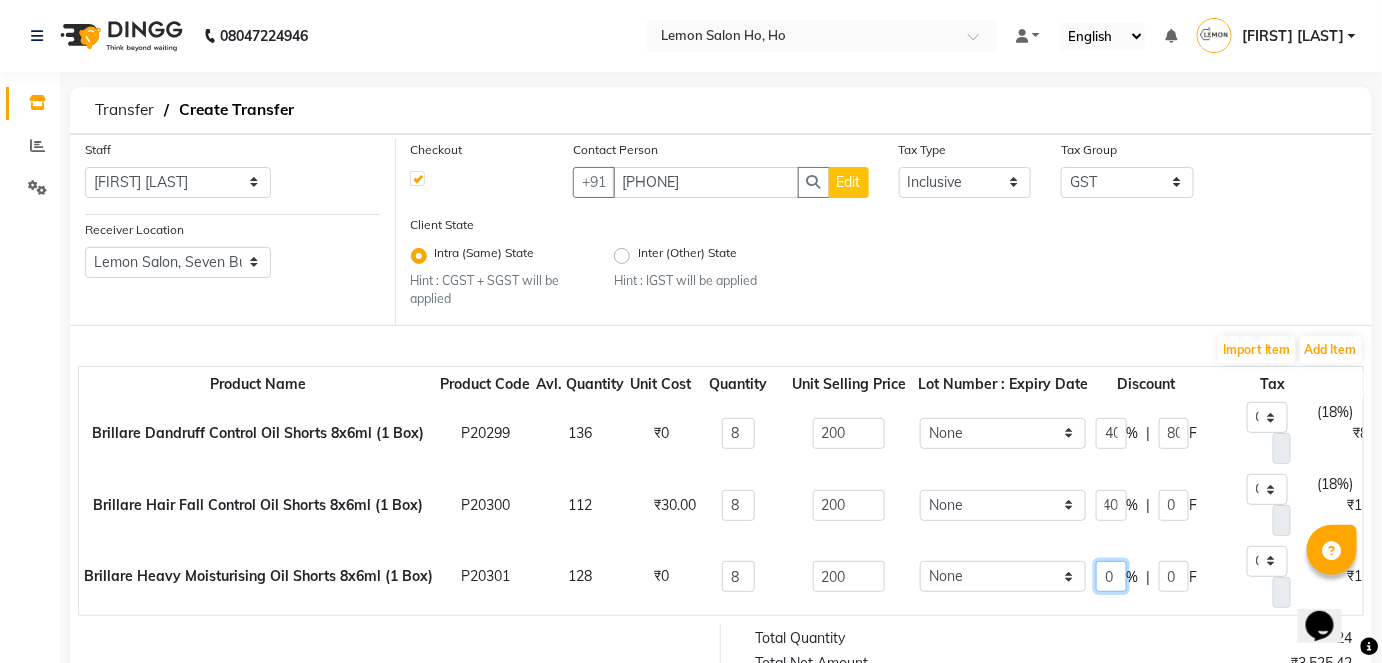 type on "960" 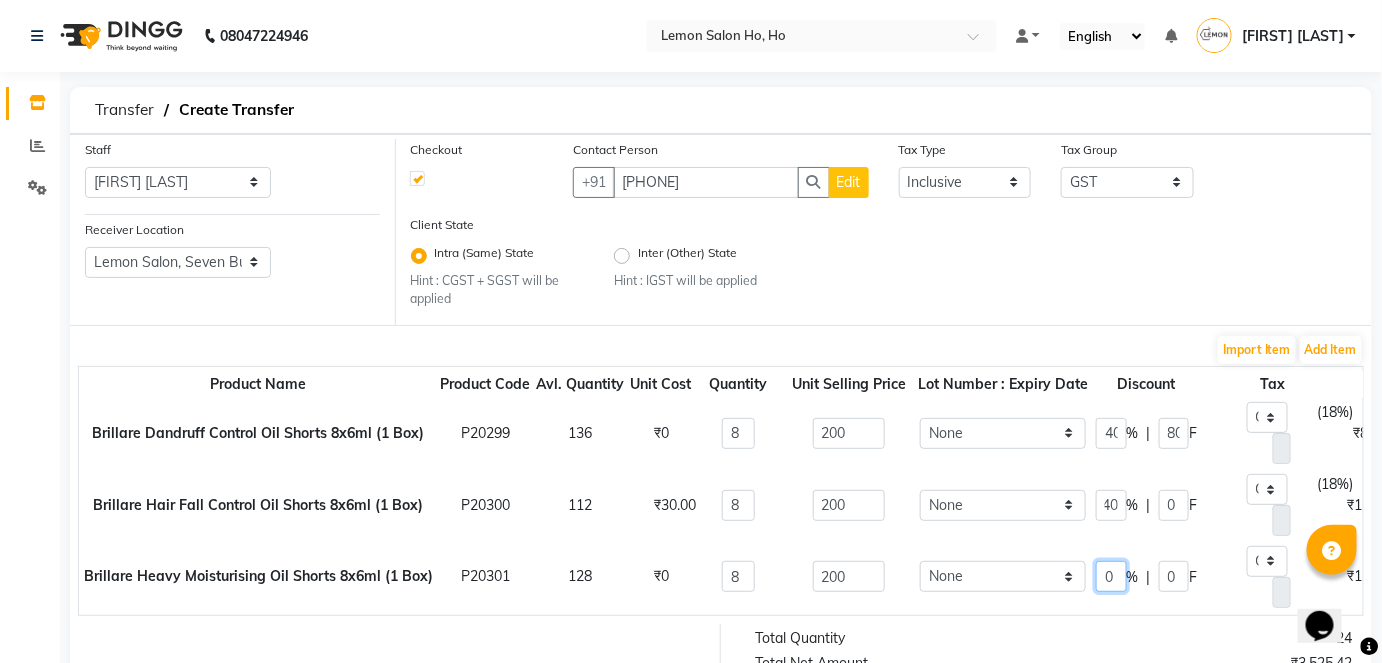 type on "146.44" 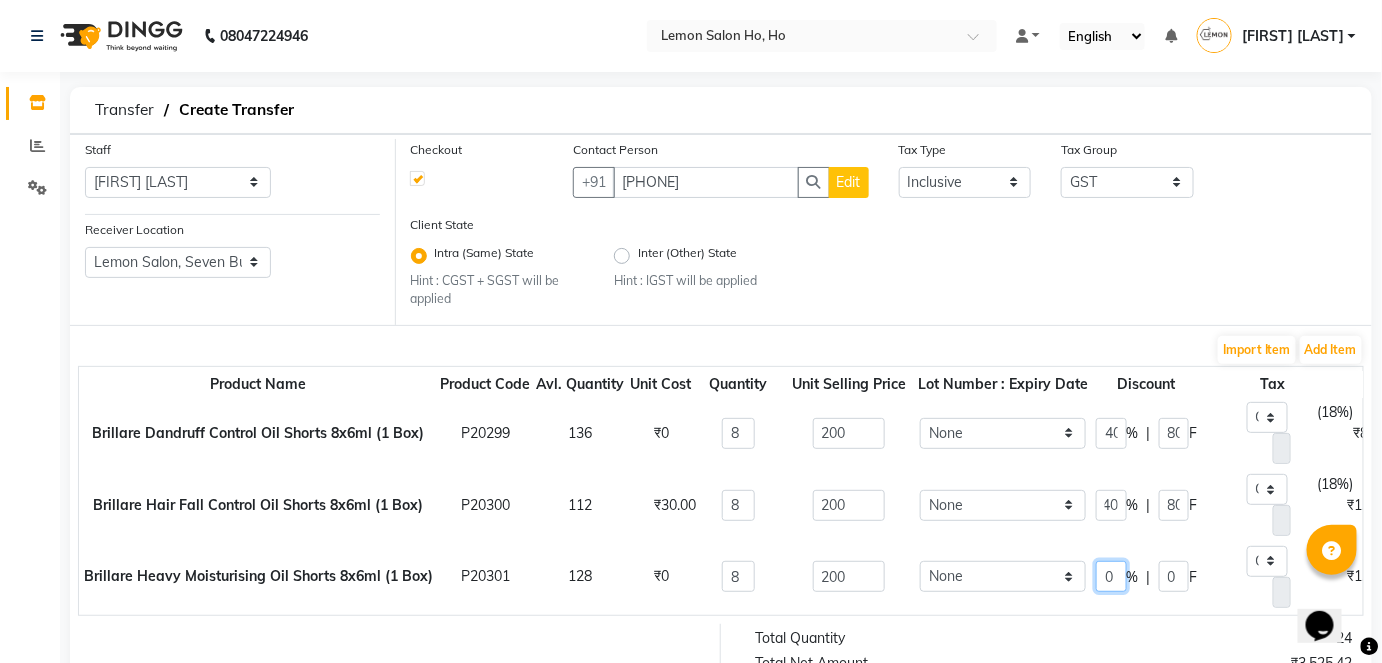 scroll, scrollTop: 0, scrollLeft: 0, axis: both 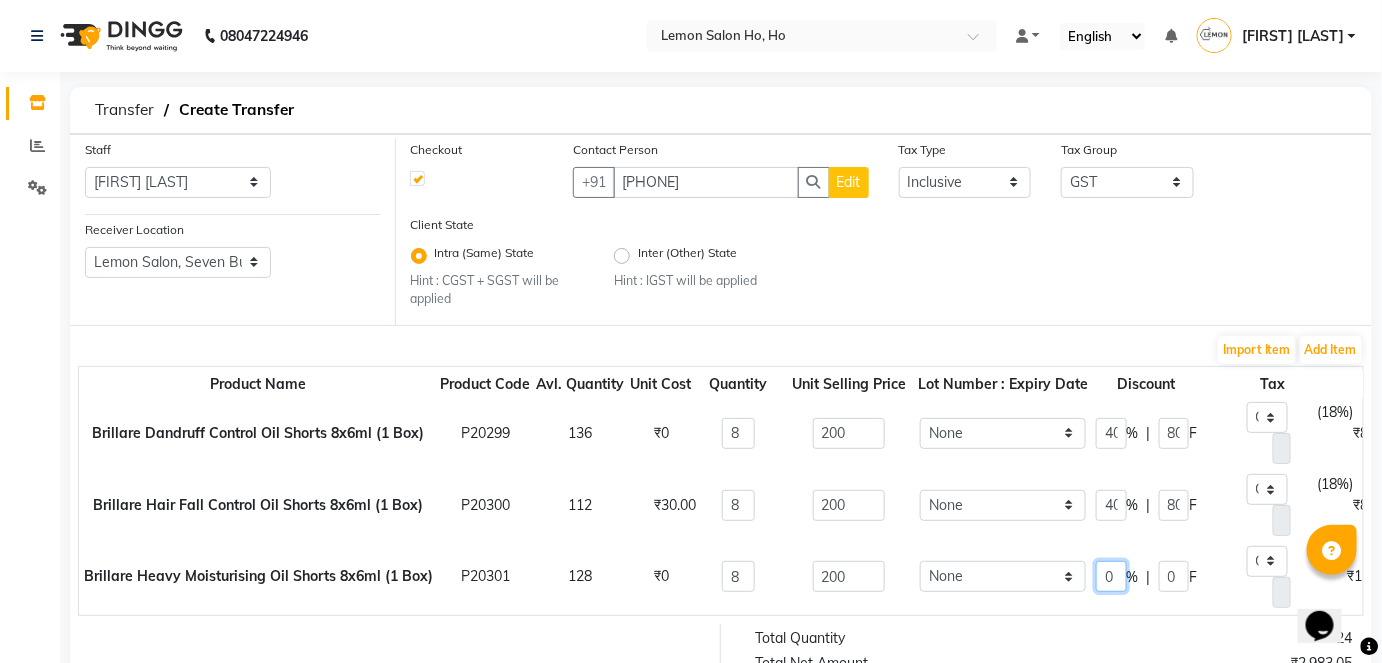 click on "0" 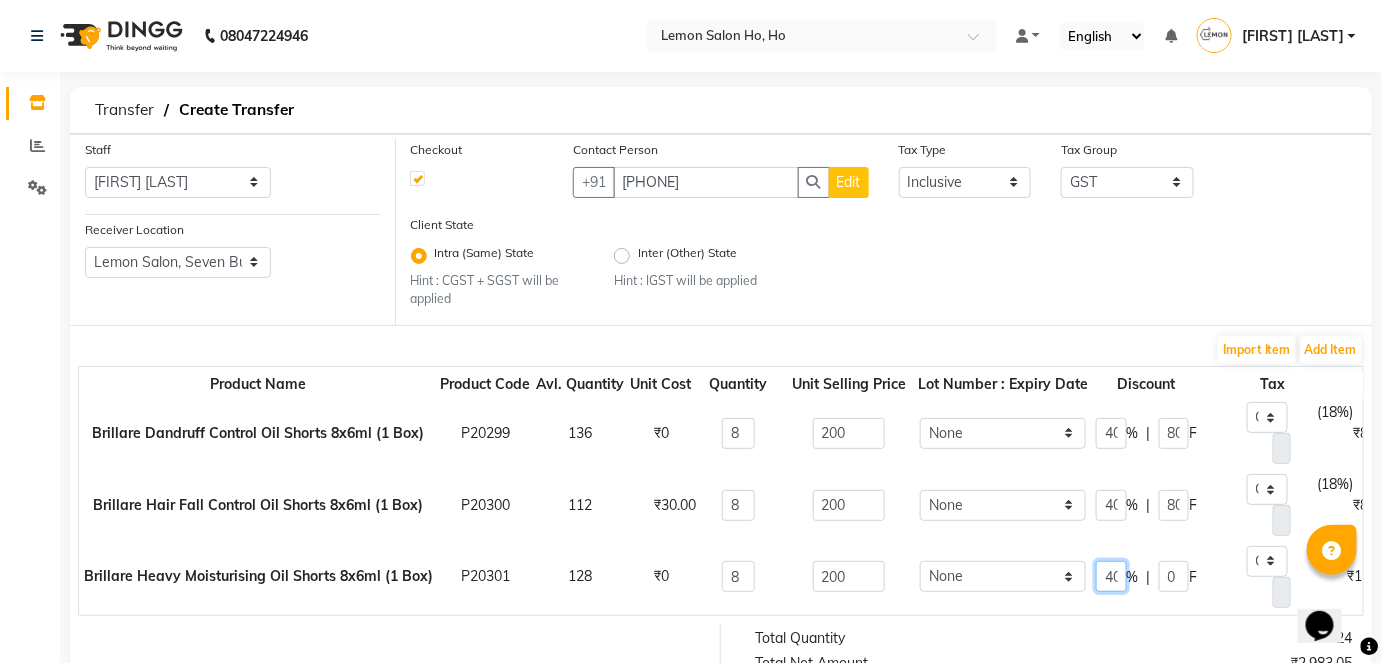 scroll, scrollTop: 0, scrollLeft: 3, axis: horizontal 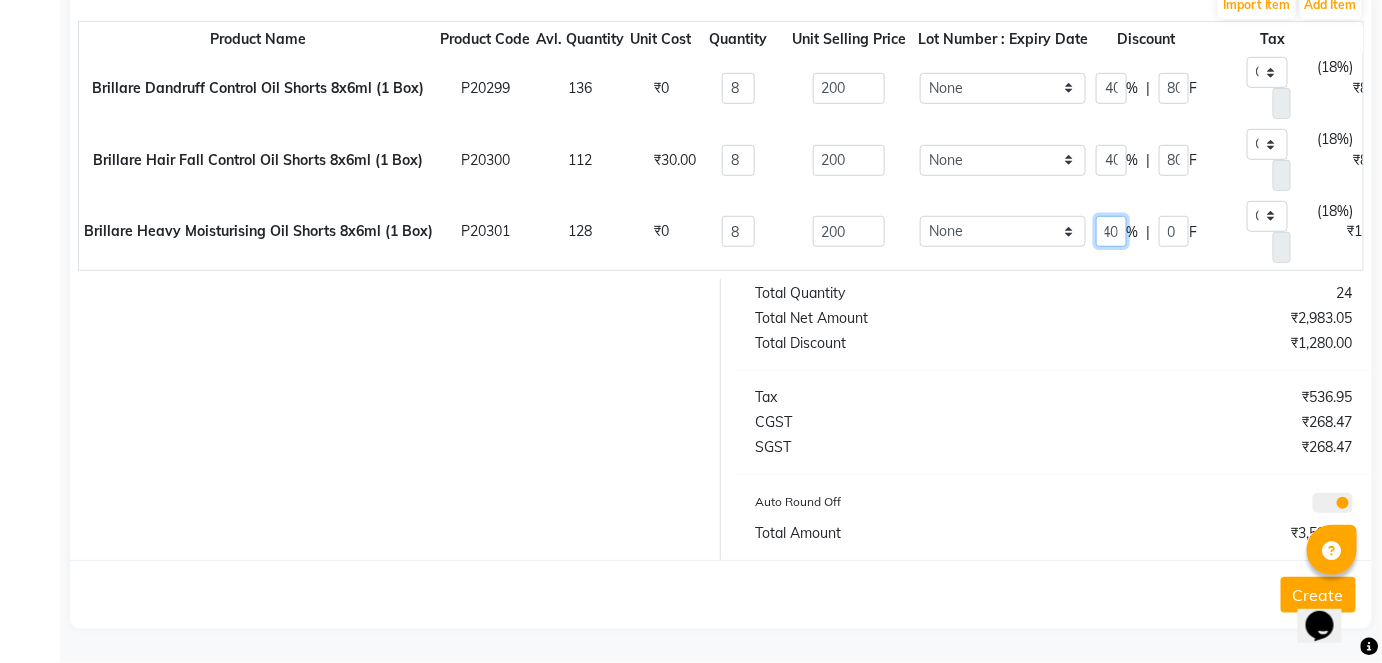 type on "40" 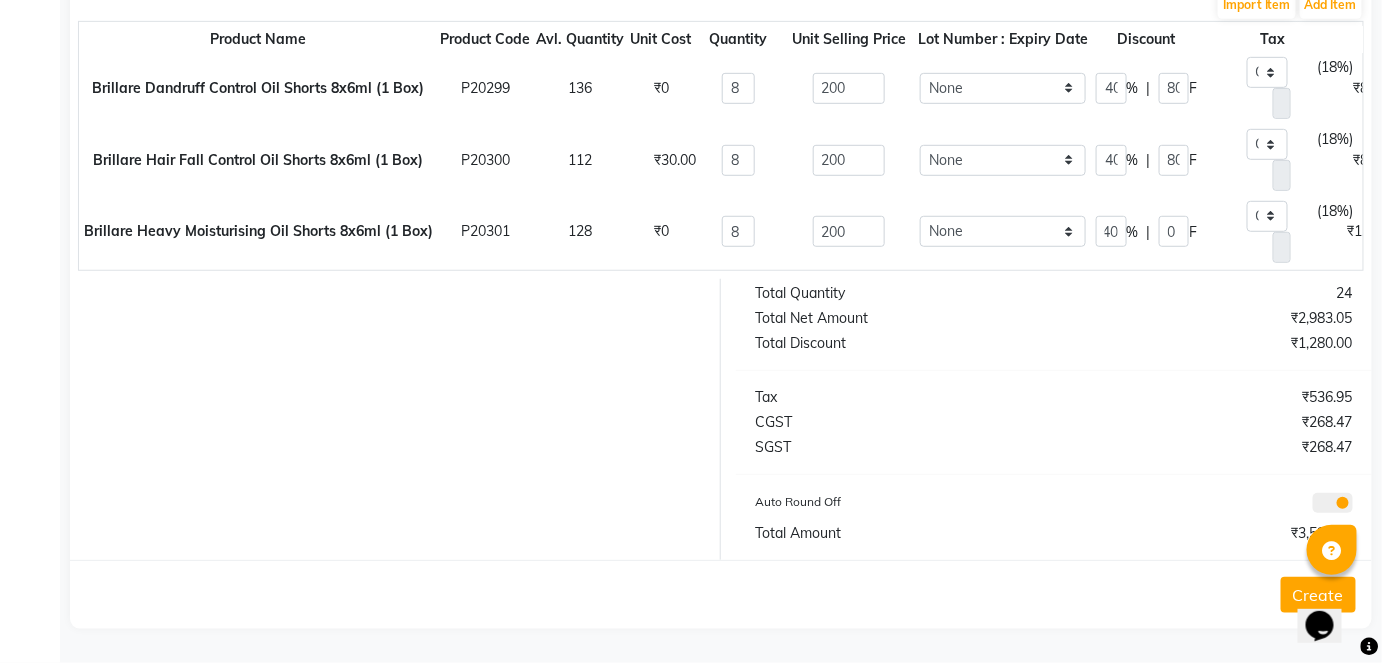 type on "960" 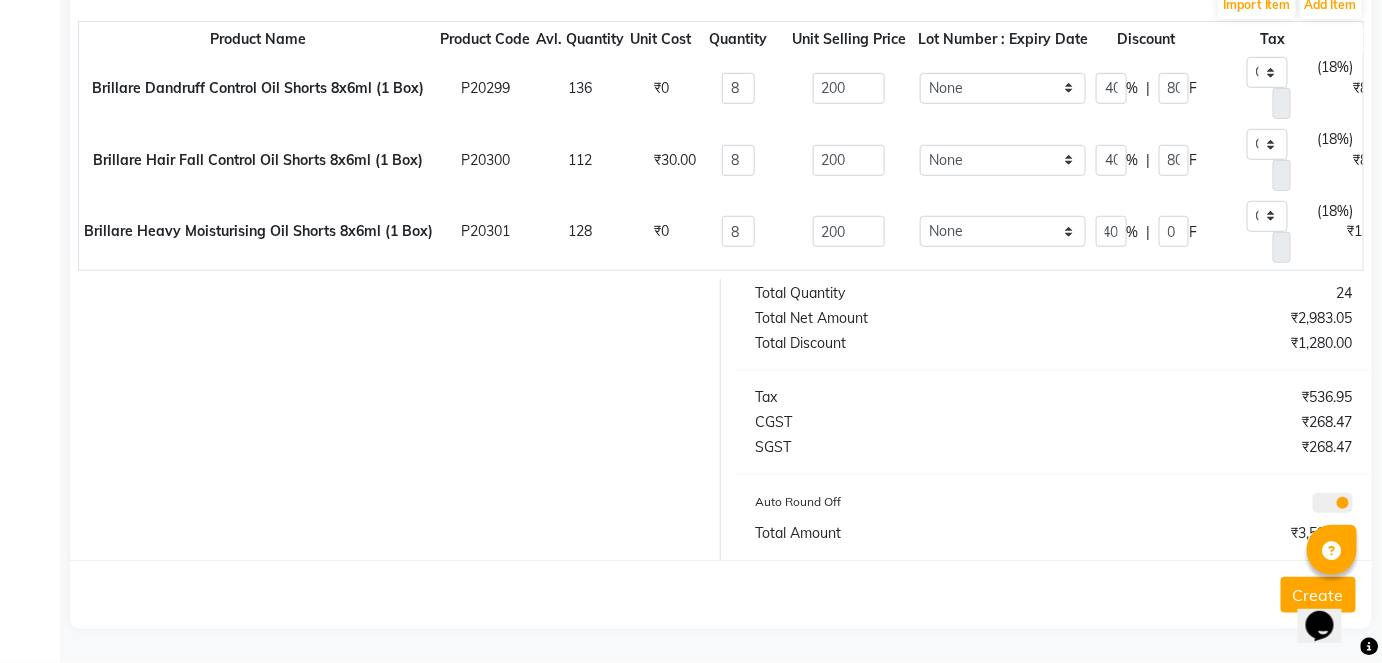 type on "80" 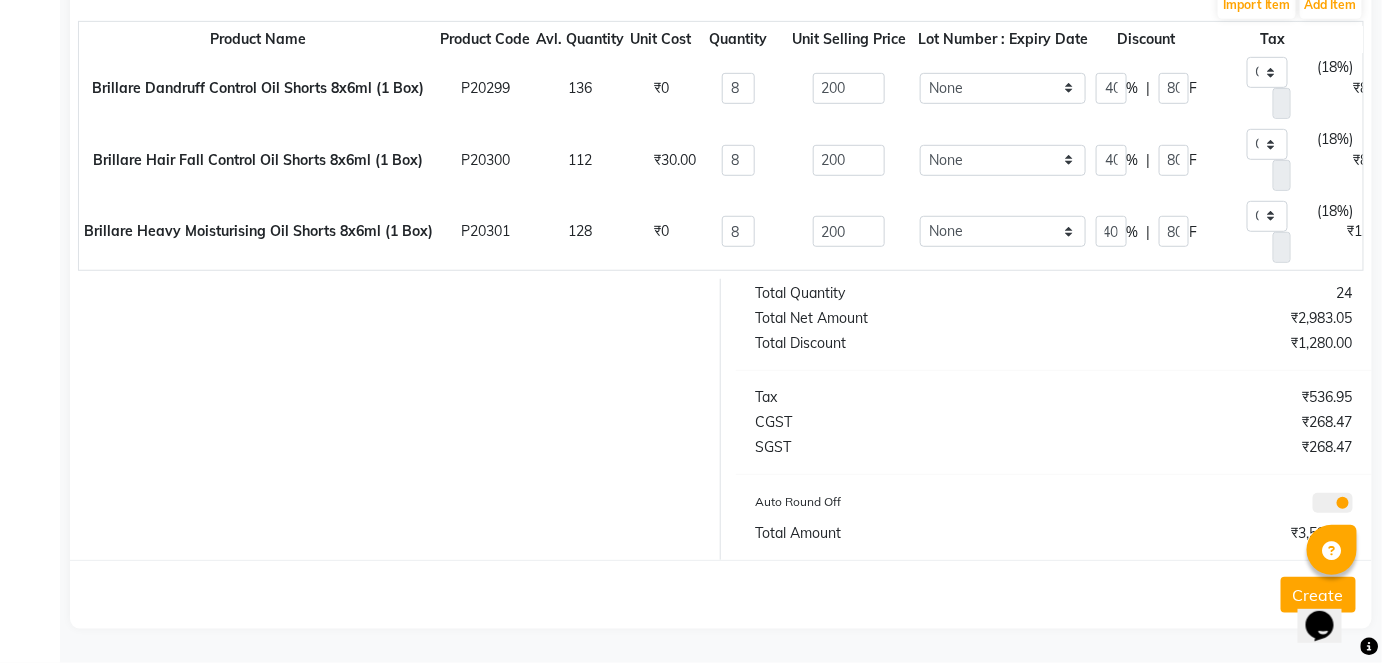 scroll, scrollTop: 0, scrollLeft: 0, axis: both 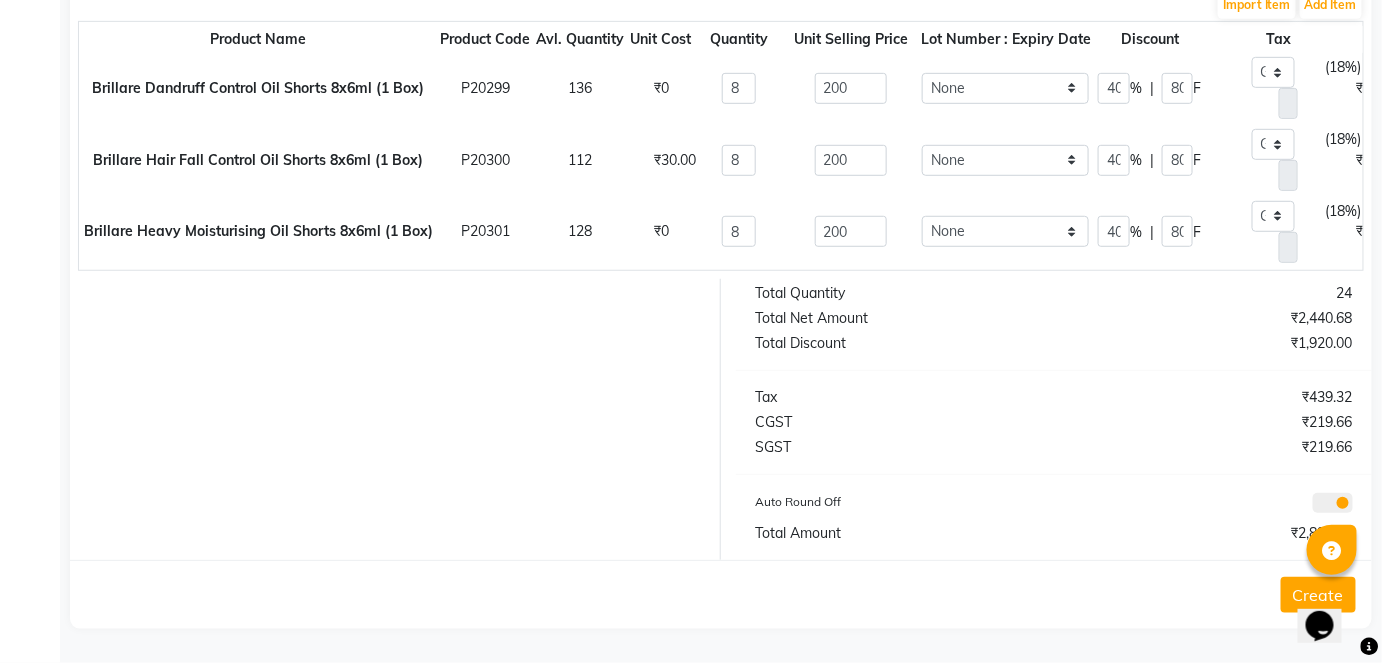 click on "Create" 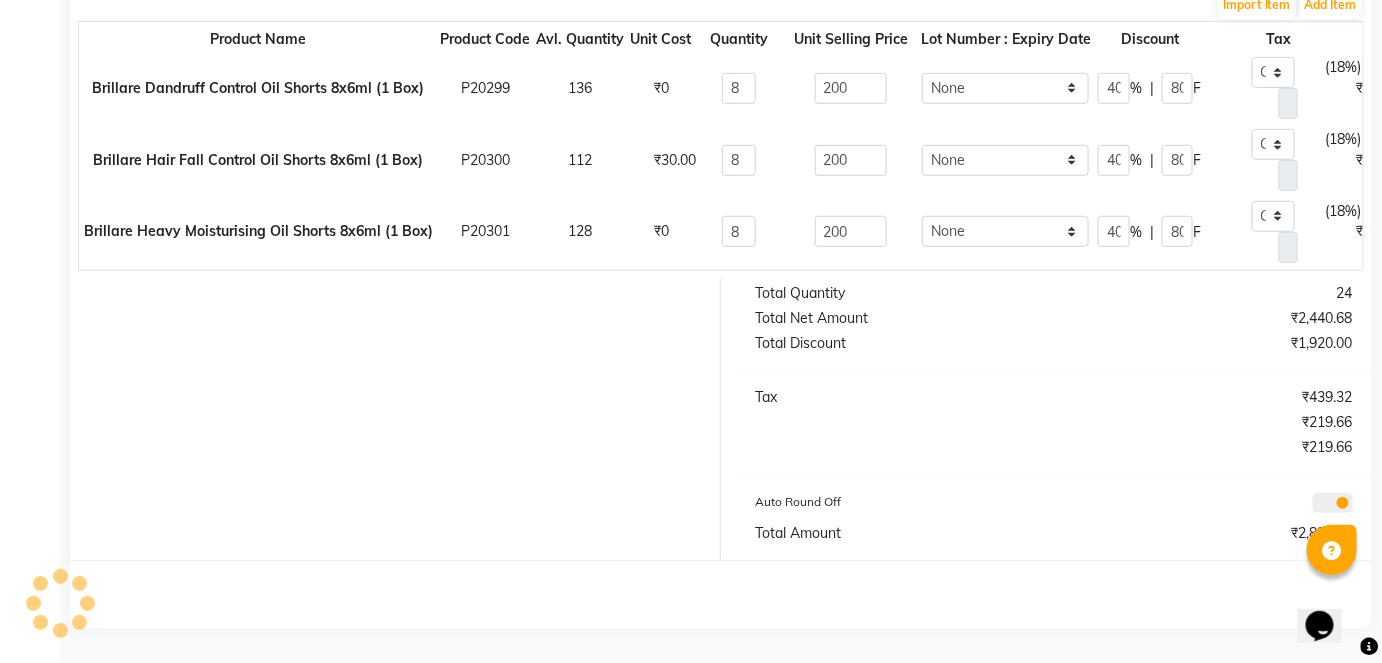 scroll, scrollTop: 0, scrollLeft: 0, axis: both 